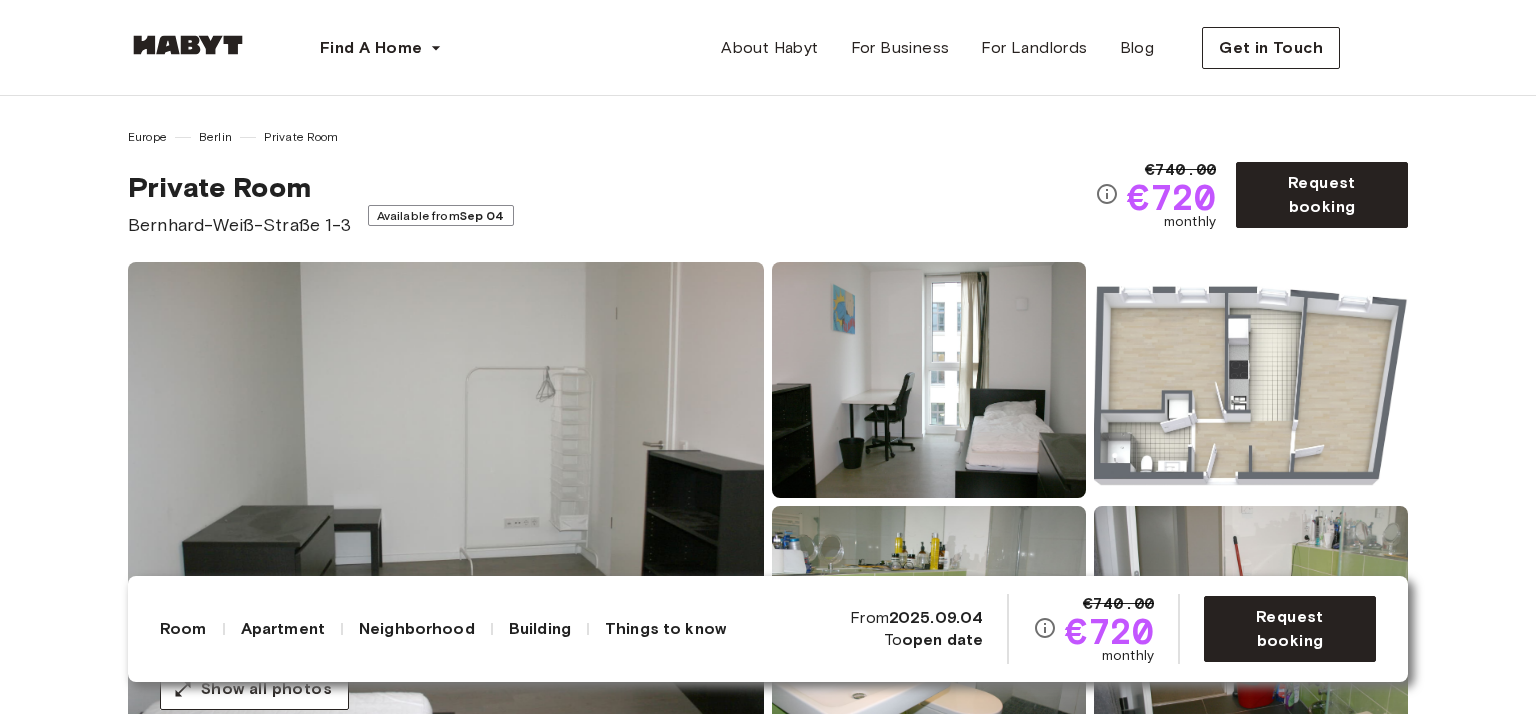 scroll, scrollTop: 0, scrollLeft: 0, axis: both 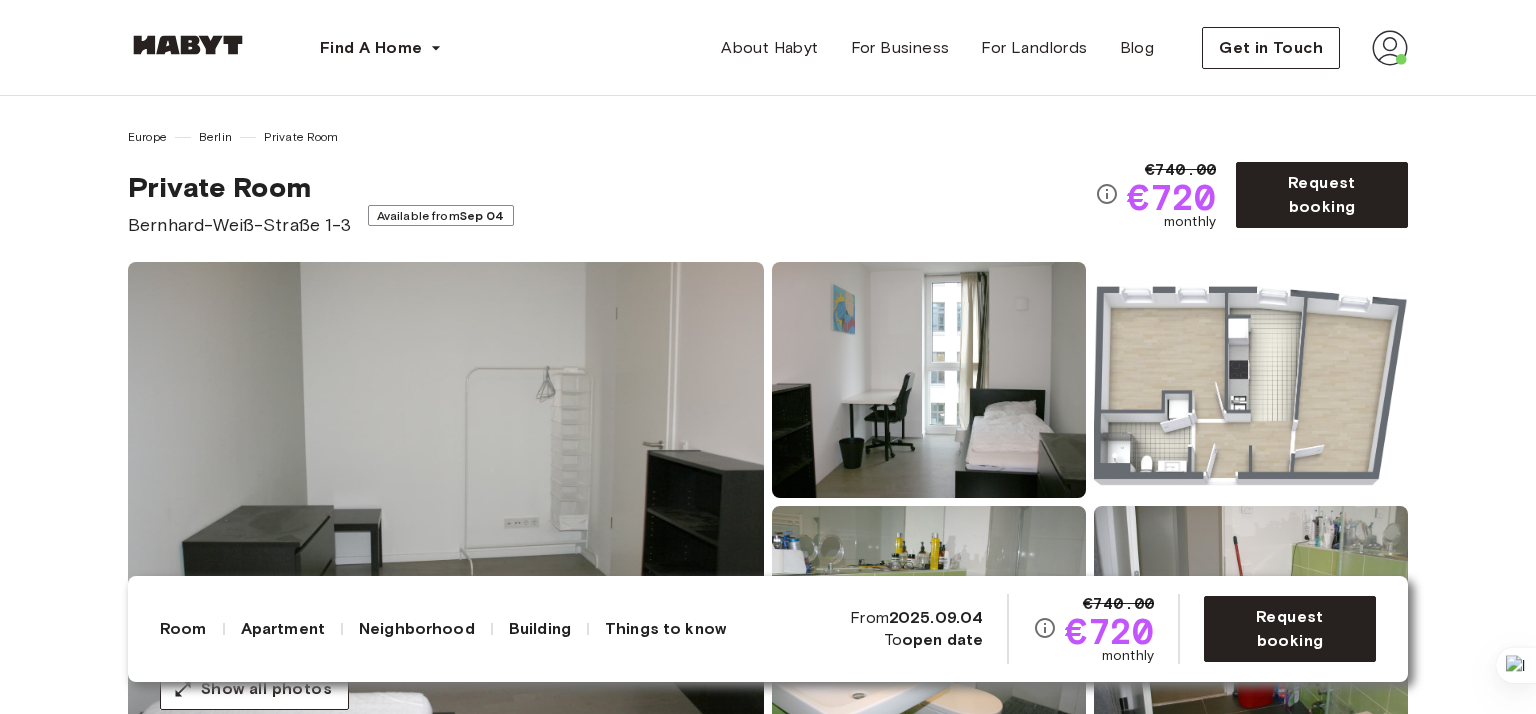 click on "Europe Berlin Private Room Private Room Bernhard-Weiß-Straße 1-3 Available from  Sep 04 €740.00 €720 monthly Request booking Show all photos About the room Ref. number:   DE-01-302-015-02 Our flats fulfil all your daily living requirements. Every flat comes readily equipped with a kitchen, including refrigerator, cooking equipment and dishes. Flats also include a washing machine and Wi-Fi Internet. Each room is fully furnished and offers a comfortable bed with fresh linen and a workspace. The area provides you with several shopping opportunities and excellent connections to public transport. 13 sqm. Wardrobe Desk and chair About the apartment 43 sqm. 6th Floor 2 bedrooms WiFi Fully-equipped kitchen Kitchen utensils All rooms in this apartment Bernhard-Weiß-Straße 1-3 13 sqm. 2 bedrooms 6th Floor From  Jan 01 €740 monthly Bernhard-Weiß-Straße 1-3 13 sqm. 2 bedrooms 6th Floor From  Sep 04 €720 monthly About the building Show more Elevator About the neighborhood Open in Google Maps Show more Berlin" at bounding box center [768, 3189] 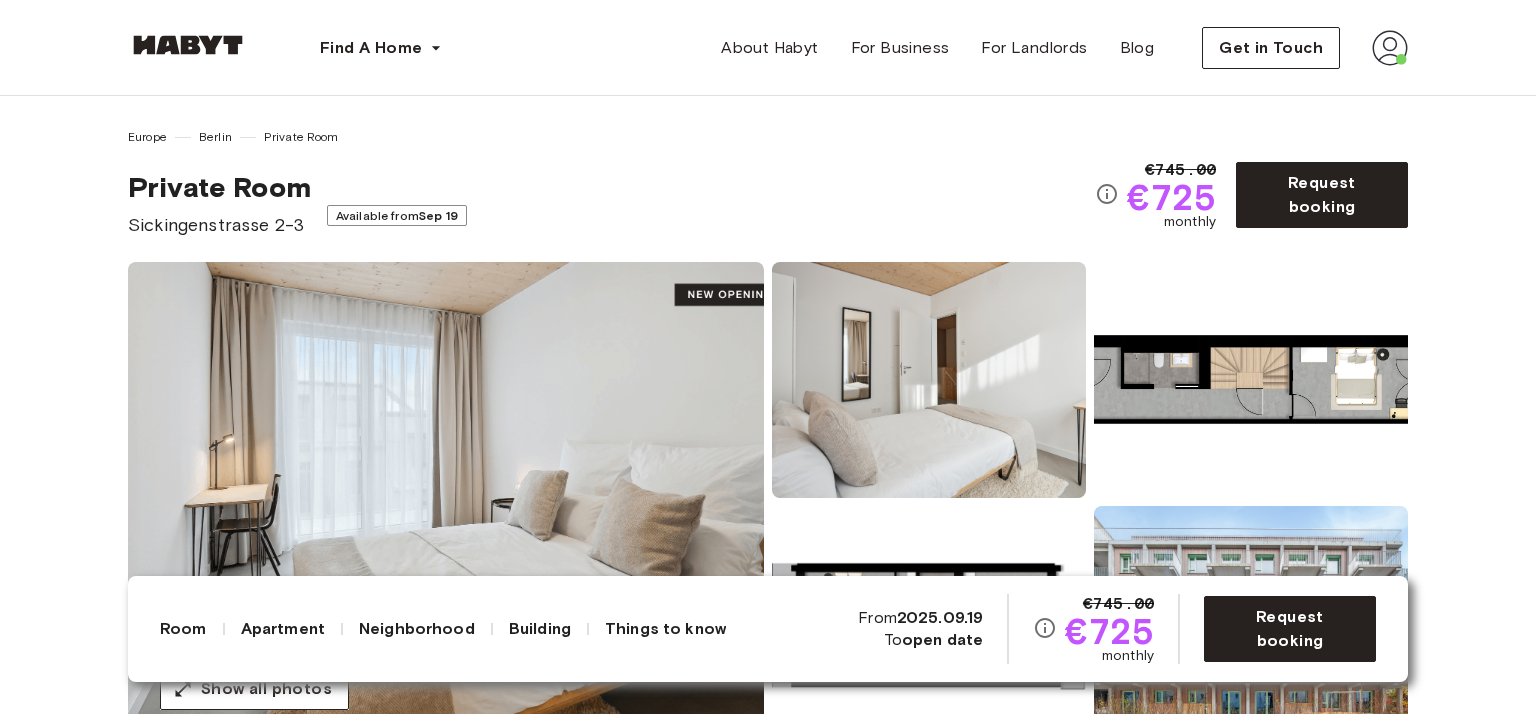 scroll, scrollTop: 0, scrollLeft: 0, axis: both 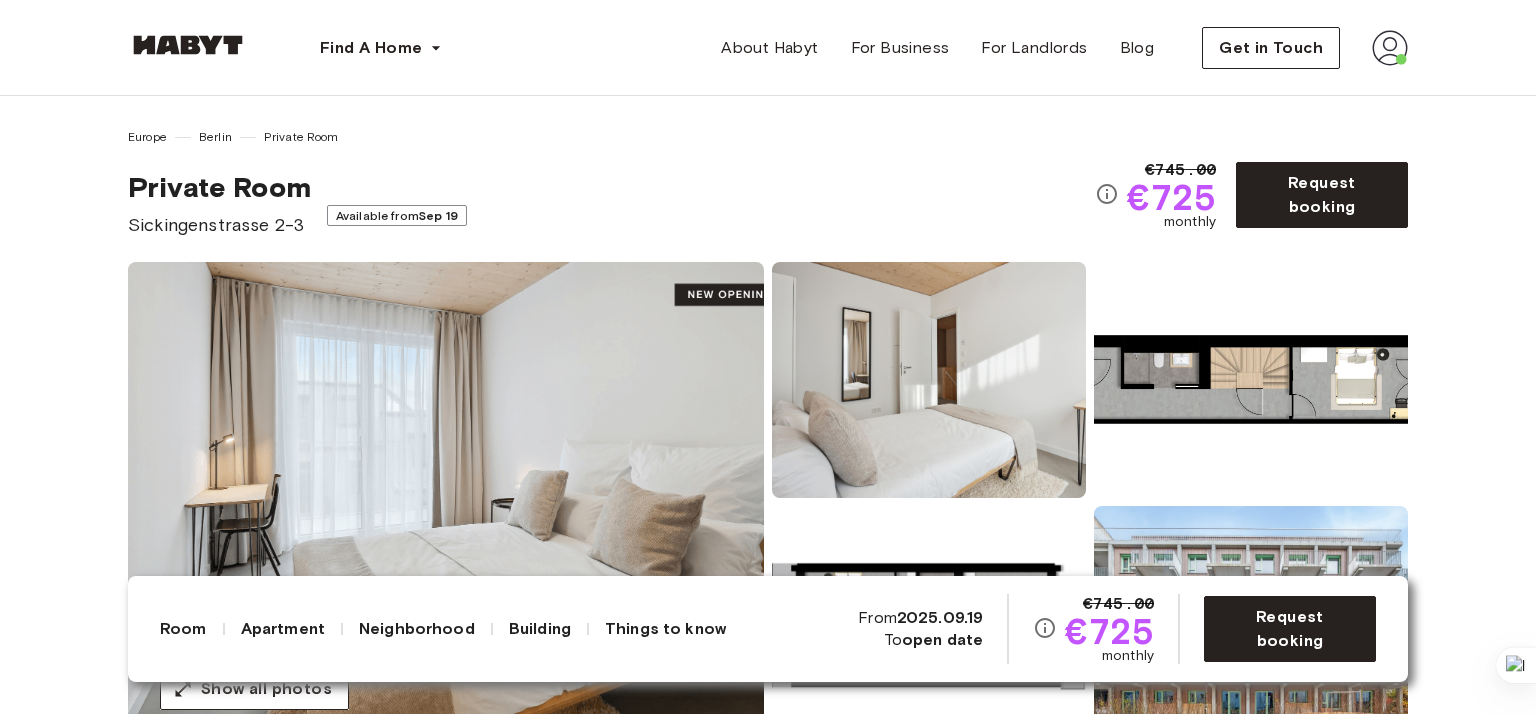 click on "Europe Berlin Private Room Private Room Sickingenstrasse 2-3 Available from  Sep 19 €745.00 €725 monthly Request booking Show all photos" at bounding box center (768, 419) 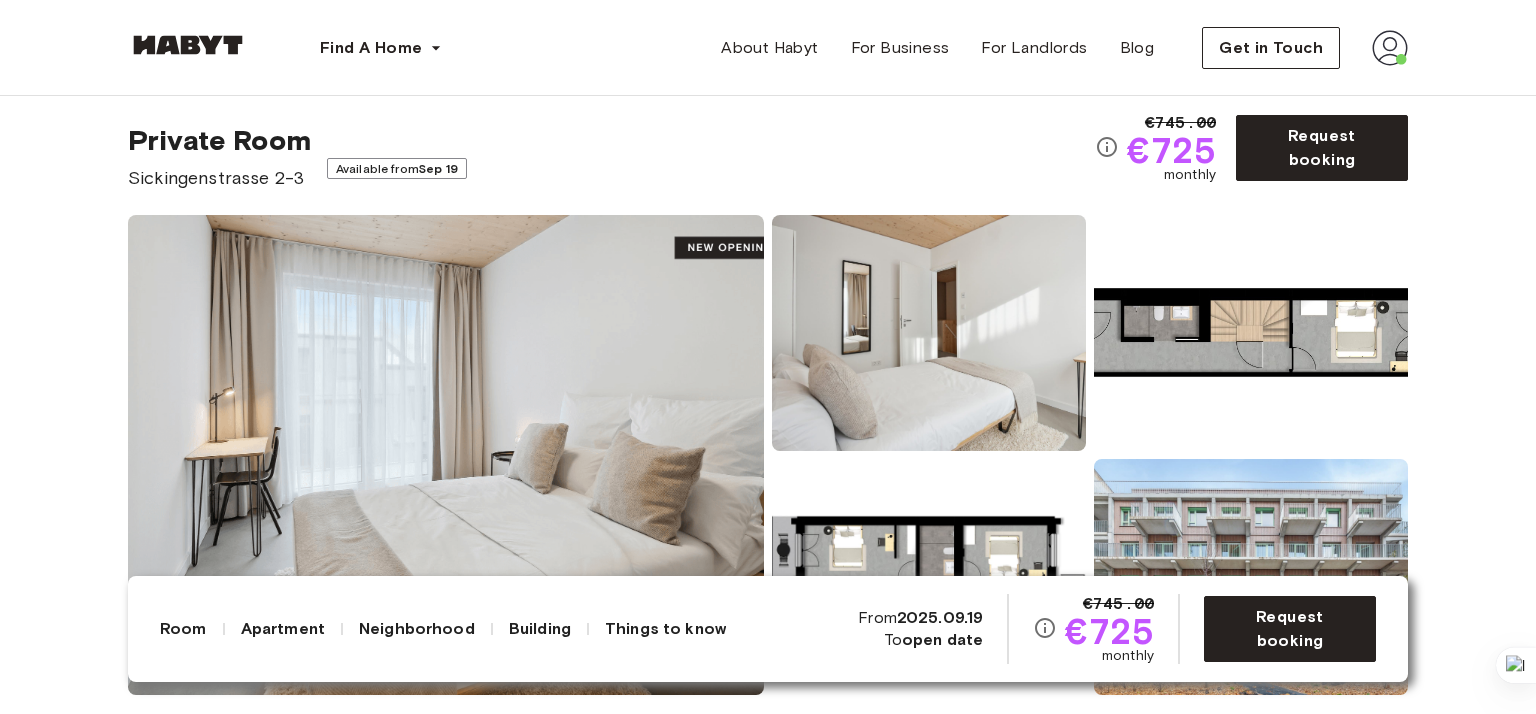 scroll, scrollTop: 0, scrollLeft: 0, axis: both 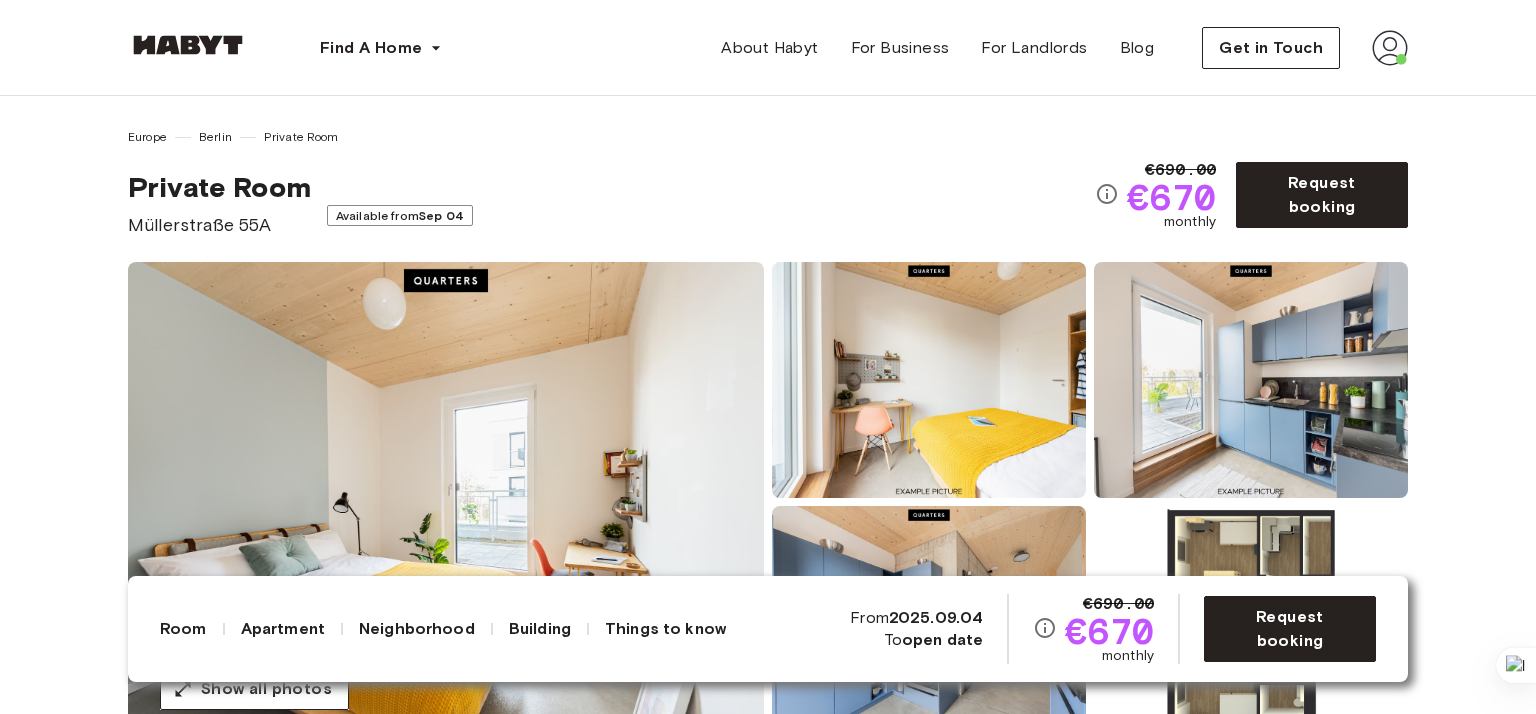 click on "Europe Berlin Private Room Private Room Müllerstraße 55A Available from  Sep 04 €690.00 €670 monthly Request booking Show all photos About the room Ref. number:   DE-01-07-001-02Q Our rooms come fully furnished with everything you need such as a custom-made wardrobe and bed frame including a comfy premium mattress. Depending on size you’ll also have a nightstand and desk in there. If you want to work on that tan, you can get one of the rooms with a private or shared balcony or rooftop terrace overlooking the stunning backyards of the district. 10.5 sqm. 140 x 200cm mattress Shared balcony Backyard-facing view Wardrobe Desk and chair About the apartment The kitchen is fully stocked for any wannabe-chef to get creative in – you’ll have all the pots, pans and knives, as well as a fridge to keep things cool. The dining area is a great space to hang and invite your roomies over for dinner. All apartments entail one or two spacious bathrooms that you’ll be sharing with your room mates. 52 sqm. WiFi ," at bounding box center [768, 3251] 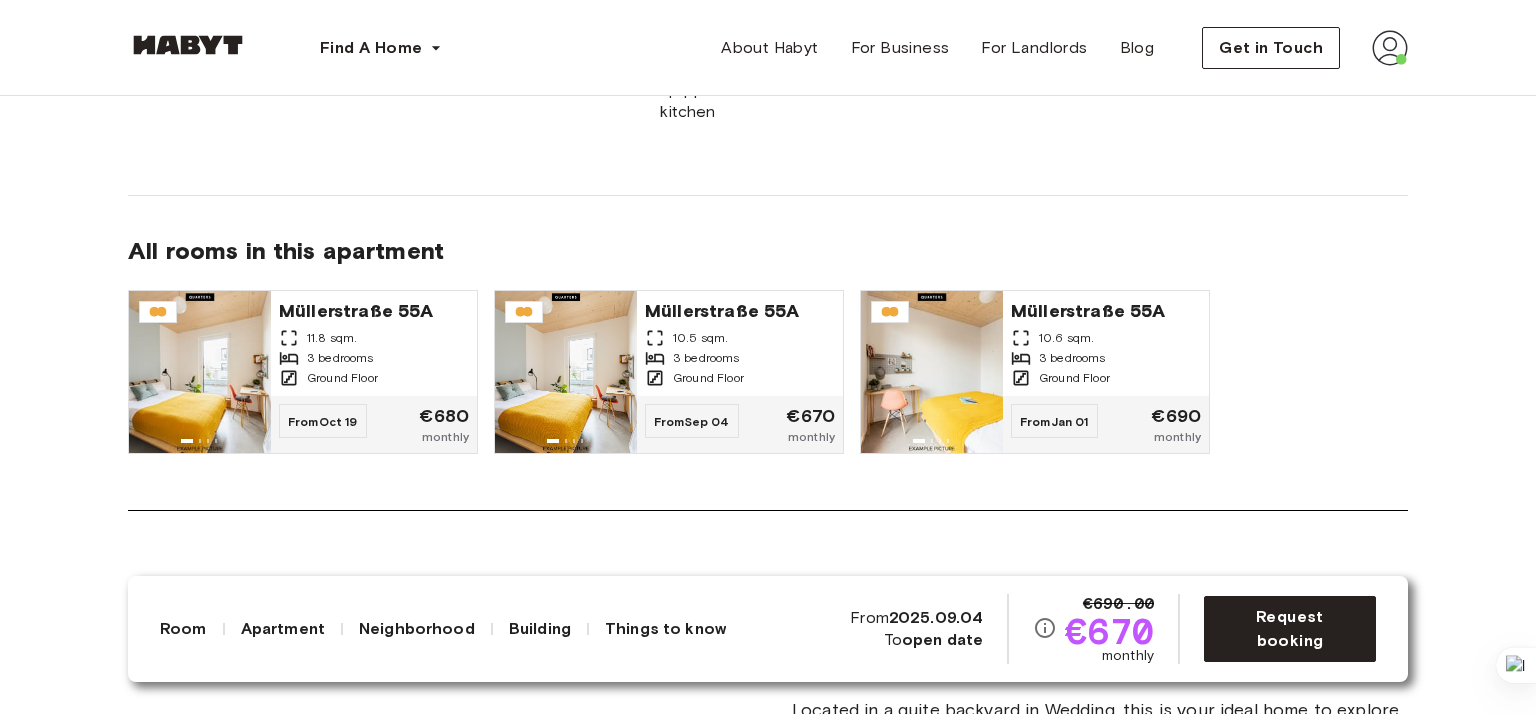 scroll, scrollTop: 1660, scrollLeft: 0, axis: vertical 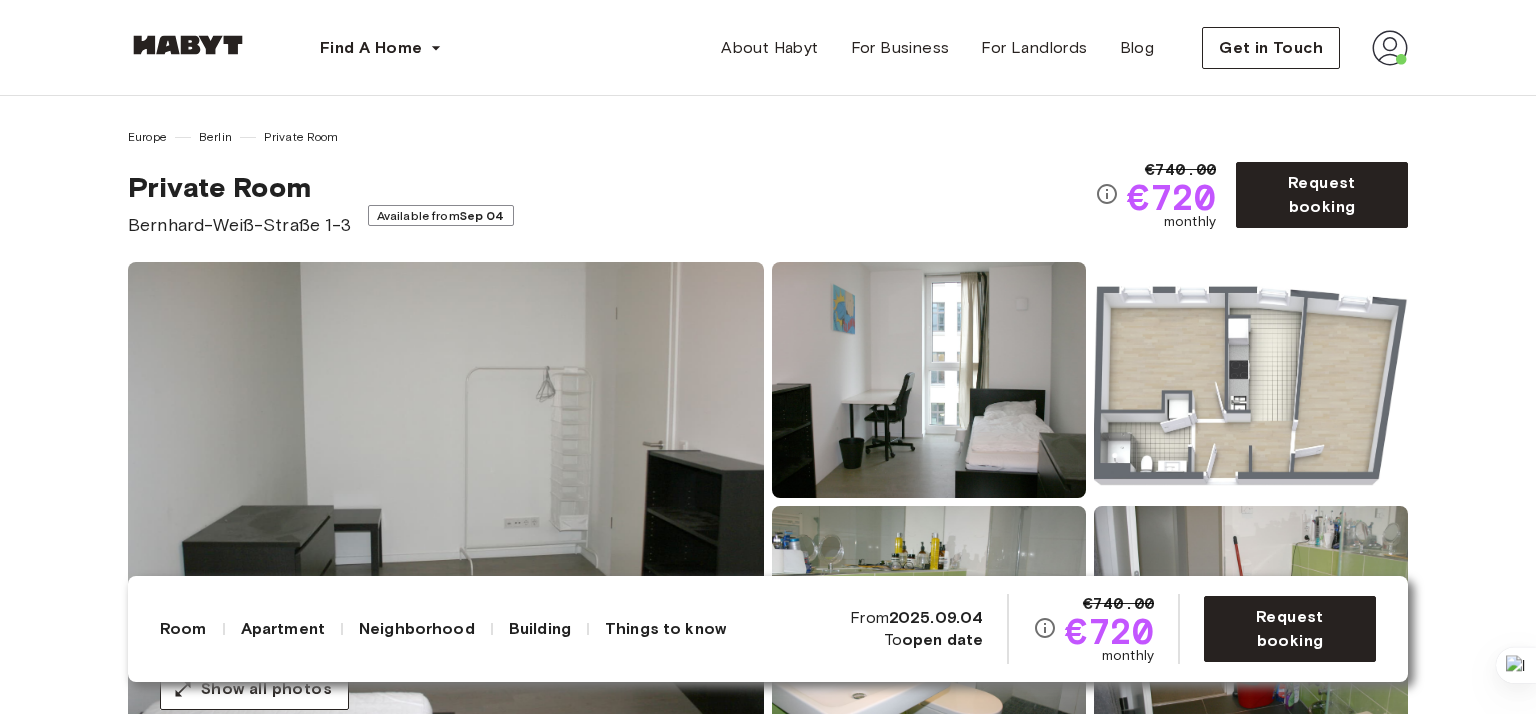 click on "Europe Berlin Private Room Private Room [STREET] [NUMBER]-[NUMBER] Available from Sep 04 €740.00 €720 monthly Request booking Show all photos About the room Ref. number: DE-01-302-015-02 Our flats fulfil all your daily living requirements. Every flat comes readily equipped with a kitchen, including refrigerator, cooking equipment and dishes. Flats also include a washing machine and Wi-Fi Internet. Each room is fully furnished and offers a comfortable bed with fresh linen and a workspace. The area provides you with several shopping opportunities and excellent connections to public transport. 13 sqm. Wardrobe Desk and chair About the apartment 43 sqm. 6th Floor 2 bedrooms WiFi Fully-equipped kitchen Kitchen utensils All rooms in this apartment [STREET] [NUMBER]-[NUMBER] 13 sqm. 2 bedrooms 6th Floor From Jan 01 €740 monthly [STREET] [NUMBER]-[NUMBER] 13 sqm. 2 bedrooms 6th Floor From Sep 04 €720 monthly About the building Show more Elevator About the neighborhood Open in Google Maps Show more [CITY]" at bounding box center [768, 3189] 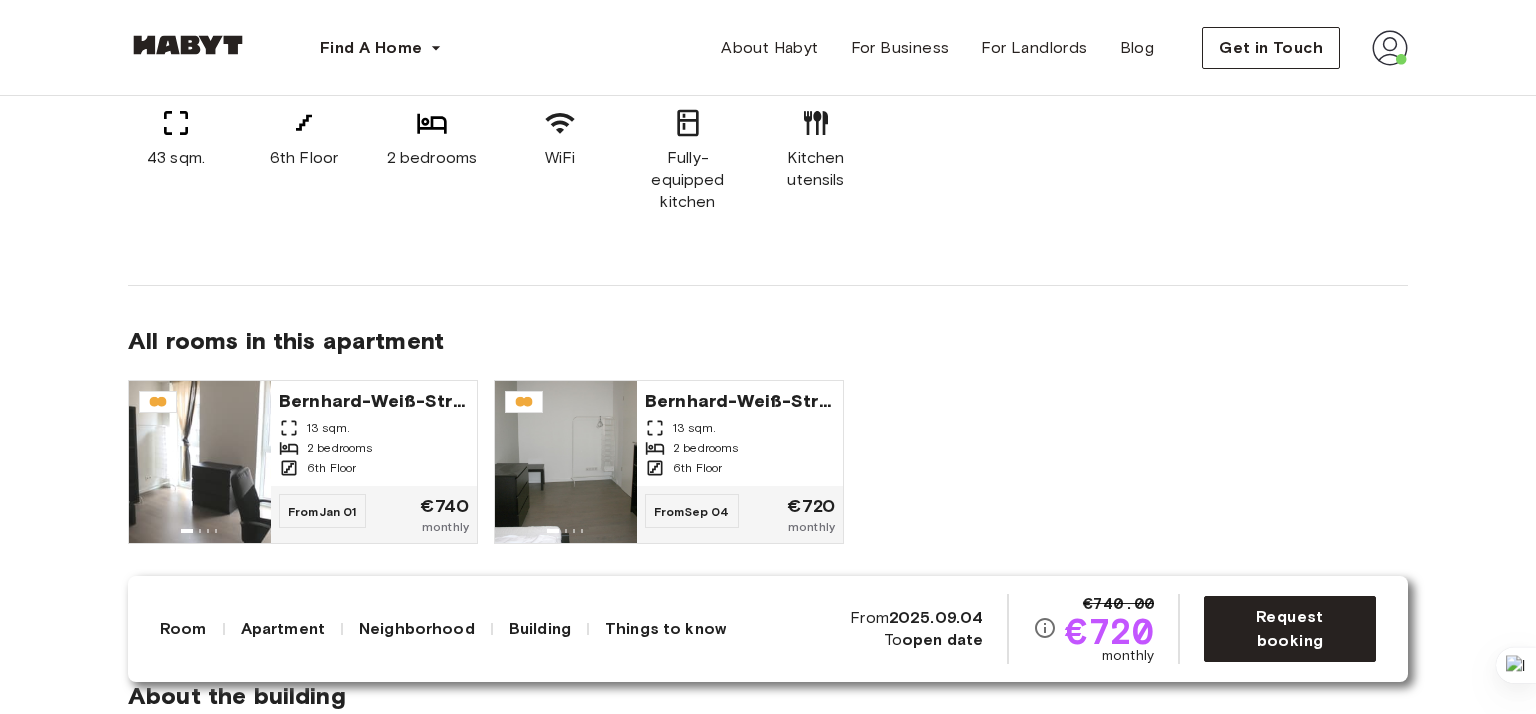 scroll, scrollTop: 1240, scrollLeft: 0, axis: vertical 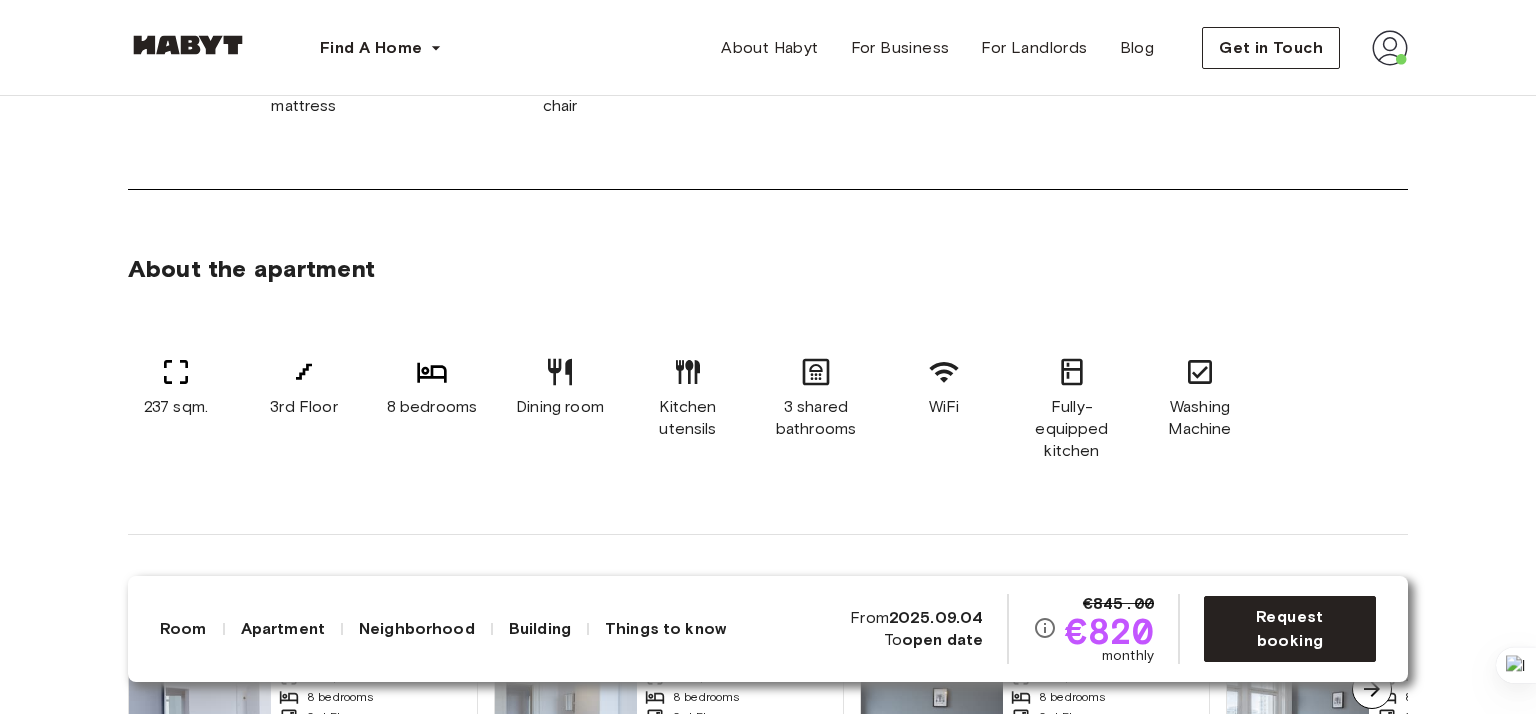 drag, startPoint x: 1380, startPoint y: 15, endPoint x: 924, endPoint y: 391, distance: 591.02625 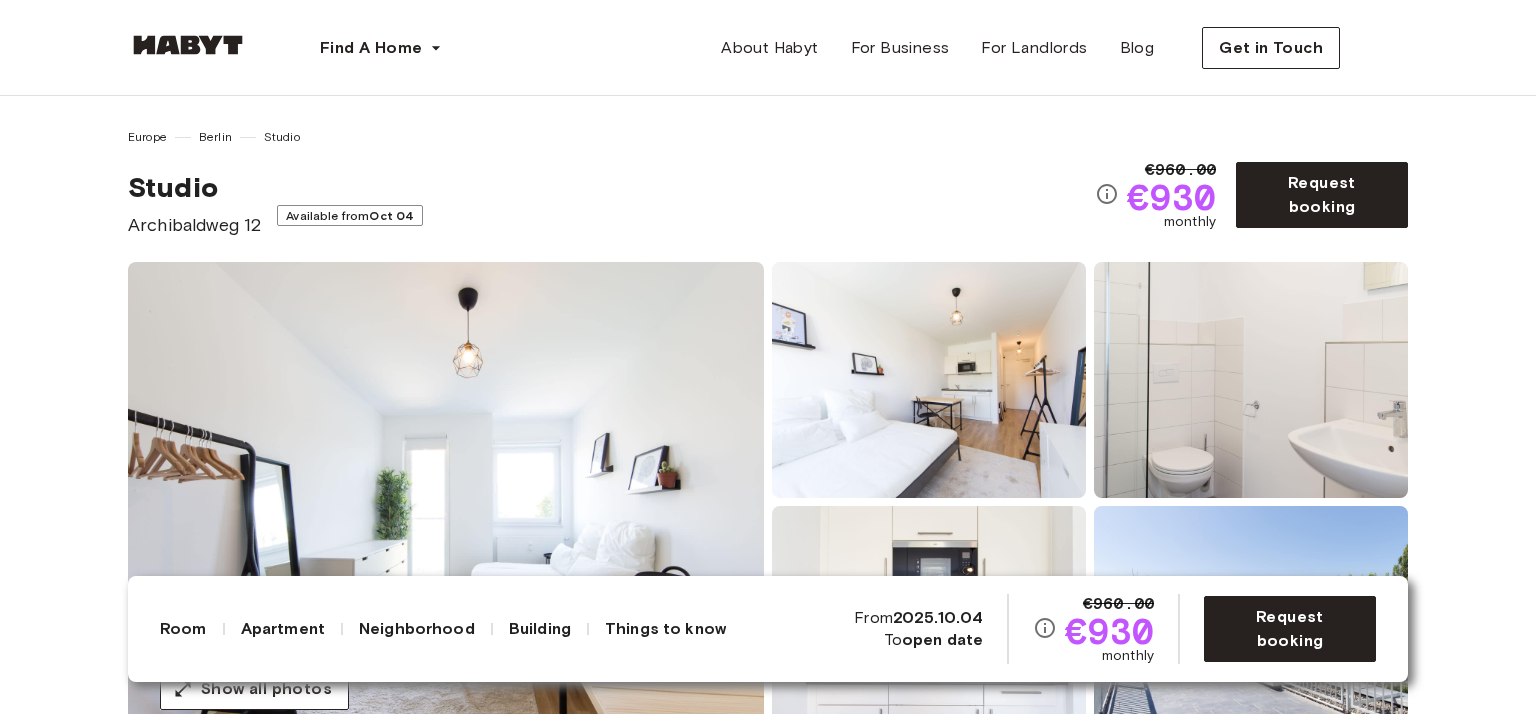scroll, scrollTop: 0, scrollLeft: 0, axis: both 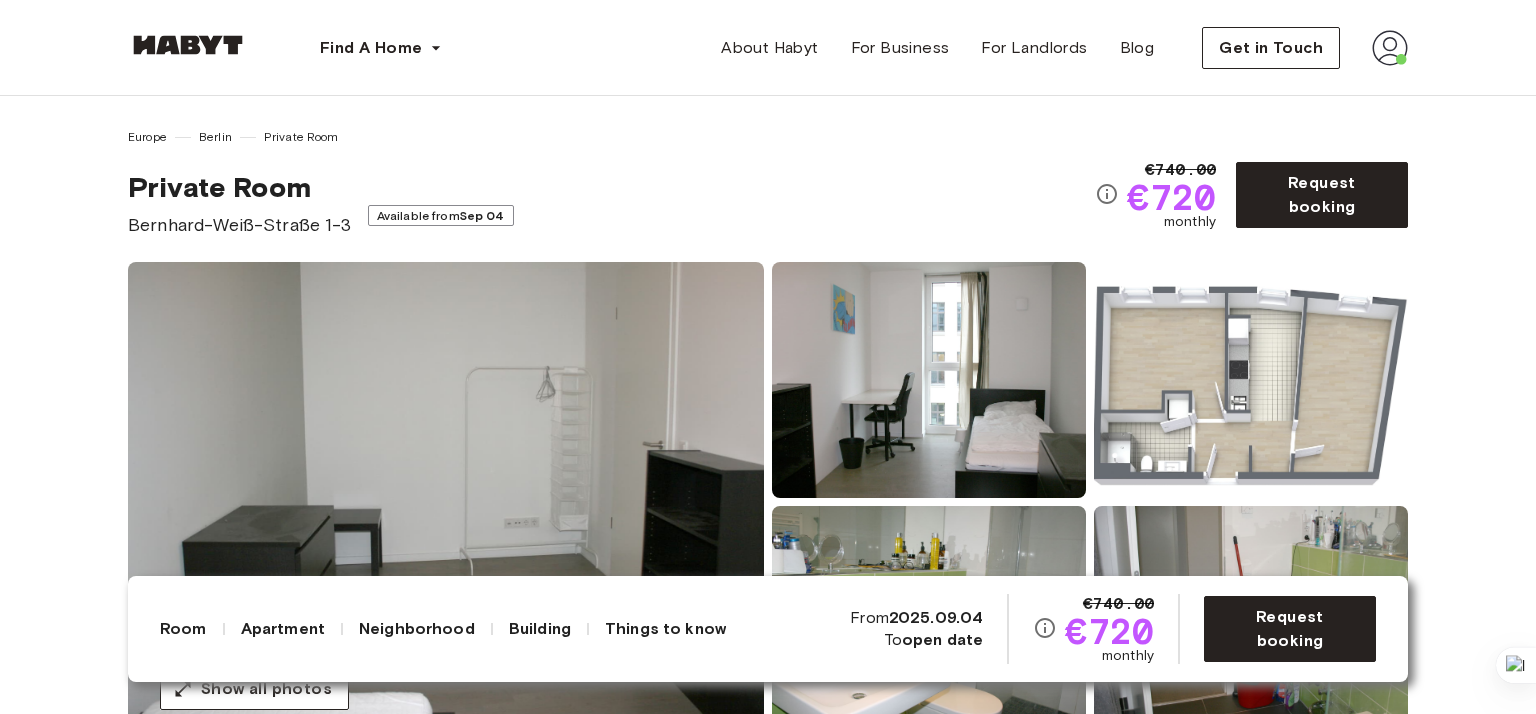 click on "Show all photos" at bounding box center [768, 502] 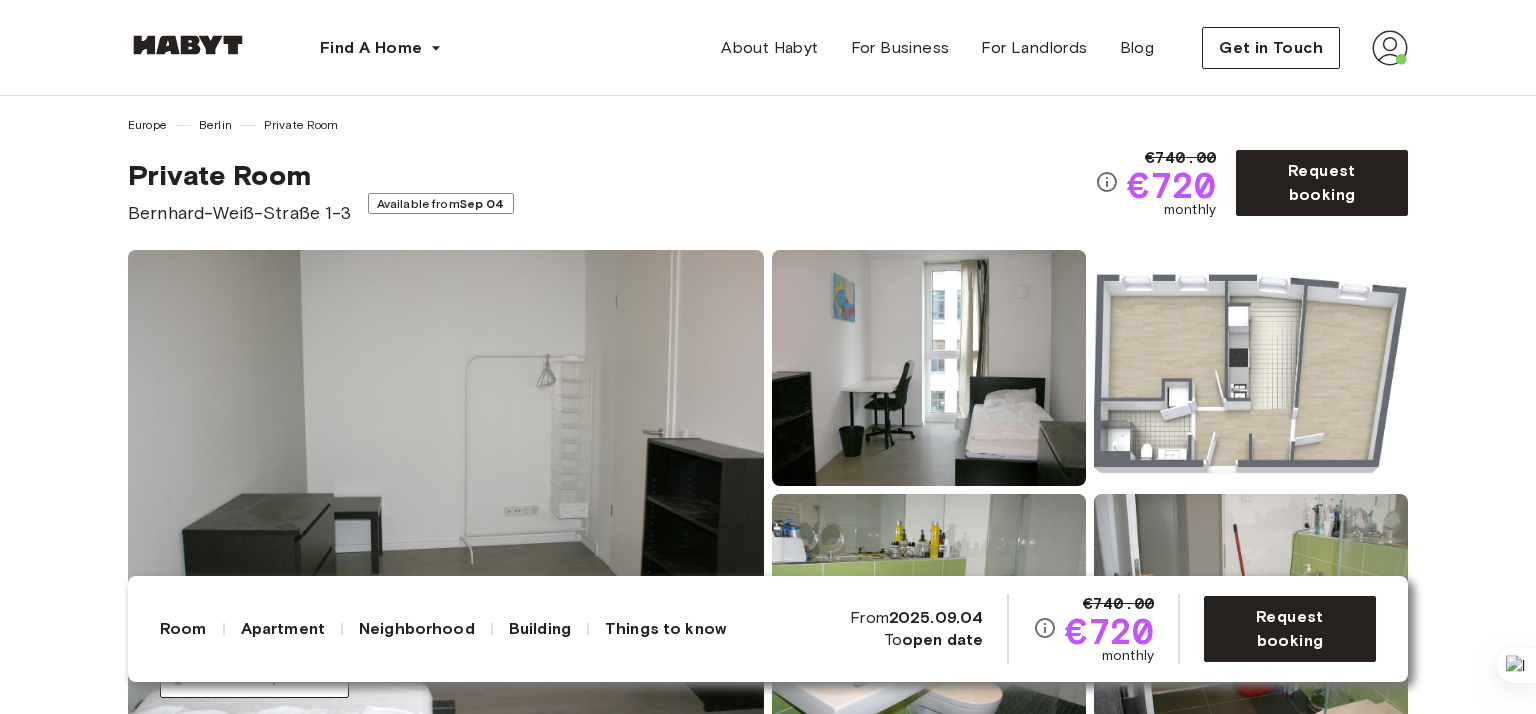 scroll, scrollTop: 0, scrollLeft: 0, axis: both 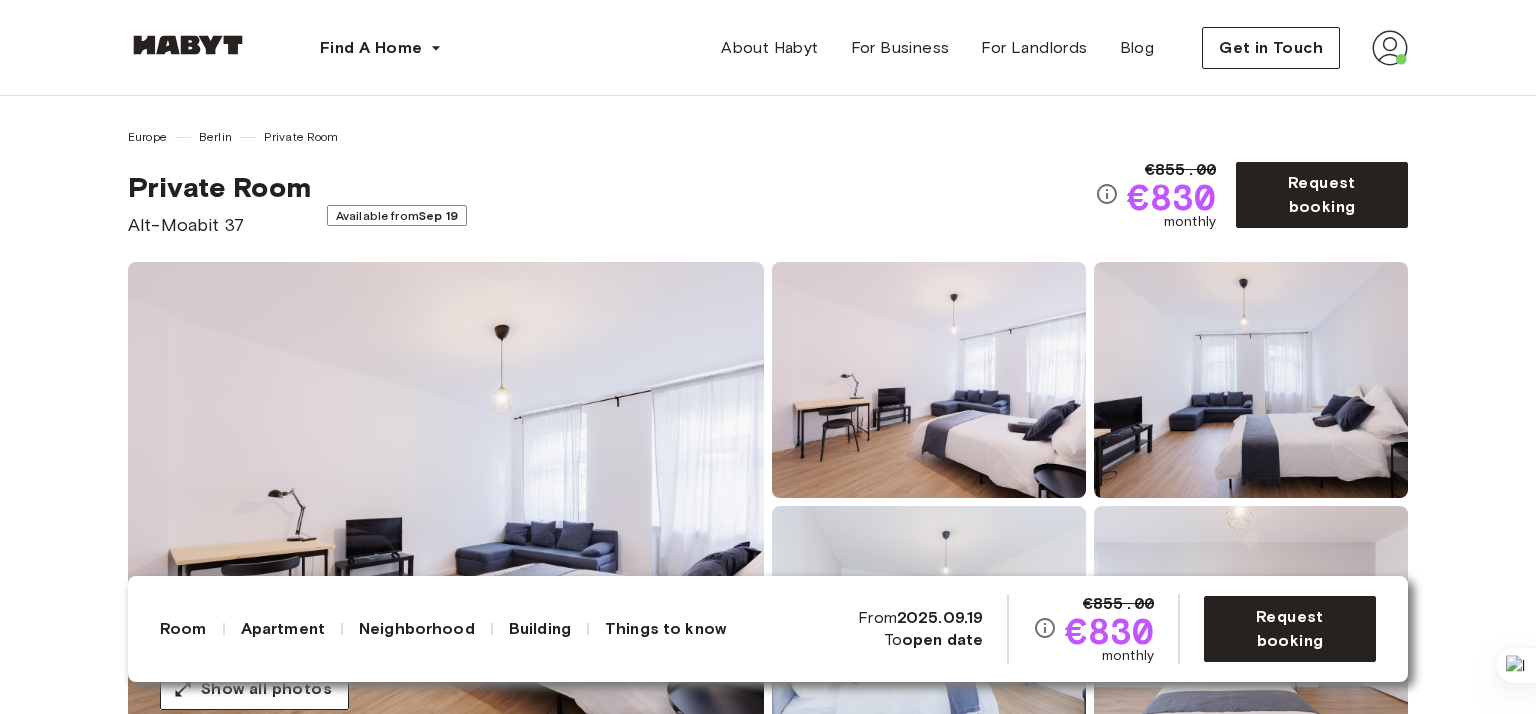 click on "Europe Berlin Private Room Private Room Alt-Moabit 37 Available from  Sep 19 €855.00 €830 monthly Request booking Show all photos About the room Ref. number:   DE-01-087-001-02H The room has all that you need to live, work and study here. From appliances to linen and towels, internet and more. 14 sqm. 140 x 200cm mattress Wardrobe Desk and chair About the apartment The apartment is designed in a modern style with spacious rooms and a great kitchen. All costs are included in the rent, including bills, internet, and more! 59 sqm. Ground Floor 2 bedrooms WiFi Fully-equipped kitchen Kitchen utensils All rooms in this apartment Alt-Moabit 37 15 sqm. 2 bedrooms Ground Floor From  Oct 19 €840 monthly Alt-Moabit 37 14 sqm. 2 bedrooms Ground Floor From  Sep 19 €830 monthly About the building About the neighborhood Open in Google Maps Show more Alt-Moabit 37 Berlin ,   Moabit © Mapbox   © OpenStreetMap   Improve this map $ Things to know Fully furnished apartment All inclusive monthly rent payment here ." at bounding box center [768, 3087] 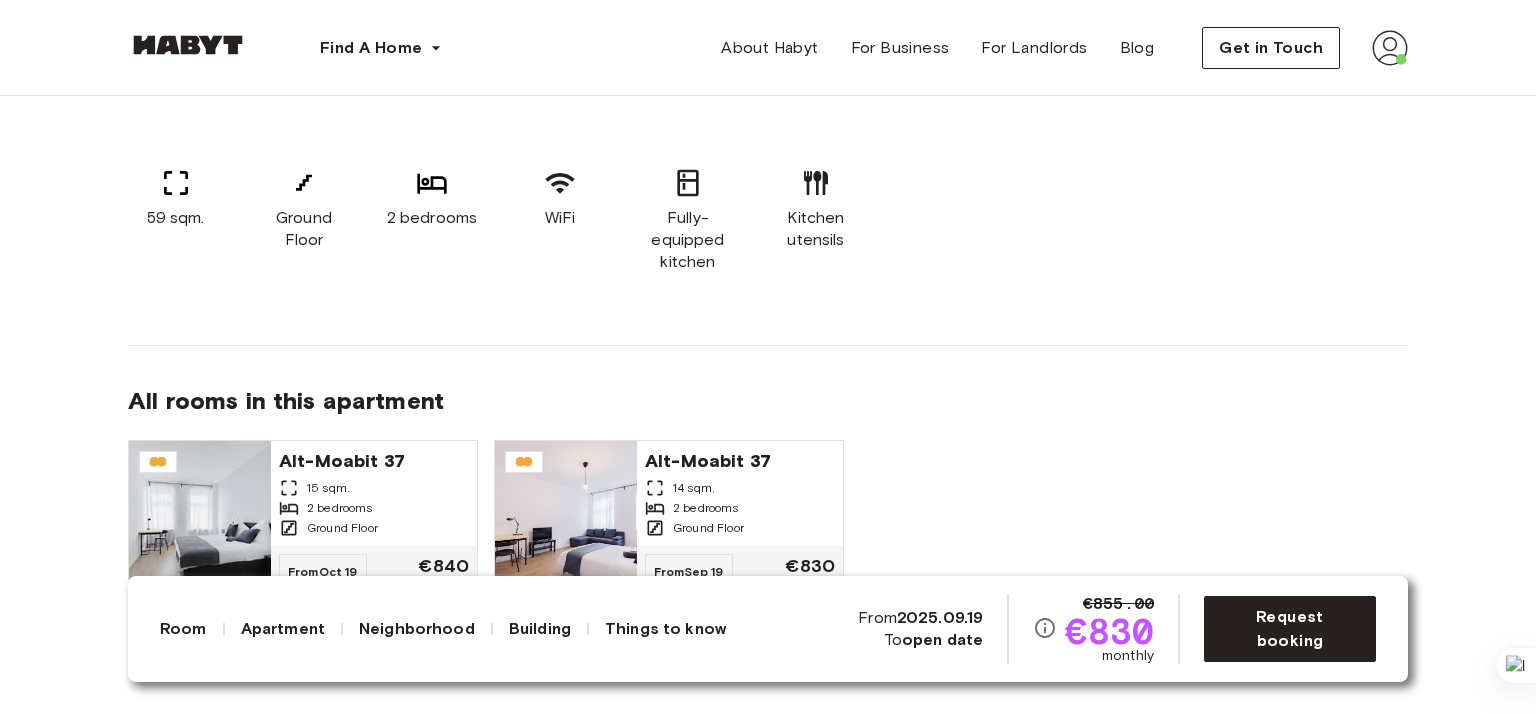 scroll, scrollTop: 1400, scrollLeft: 0, axis: vertical 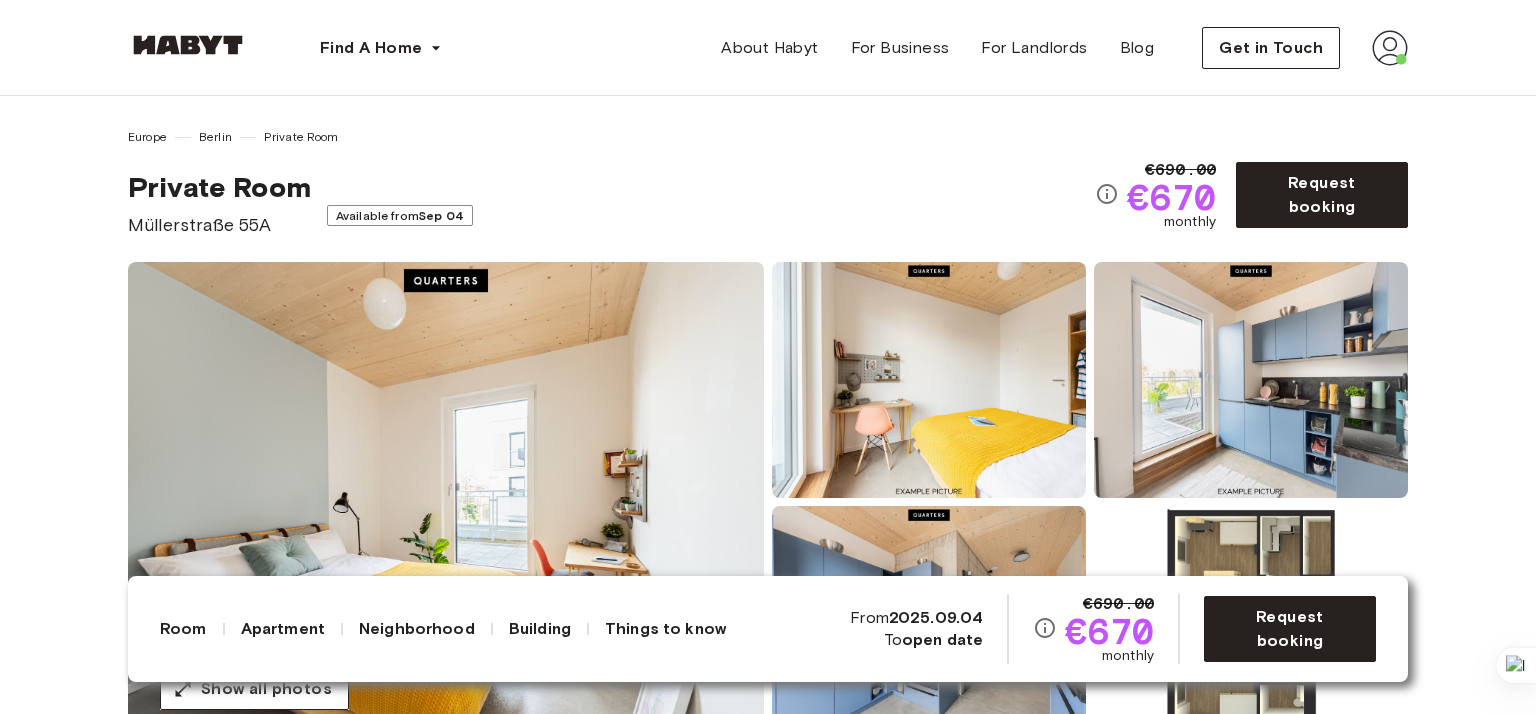 click on "Europe [CITY] Private Room Private Room [STREET] 55A Available from Sep 04 €690.00 €670 monthly Request booking Show all photos About the room Ref. number: DE-01-07-001-02Q Our rooms come fully furnished with everything you need such as a custom-made wardrobe and bed frame including a comfy premium mattress. Depending on size you’ll also have a nightstand and desk in there. If you want to work on that tan, you can get one of the rooms with a private or shared balcony or rooftop terrace overlooking the stunning backyards of the district. 10.5 sqm. 140 x 200cm mattress Shared balcony Backyard-facing view Wardrobe Desk and chair About the apartment The kitchen is fully stocked for any wannabe-chef to get creative in – you’ll have all the pots, pans and knives, as well as a fridge to keep things cool. The dining area is a great space to hang and invite your roomies over for dinner. All apartments entail one or two spacious bathrooms that you’ll be sharing with your room mates. 52 sqm. WiFi" at bounding box center (768, 3251) 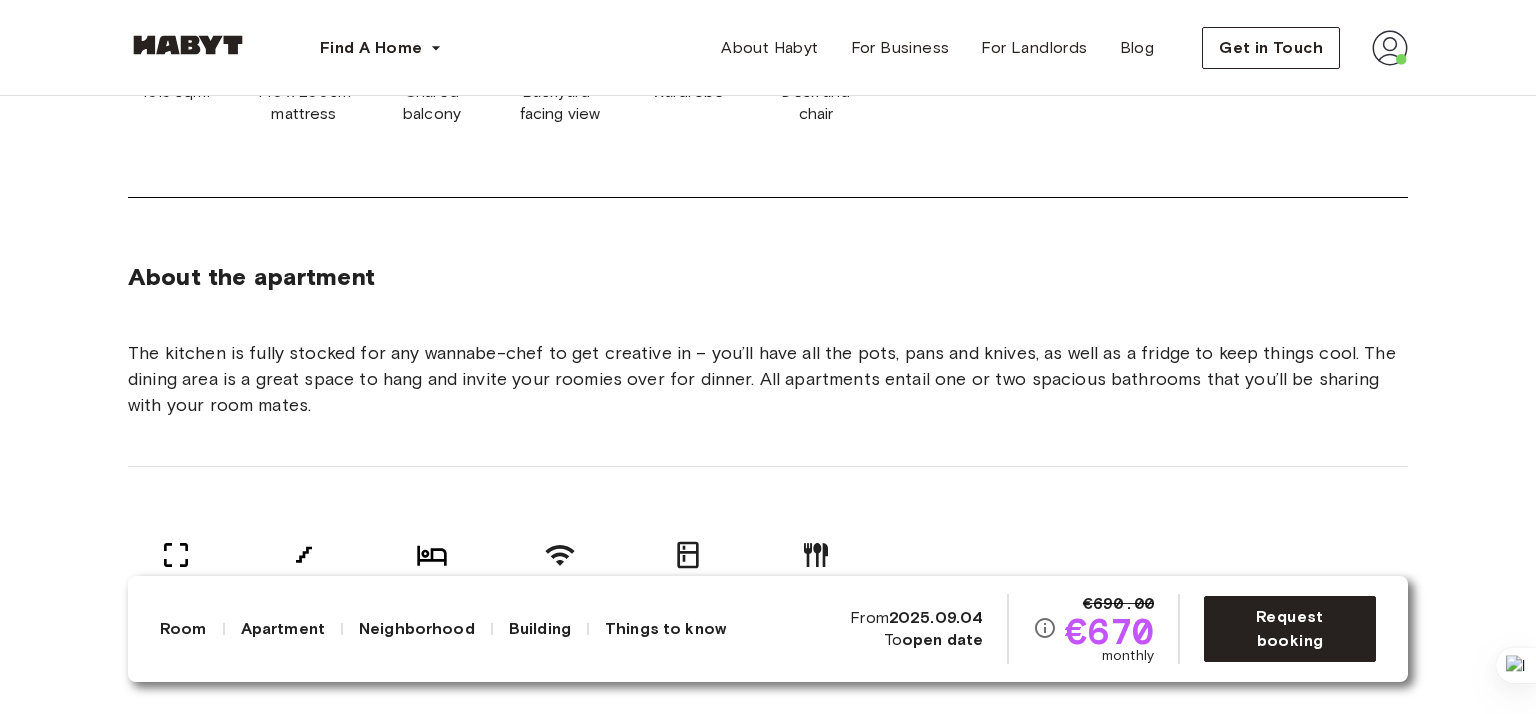 scroll, scrollTop: 1240, scrollLeft: 0, axis: vertical 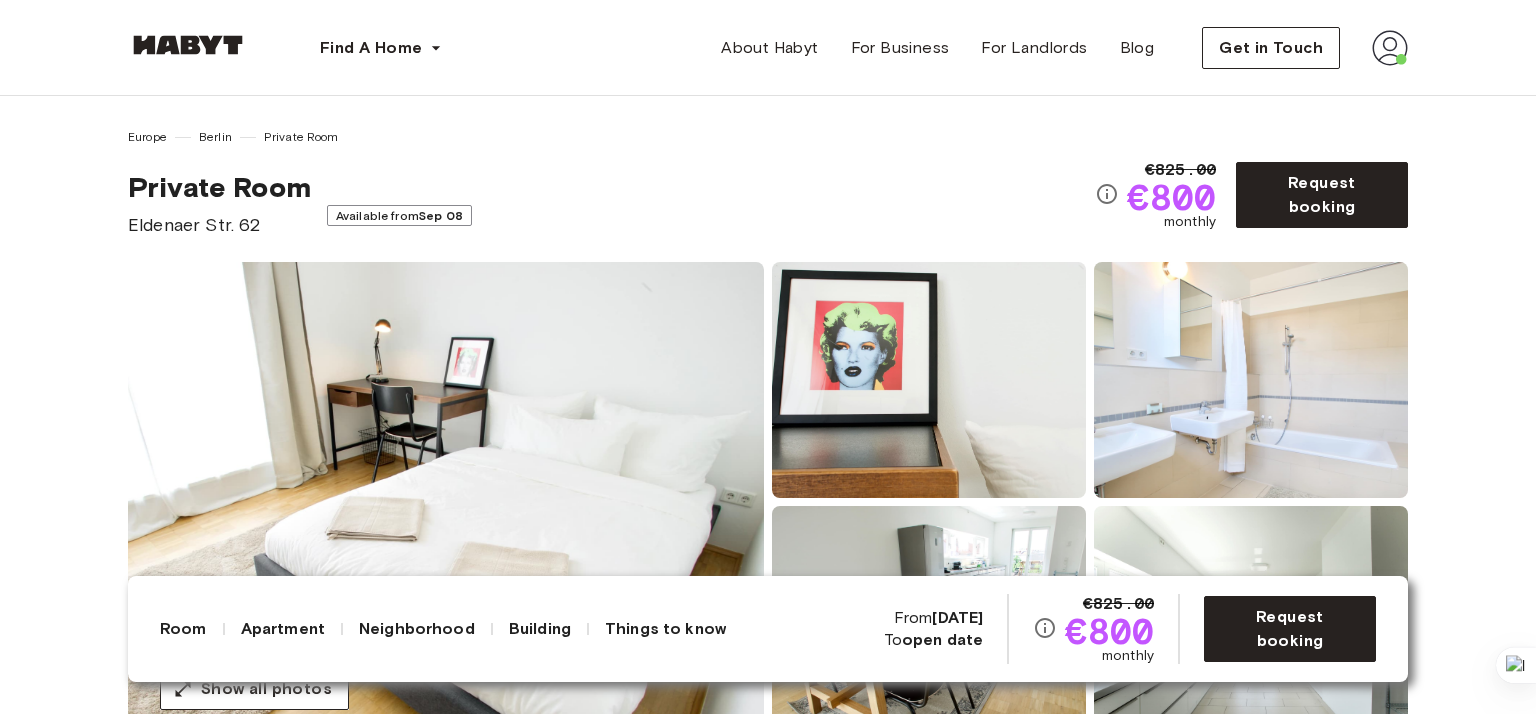 click on "Europe Berlin Private Room Private Room Eldenaer Str. 62 Available from  Sep 08 €825.00 €800 monthly Request booking Show all photos" at bounding box center (768, 419) 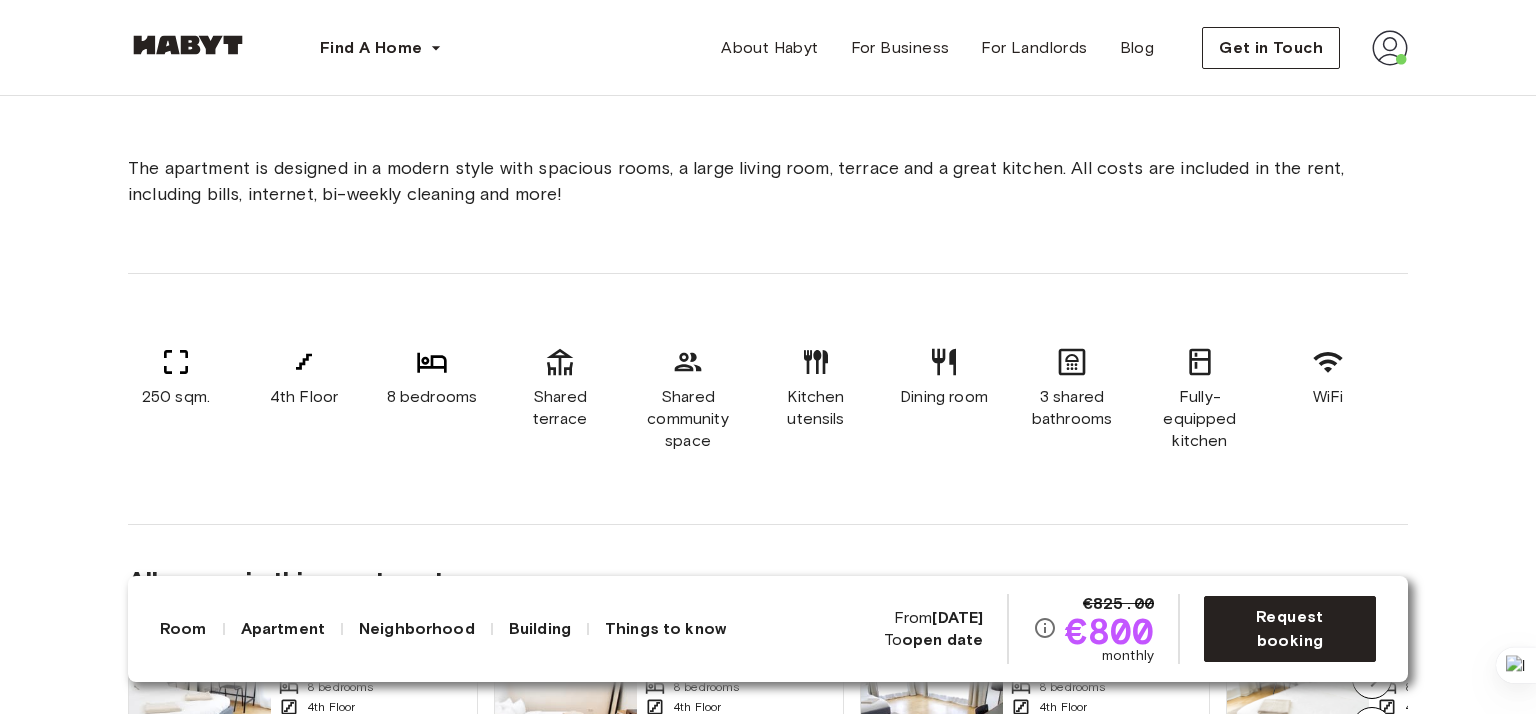 scroll, scrollTop: 1240, scrollLeft: 0, axis: vertical 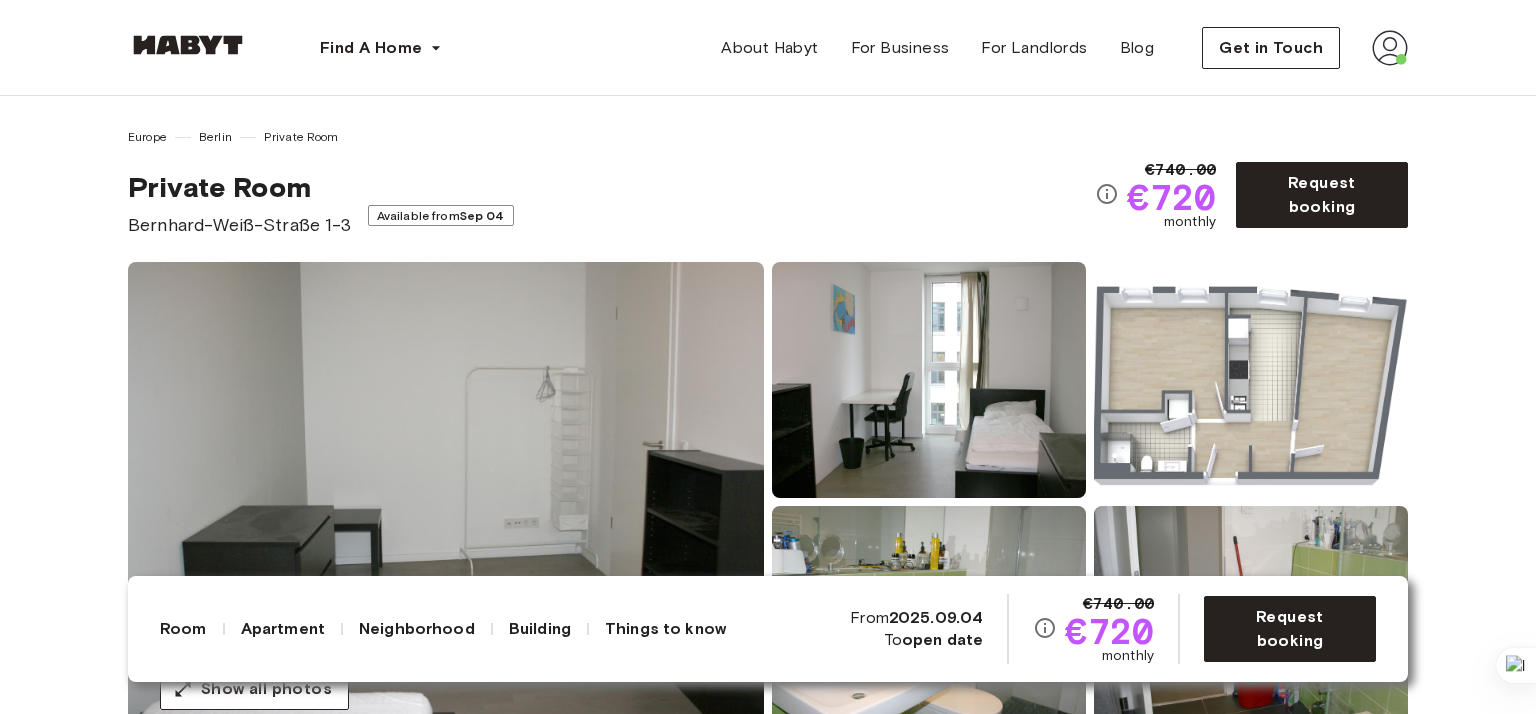 click on "Show all photos" at bounding box center [768, 502] 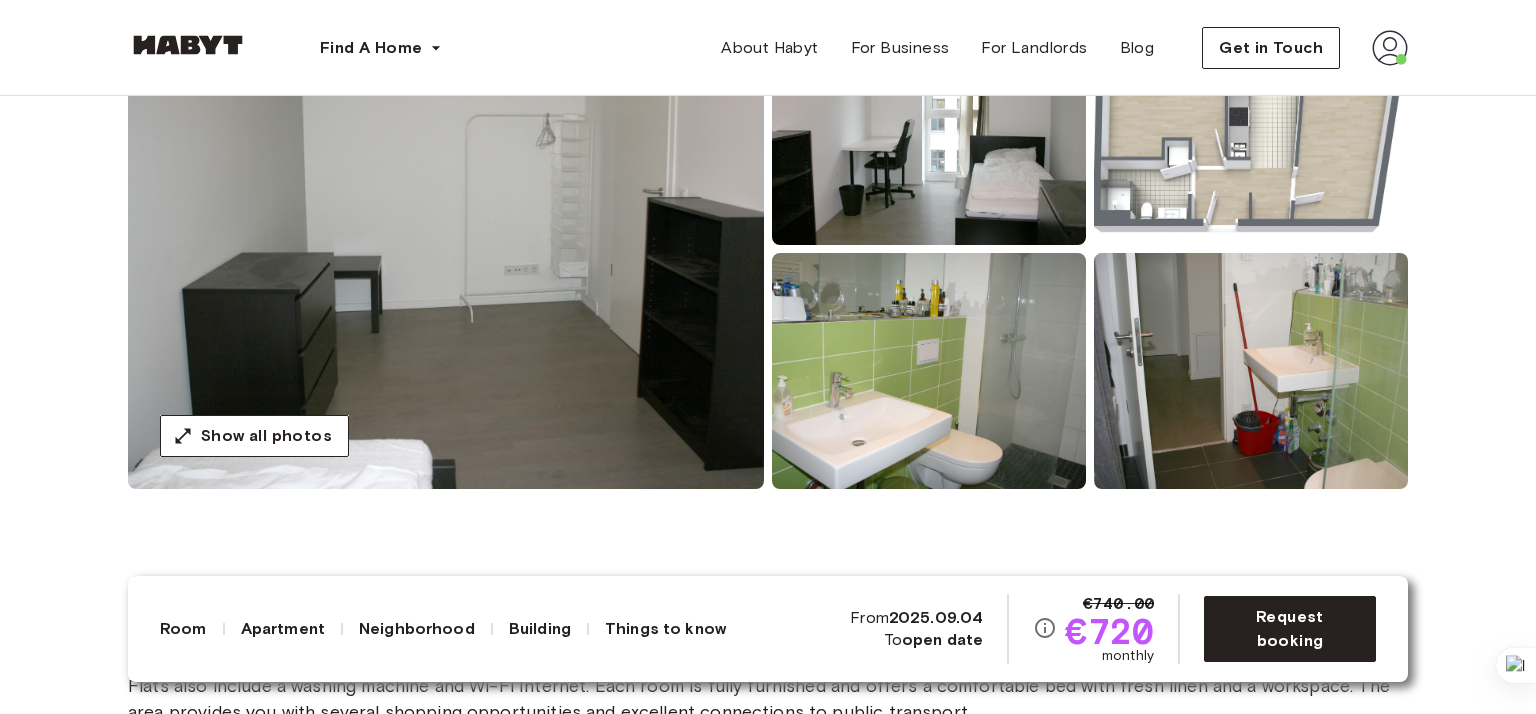 scroll, scrollTop: 280, scrollLeft: 0, axis: vertical 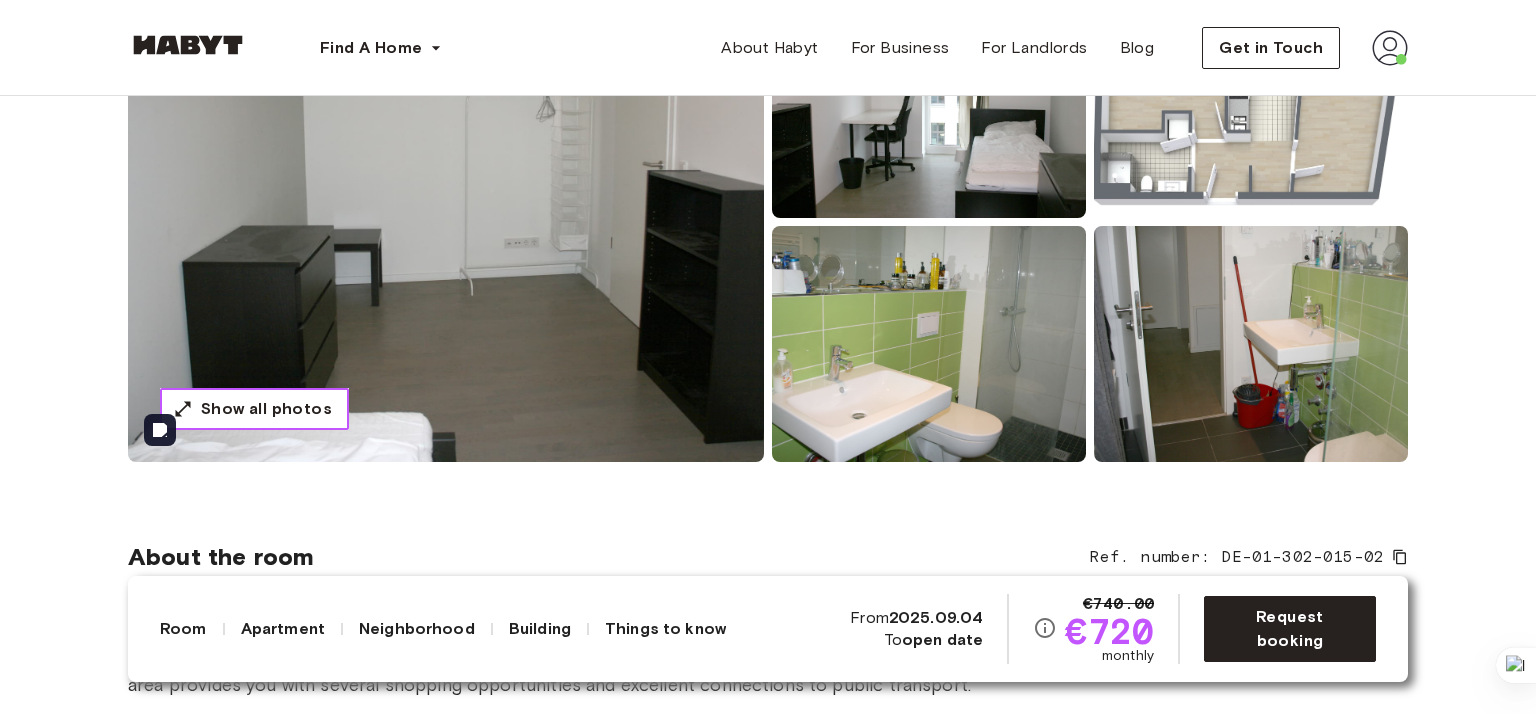 click on "Show all photos" at bounding box center [266, 409] 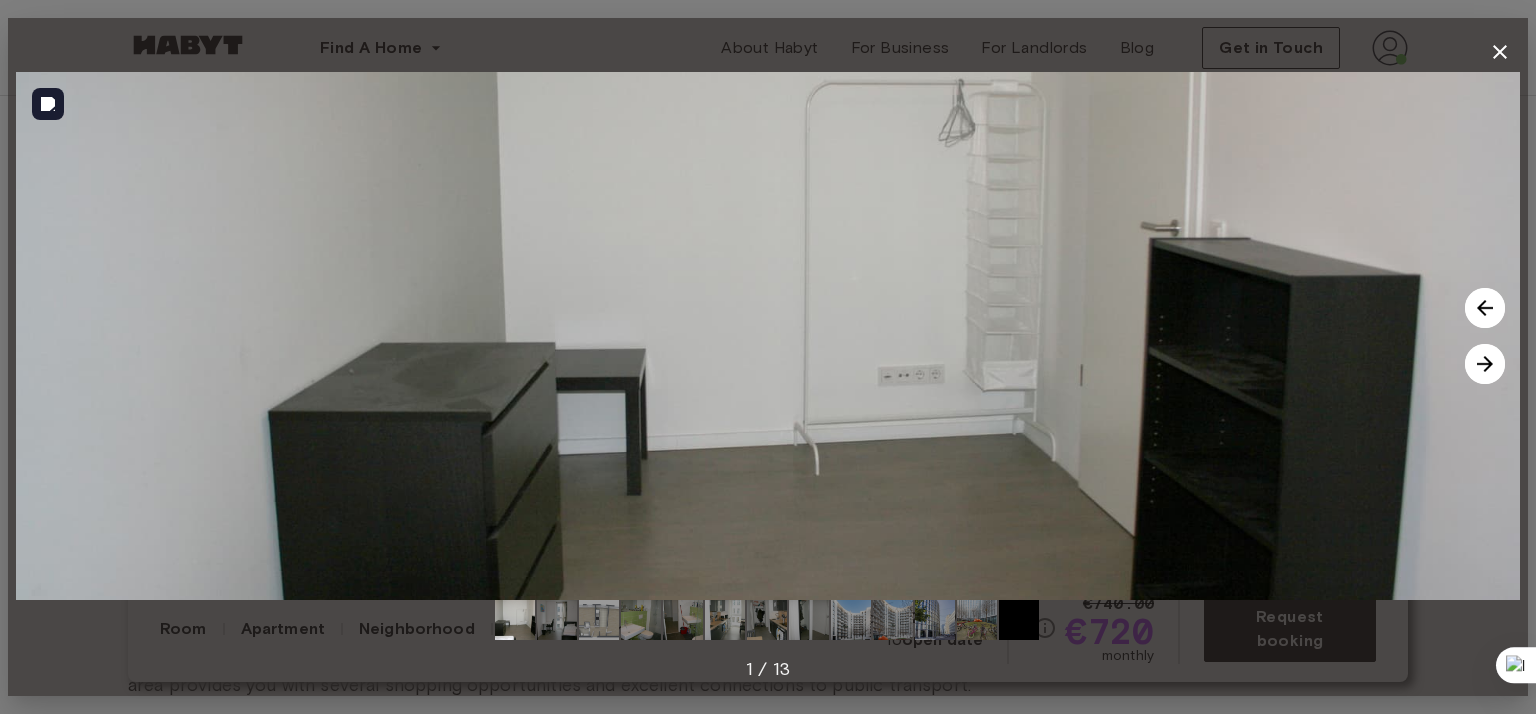 click at bounding box center [1485, 364] 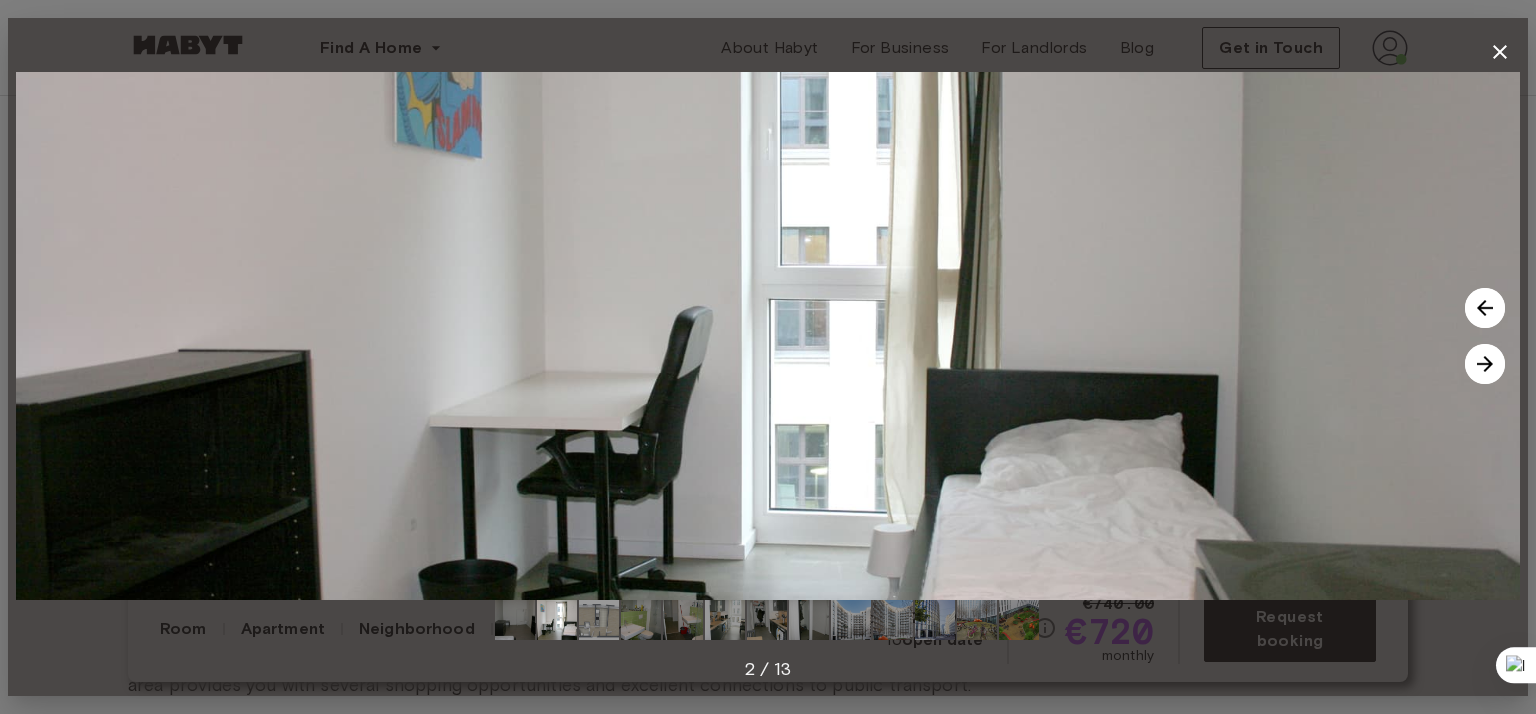 click at bounding box center [1485, 364] 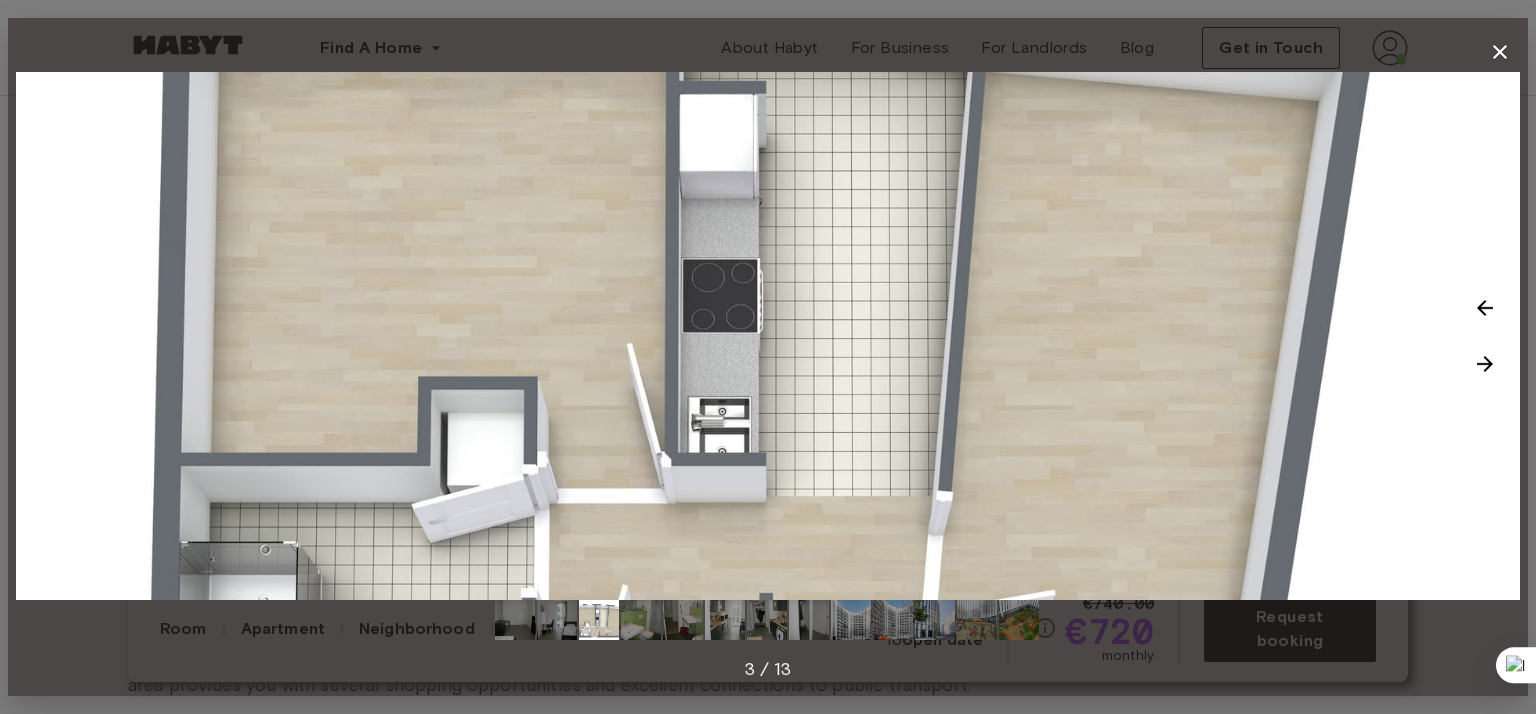 click at bounding box center [1485, 364] 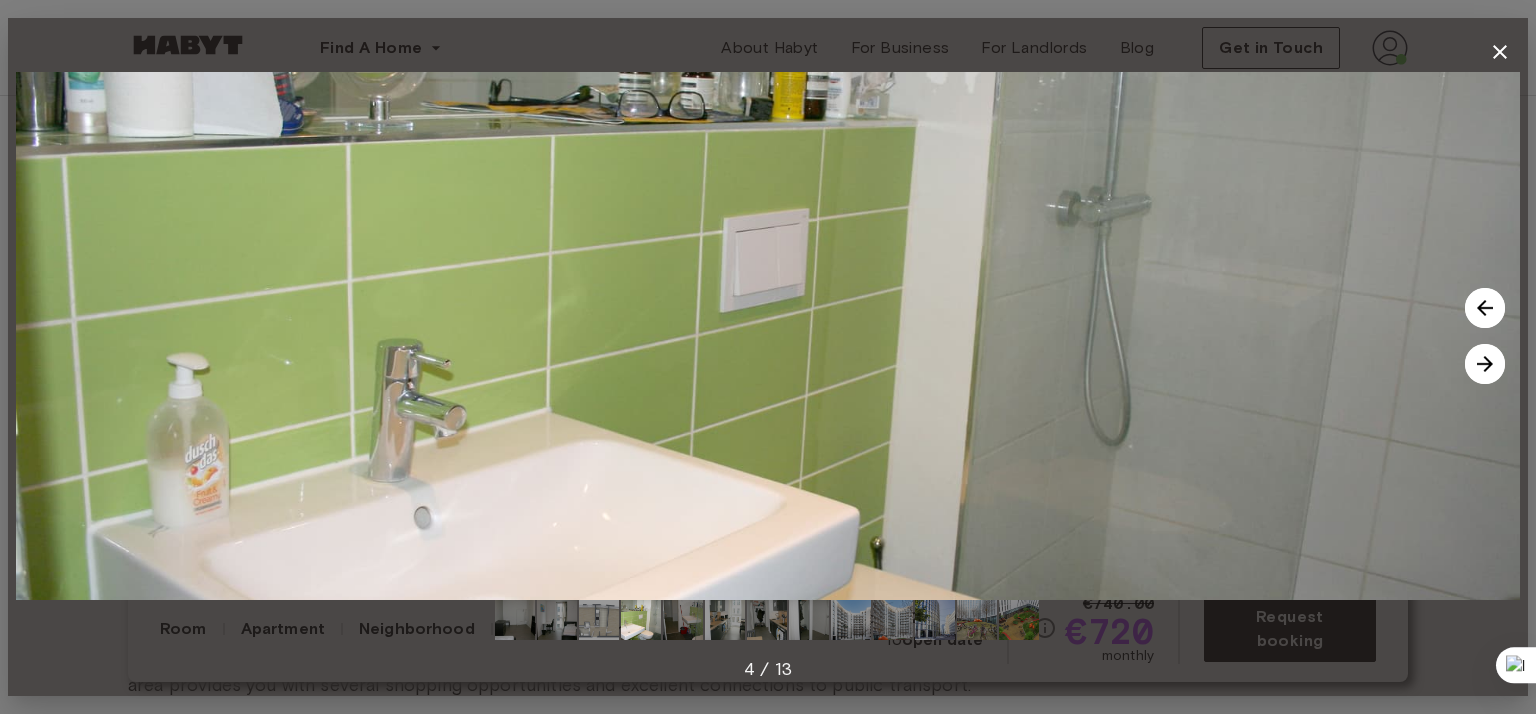 click at bounding box center (1485, 364) 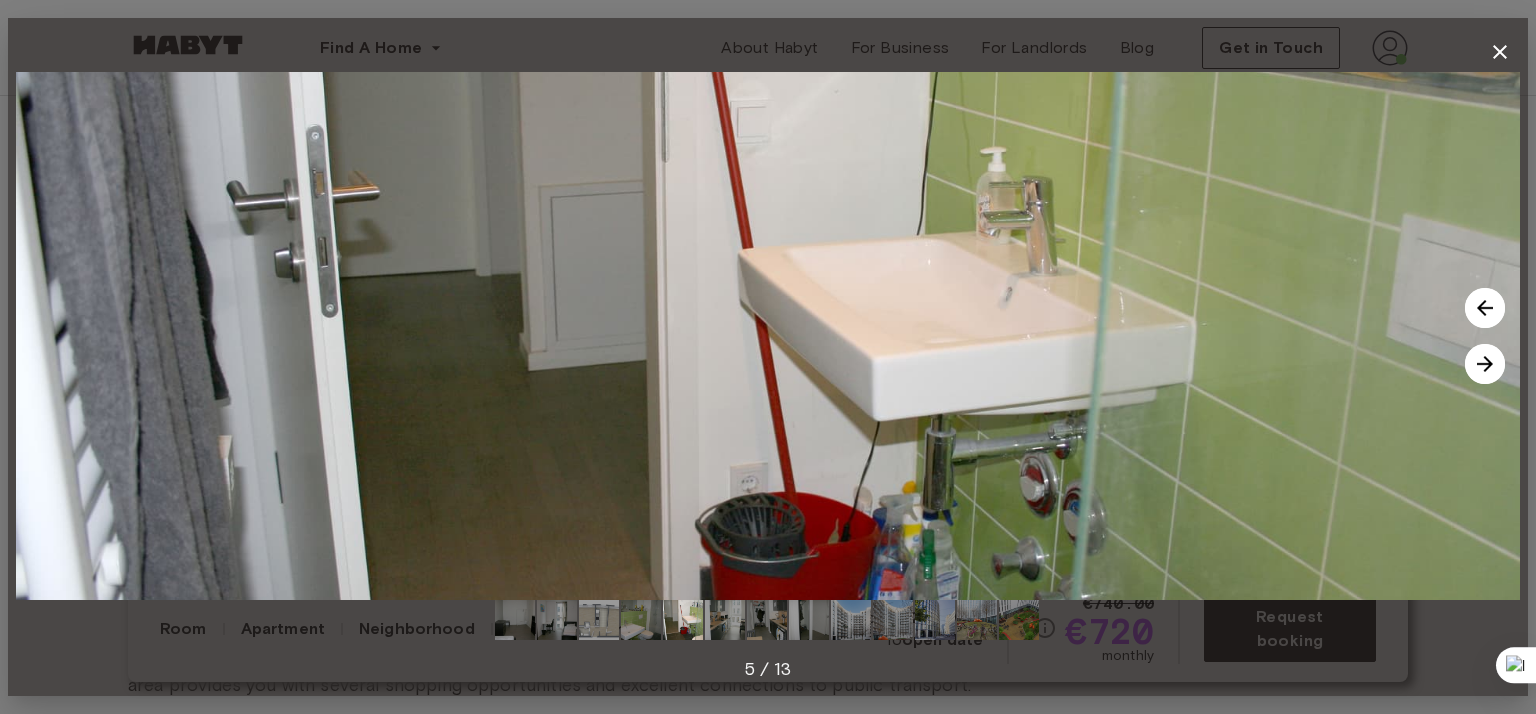click at bounding box center [1485, 364] 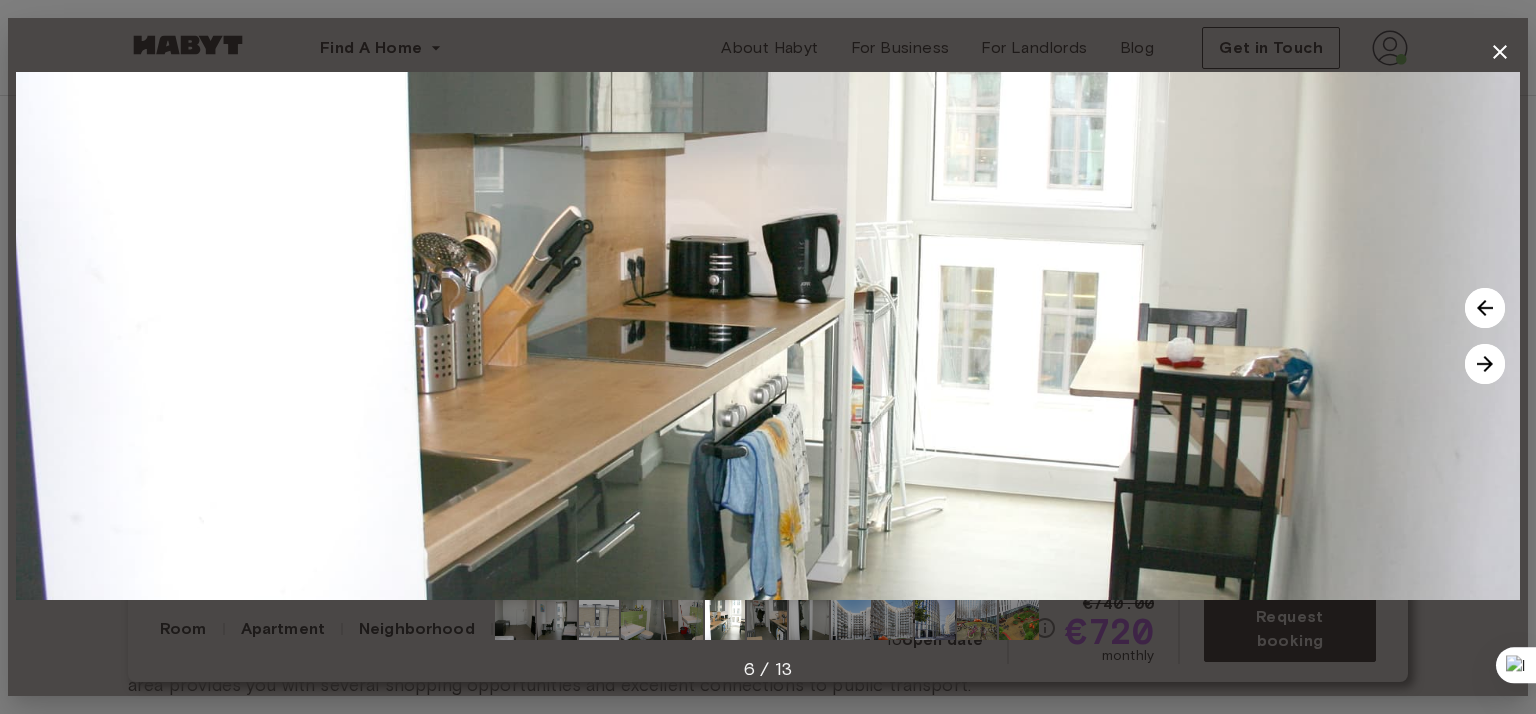 click at bounding box center [1485, 364] 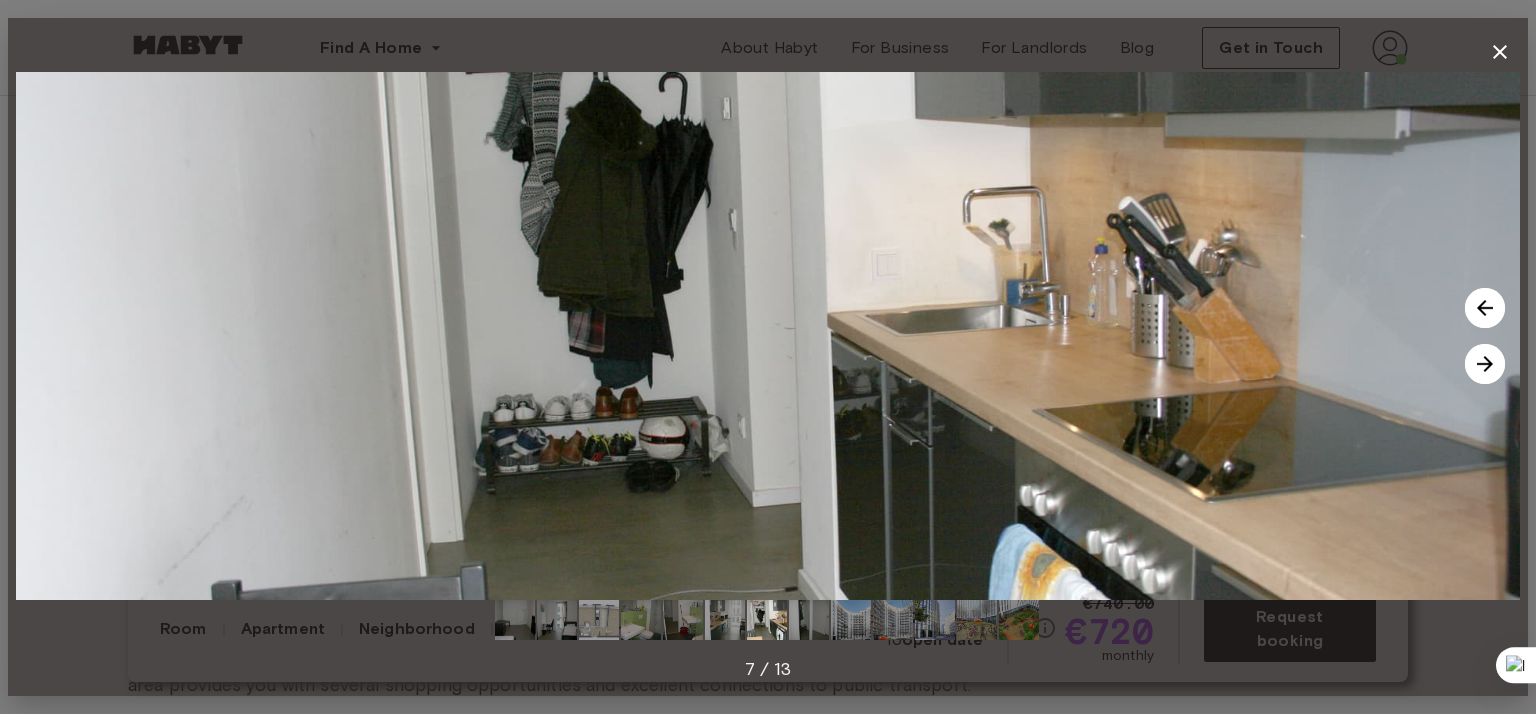 click at bounding box center [1485, 364] 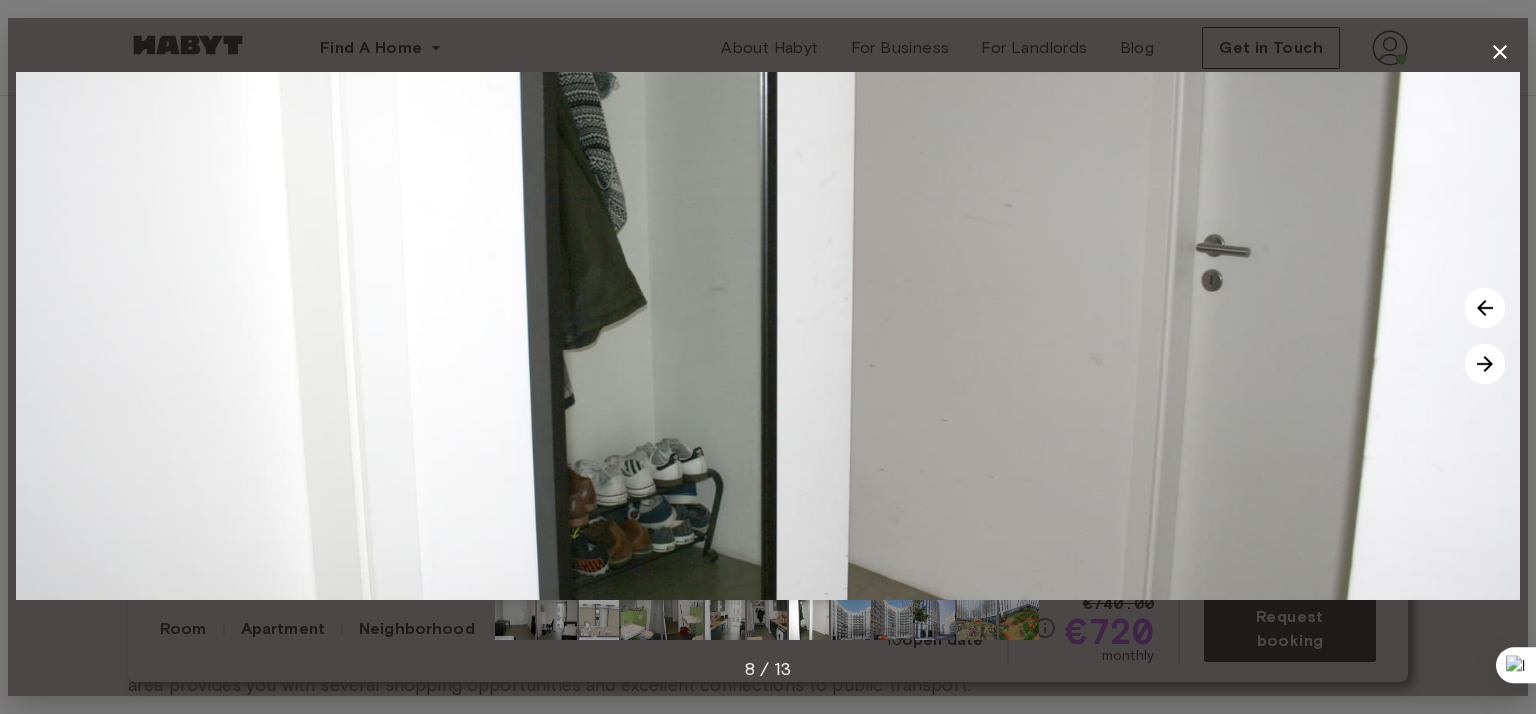 click at bounding box center (1485, 364) 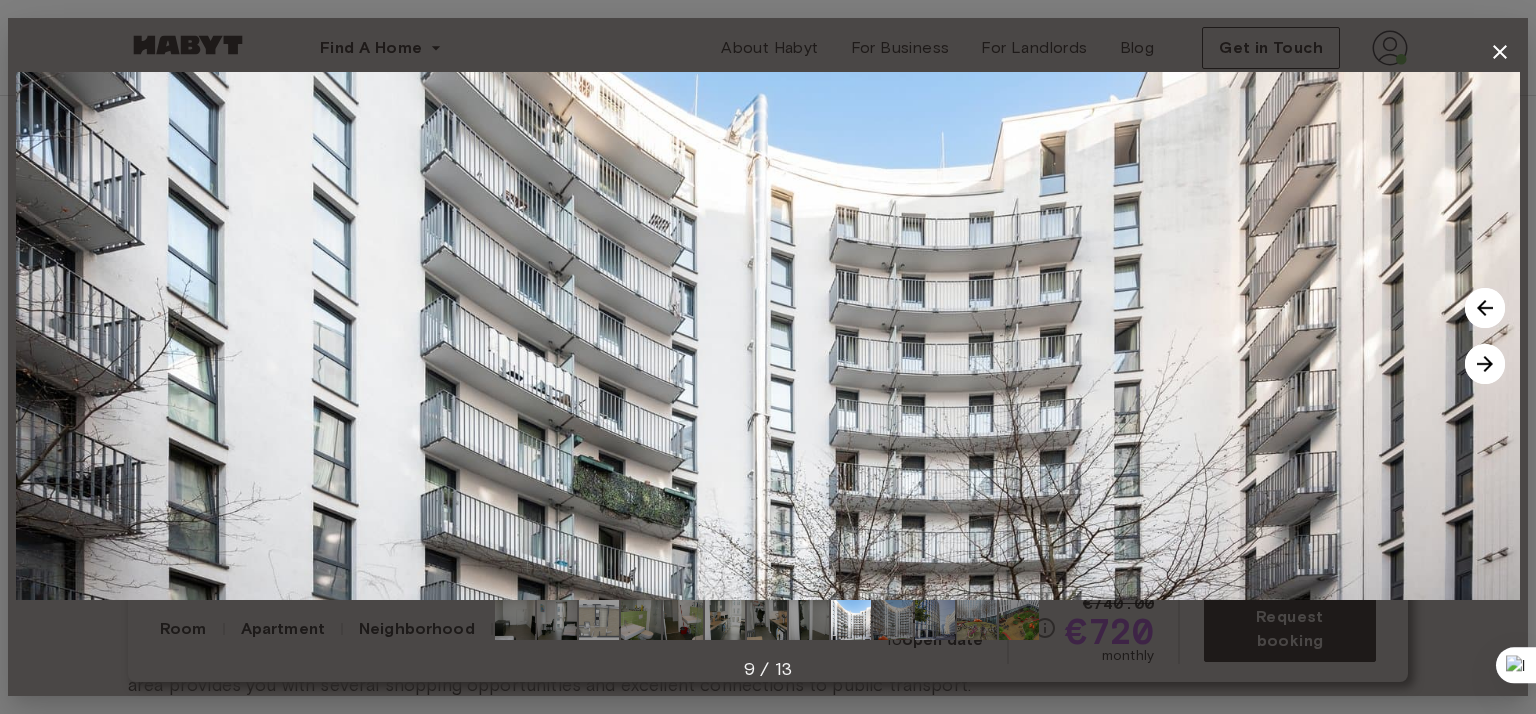 click at bounding box center [1485, 364] 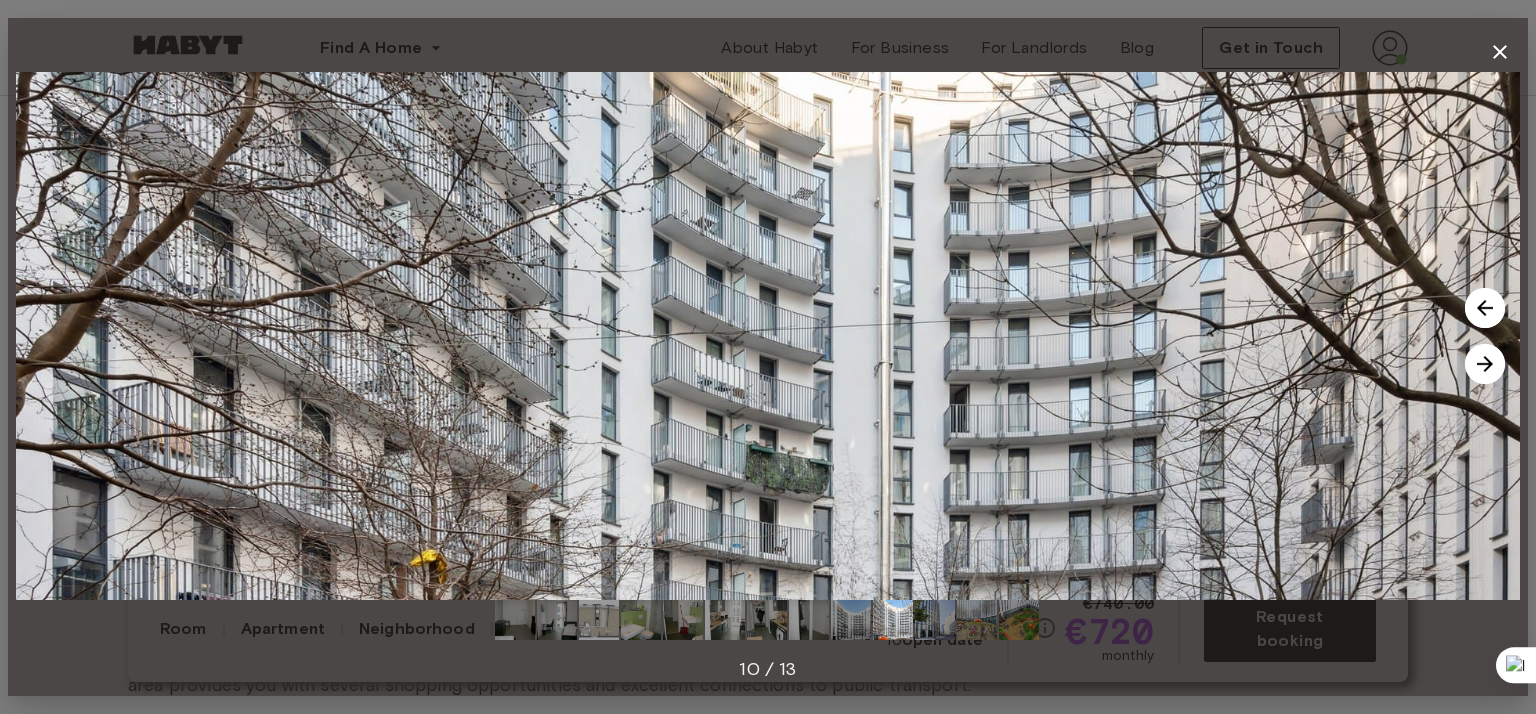 click at bounding box center (1485, 364) 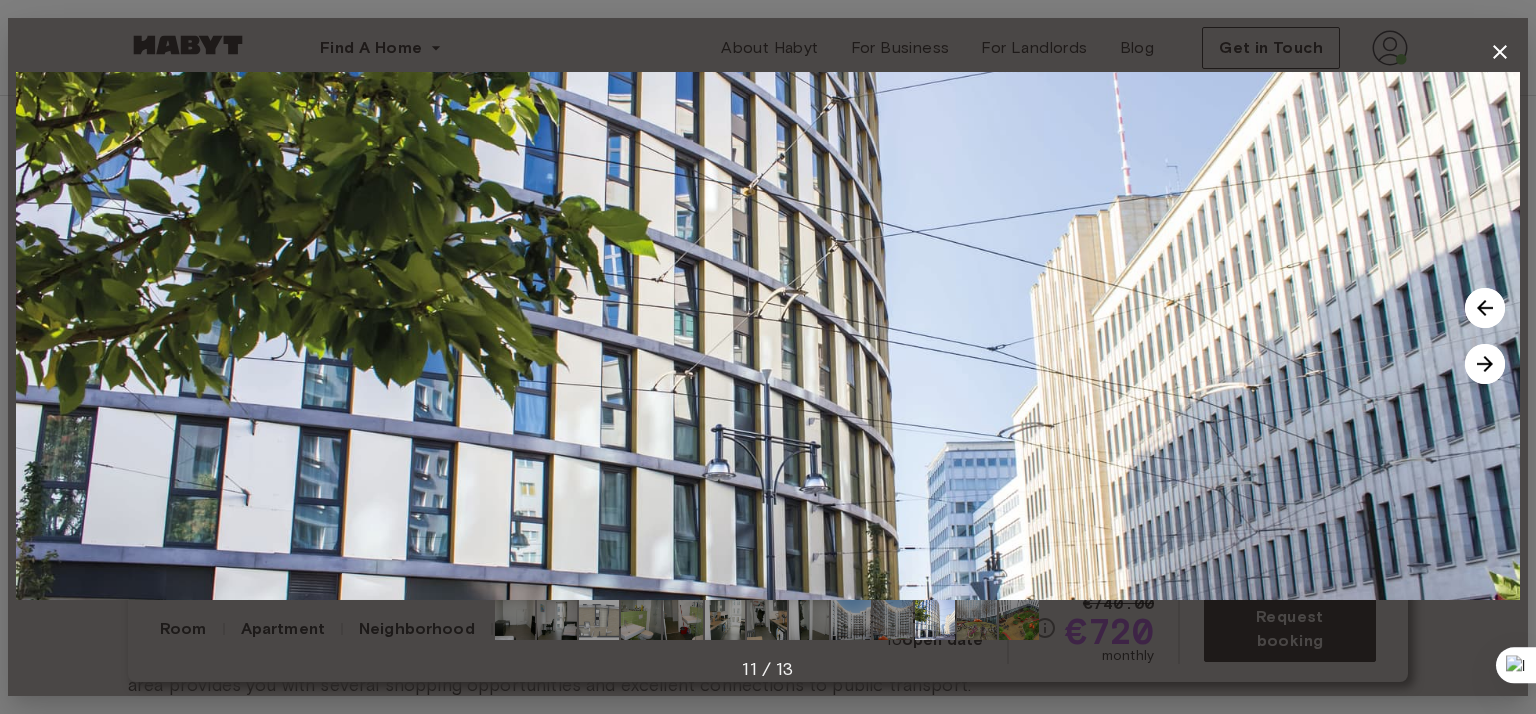 click at bounding box center [1485, 364] 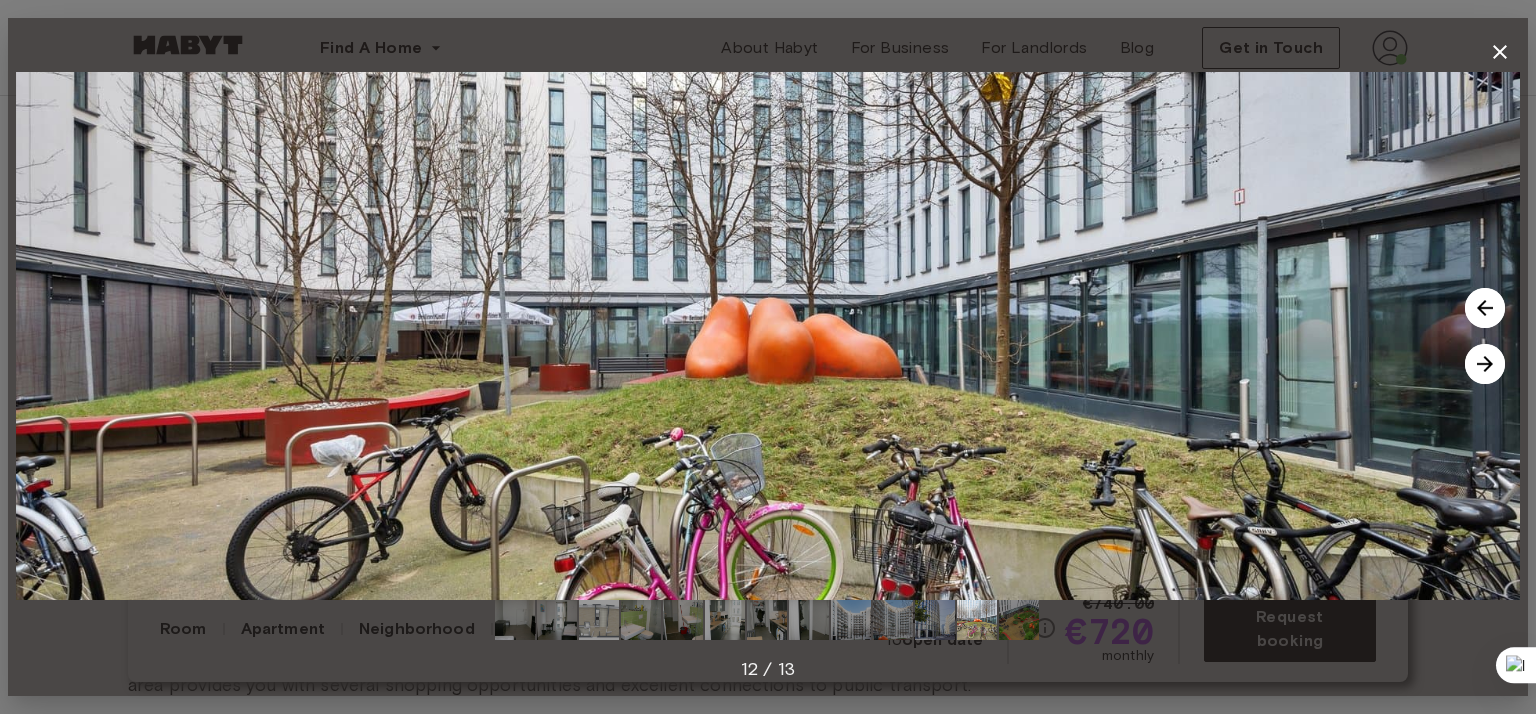 click at bounding box center (1485, 364) 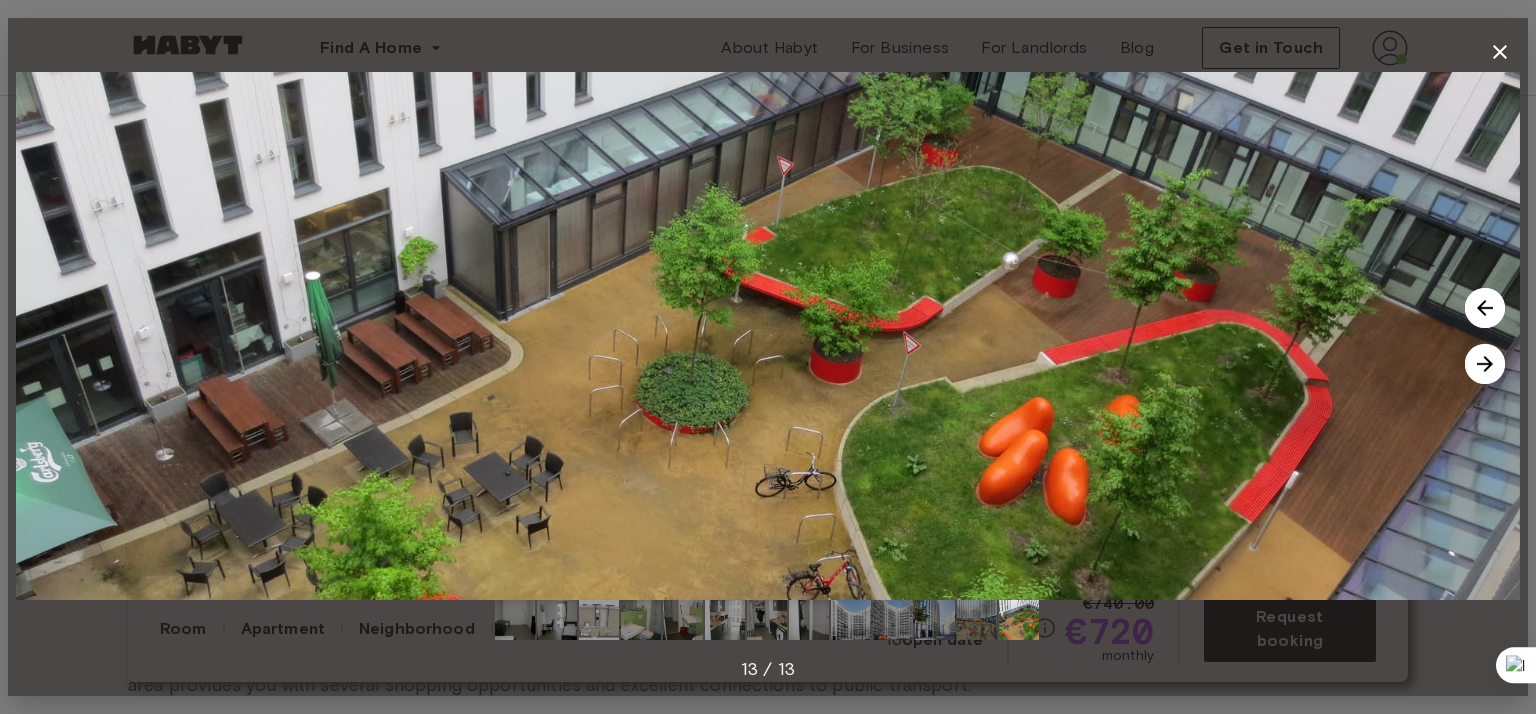 click at bounding box center [1485, 364] 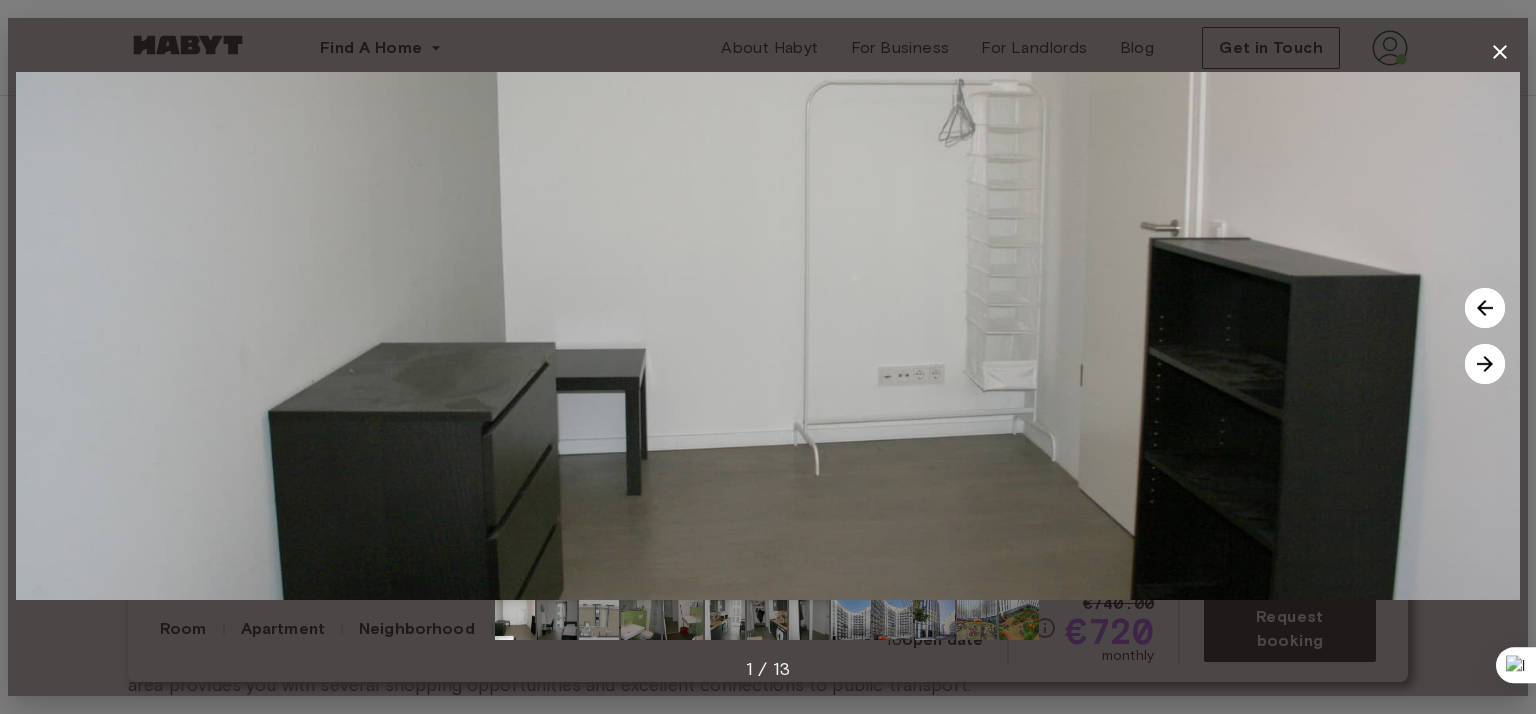 click 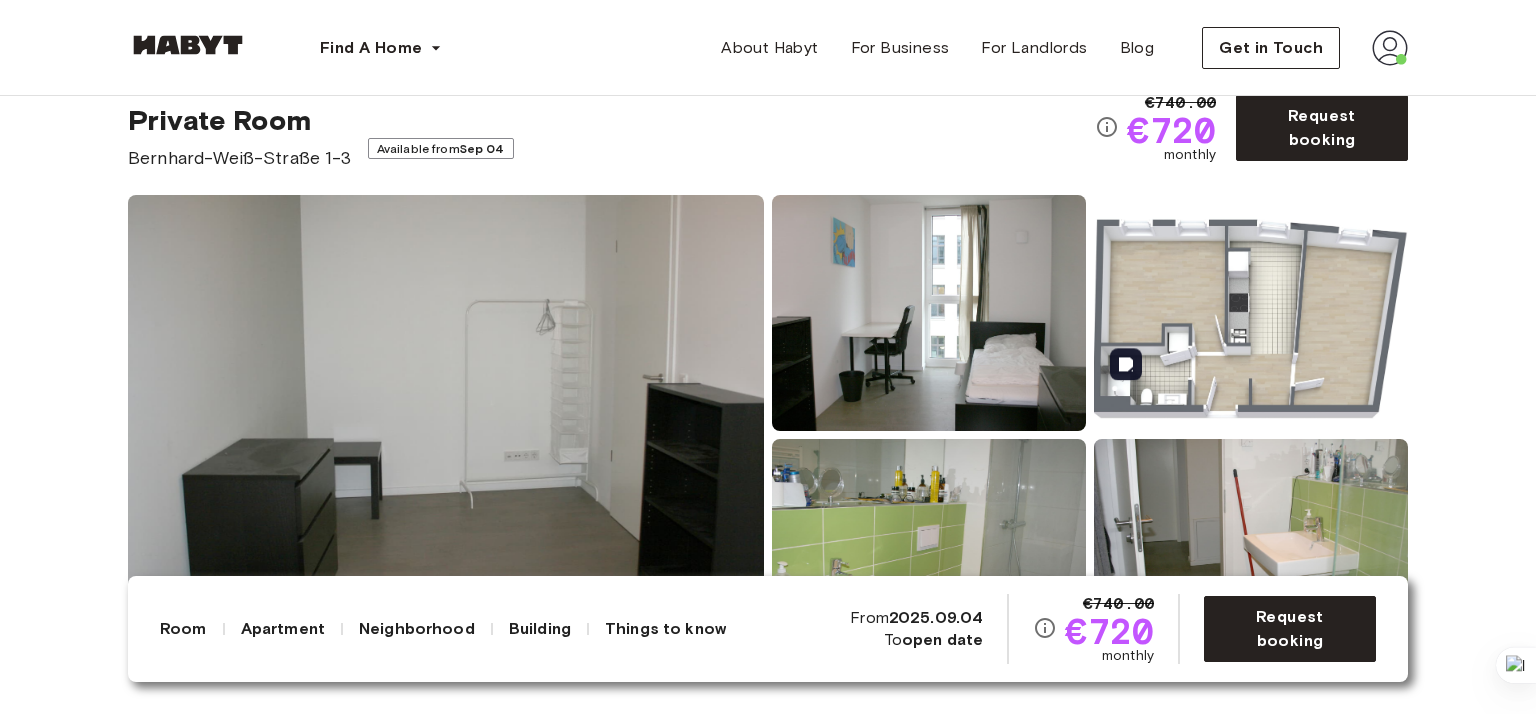 scroll, scrollTop: 200, scrollLeft: 0, axis: vertical 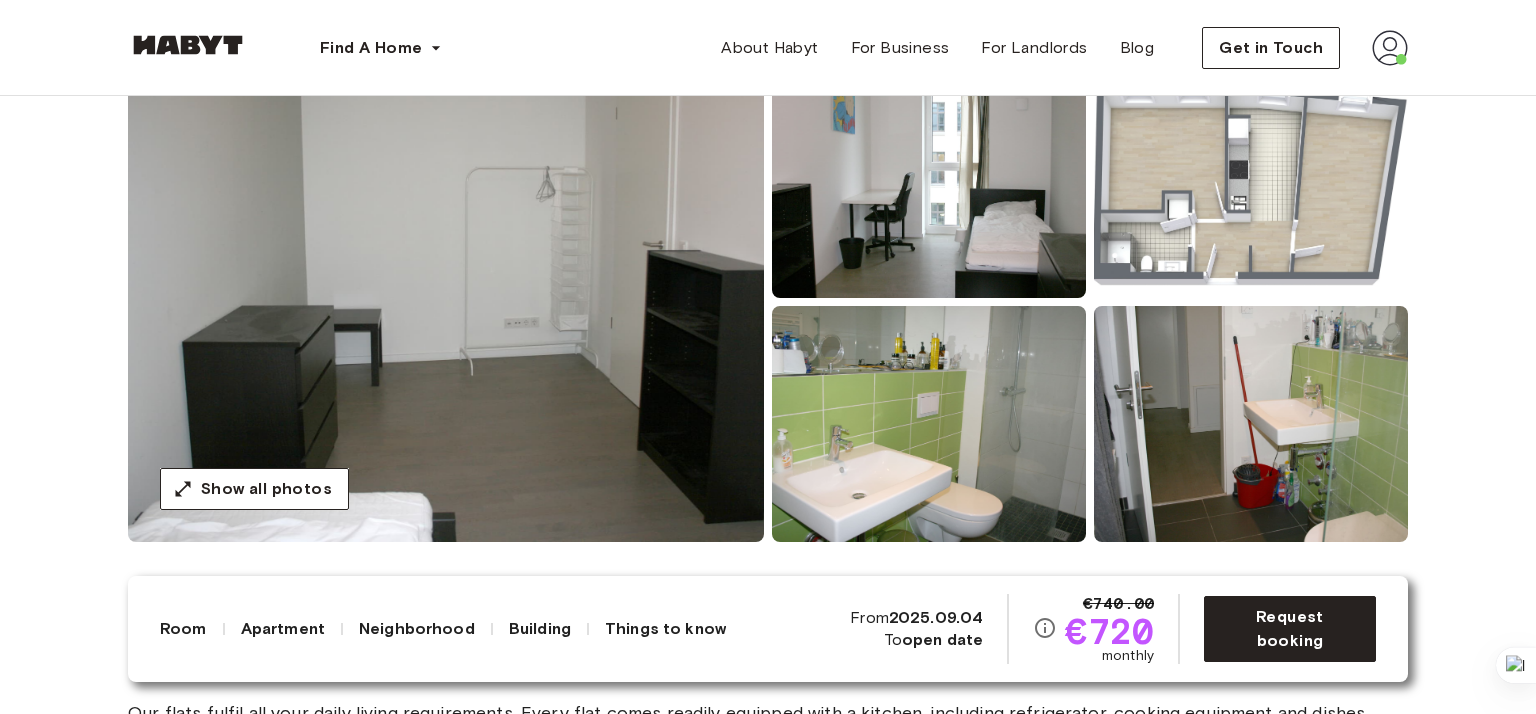click on "Europe Berlin Private Room Private Room Bernhard-Weiß-Straße 1-3 Available from  Sep 04 €740.00 €720 monthly Request booking Show all photos About the room Ref. number:   DE-01-302-015-02 Our flats fulfil all your daily living requirements. Every flat comes readily equipped with a kitchen, including refrigerator, cooking equipment and dishes. Flats also include a washing machine and Wi-Fi Internet. Each room is fully furnished and offers a comfortable bed with fresh linen and a workspace. The area provides you with several shopping opportunities and excellent connections to public transport. 13 sqm. Wardrobe Desk and chair About the apartment 43 sqm. 6th Floor 2 bedrooms WiFi Fully-equipped kitchen Kitchen utensils All rooms in this apartment Bernhard-Weiß-Straße 1-3 13 sqm. 2 bedrooms 6th Floor From  Jan 01 €740 monthly Bernhard-Weiß-Straße 1-3 13 sqm. 2 bedrooms 6th Floor From  Sep 04 €720 monthly About the building Show more Elevator About the neighborhood Open in Google Maps Show more Berlin" at bounding box center [768, 2989] 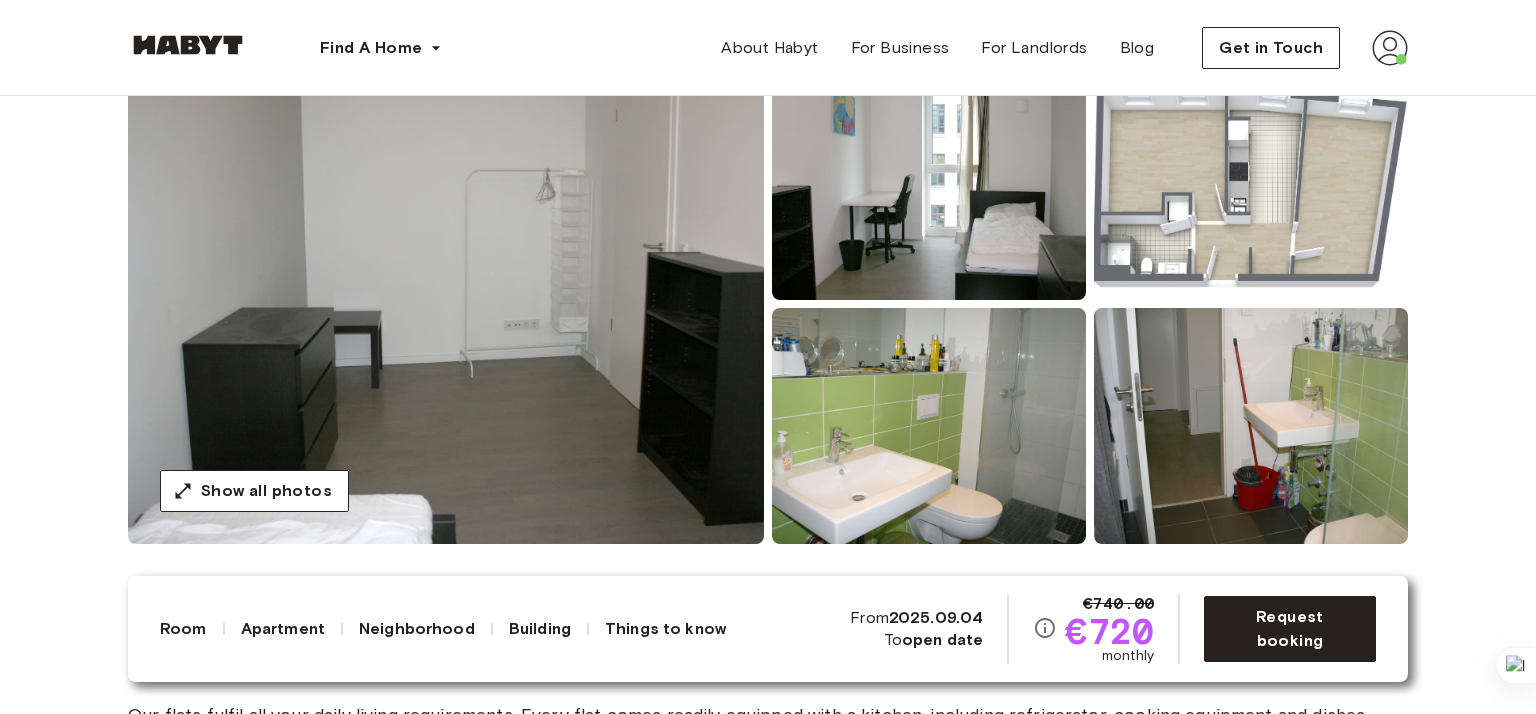 scroll, scrollTop: 200, scrollLeft: 0, axis: vertical 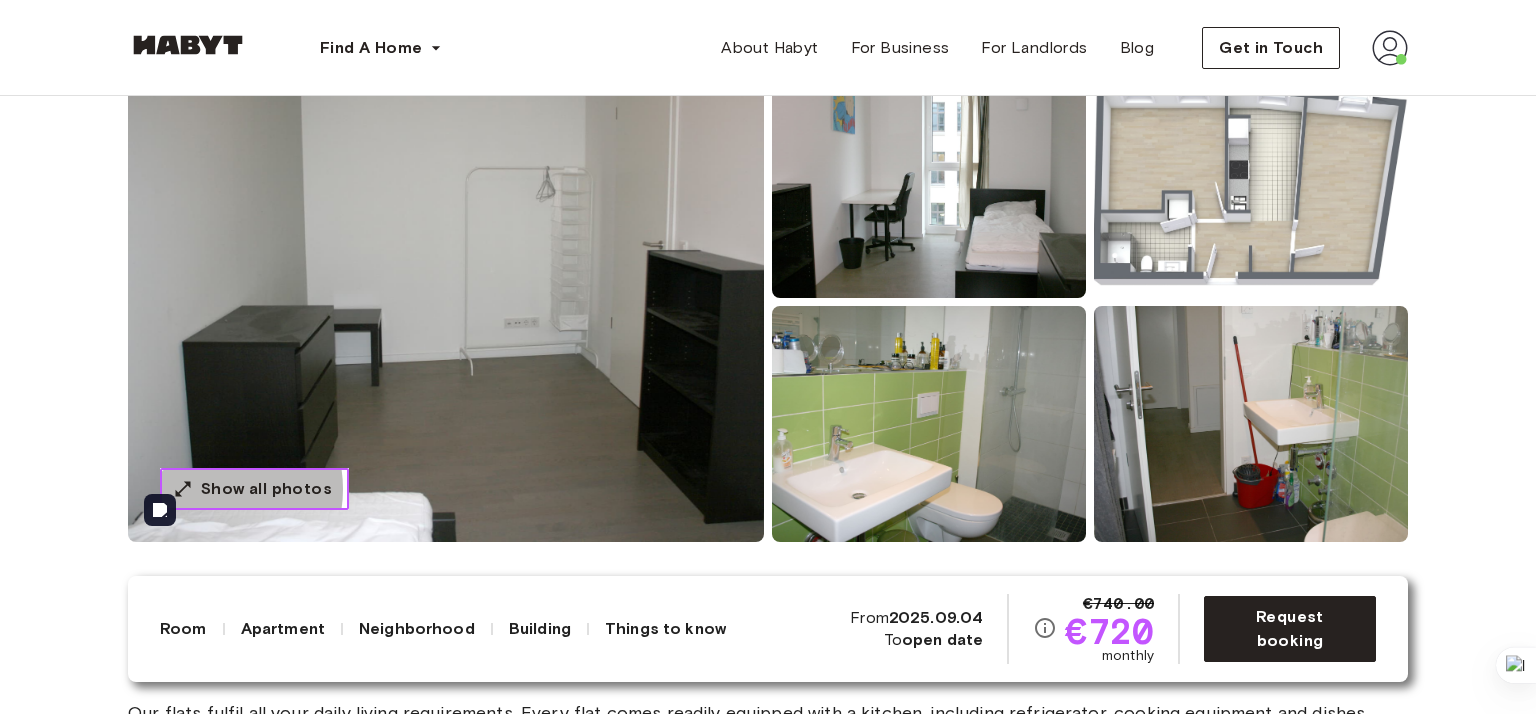 click on "Show all photos" at bounding box center [266, 489] 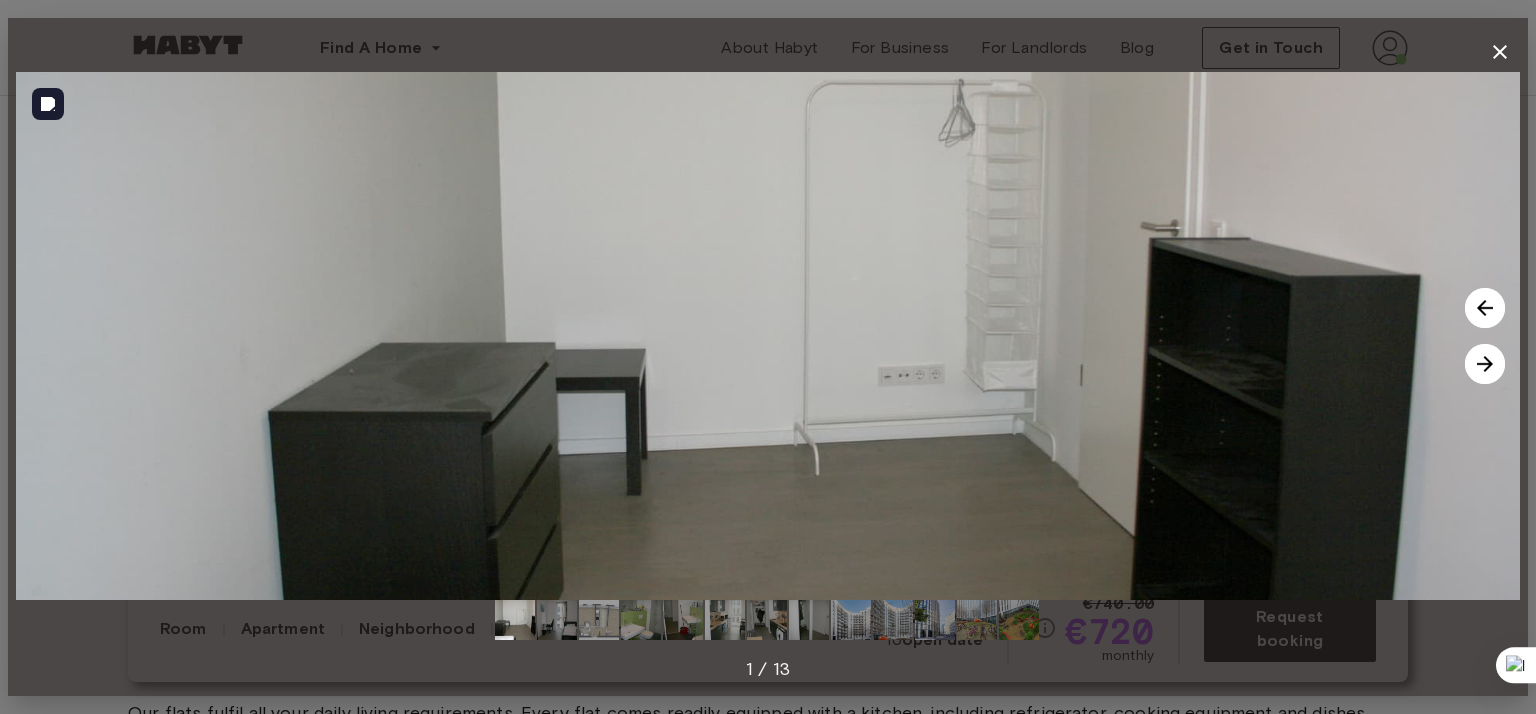 click at bounding box center [1485, 364] 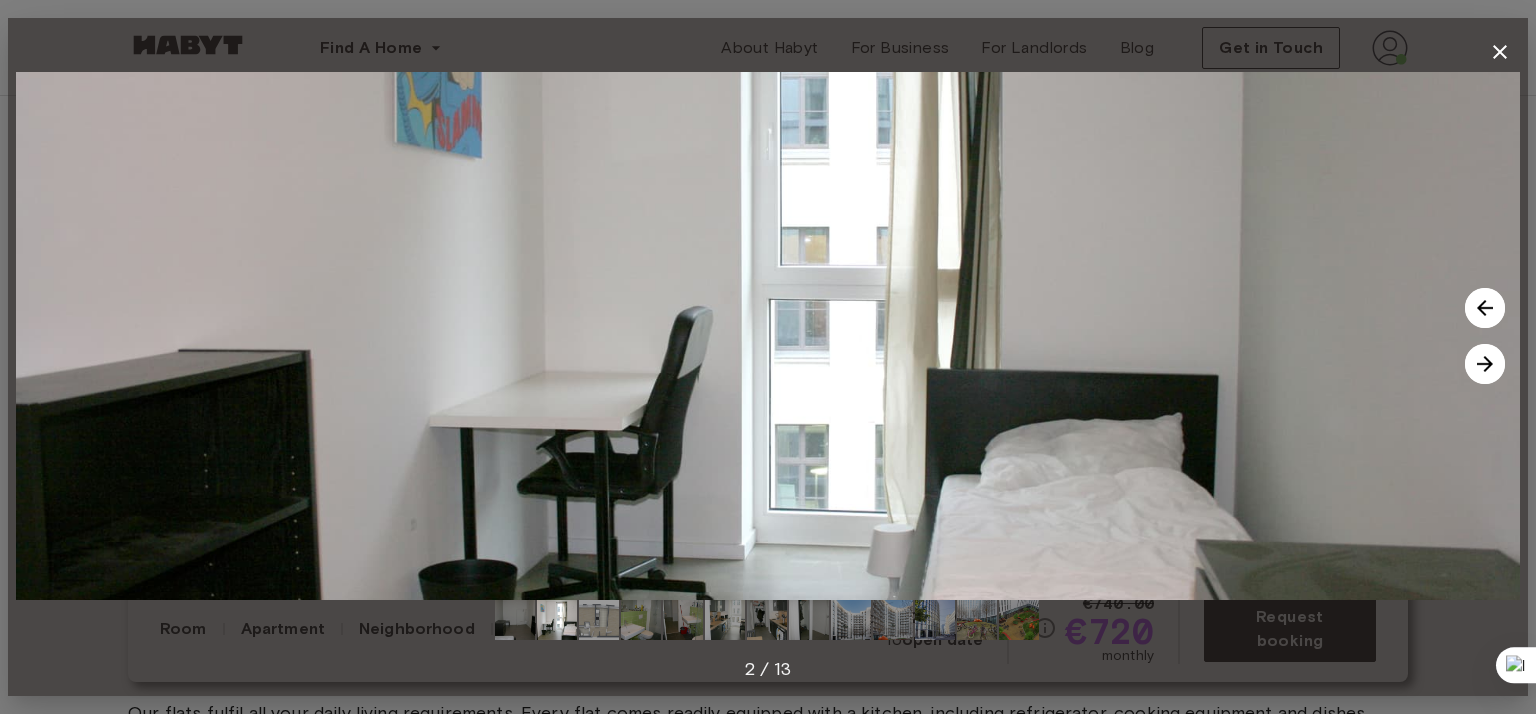 click at bounding box center (1485, 364) 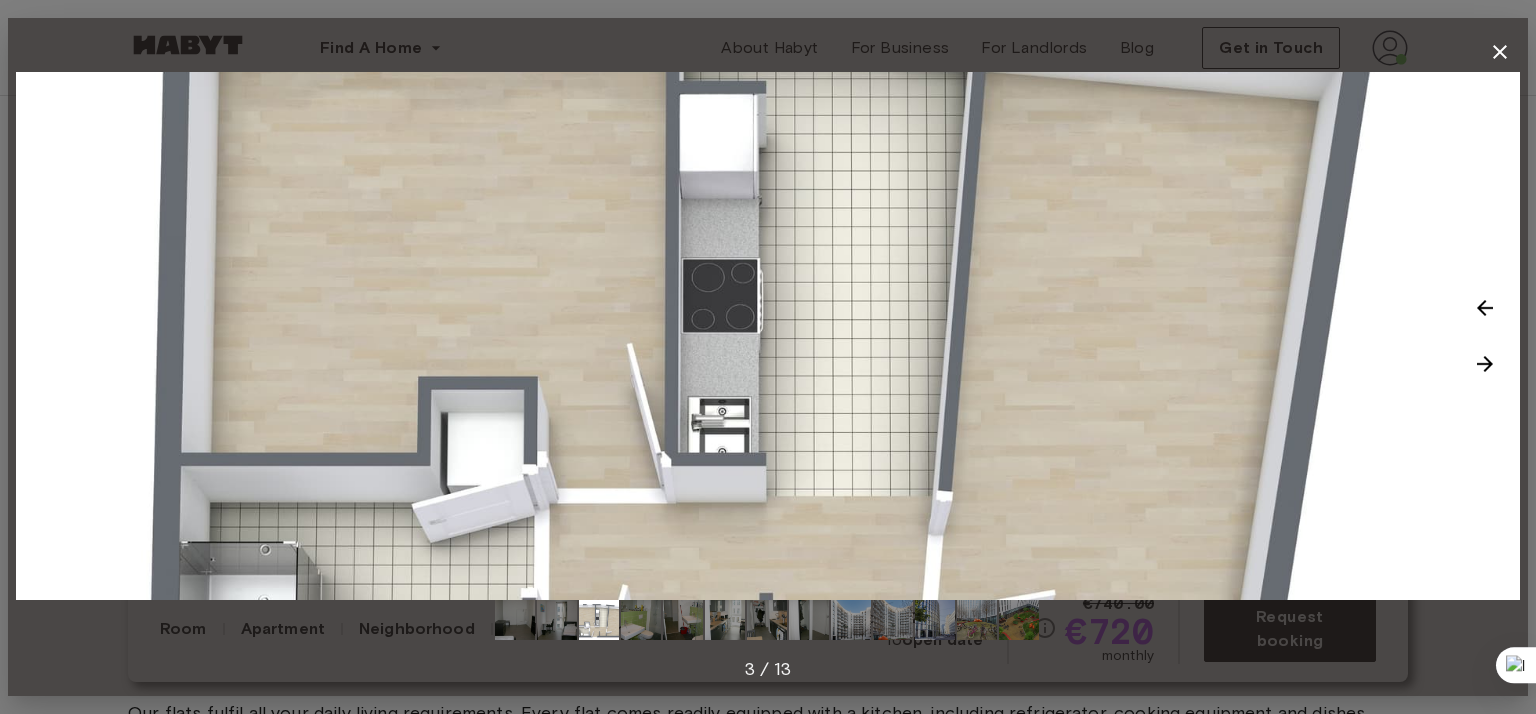 click at bounding box center [1485, 364] 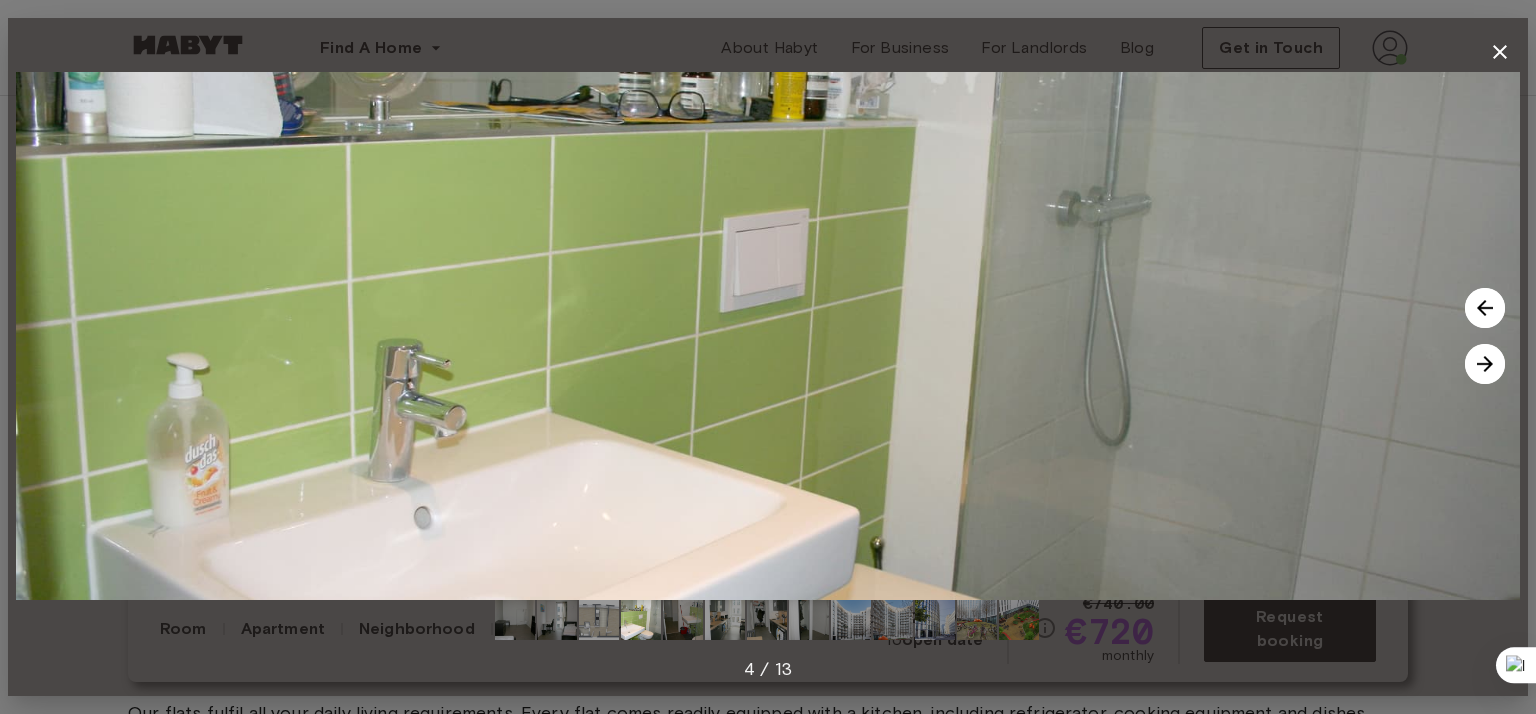 click at bounding box center (1485, 364) 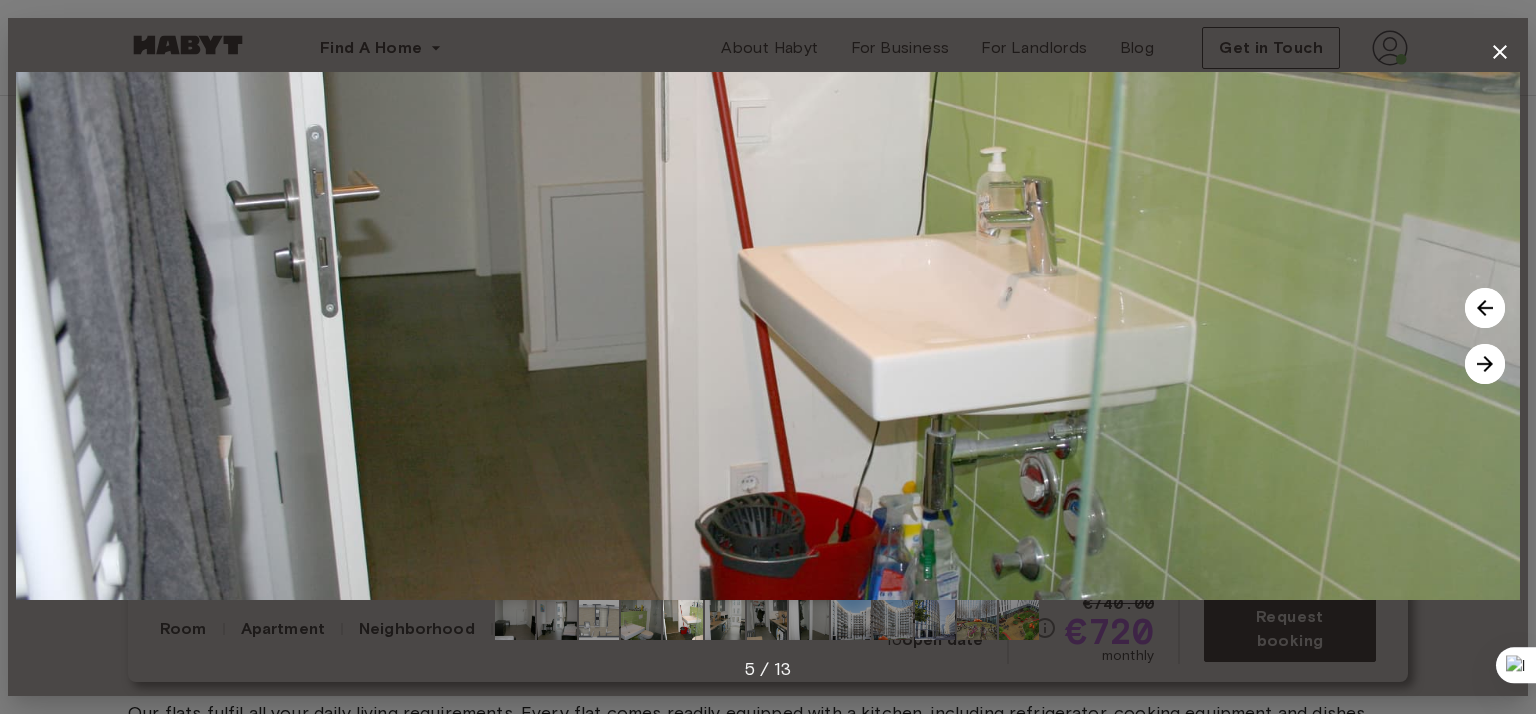 click at bounding box center (1485, 364) 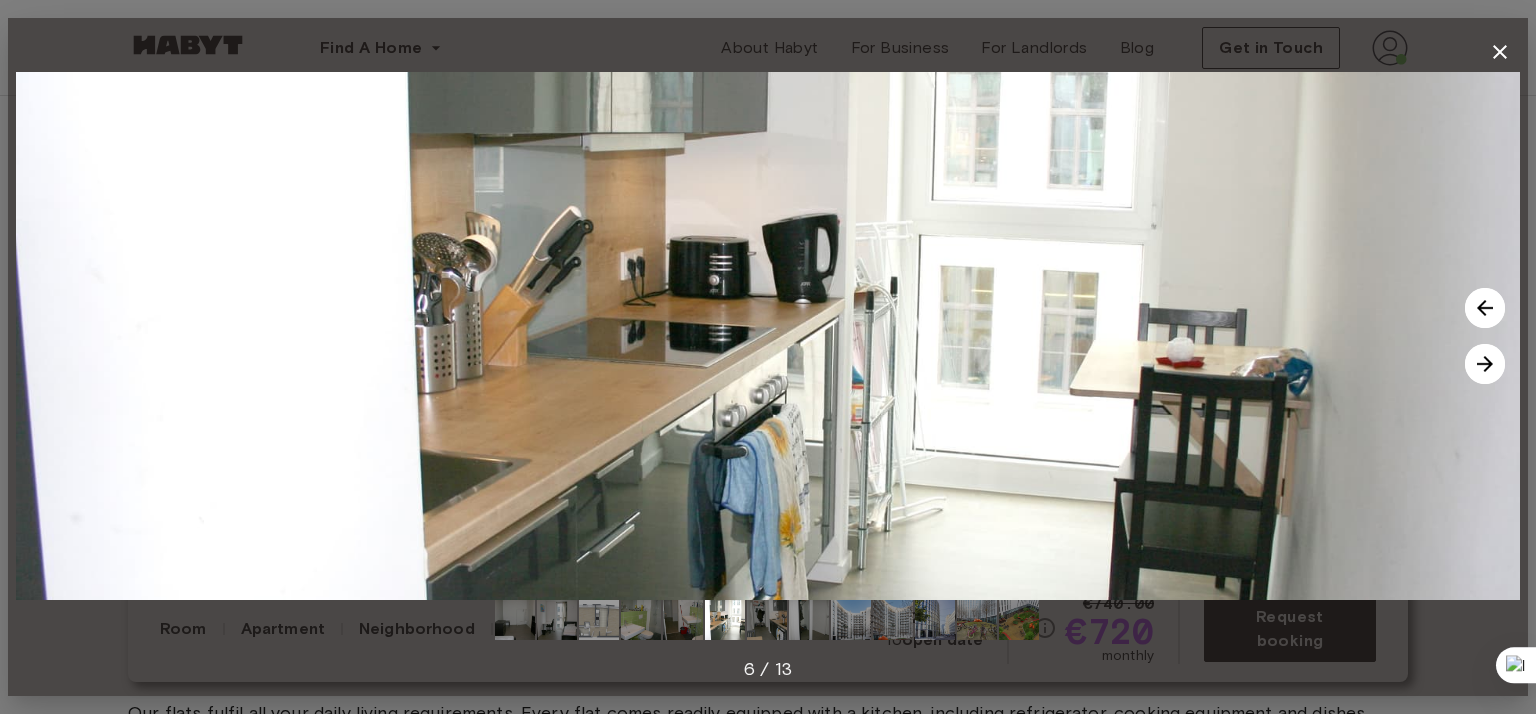 click at bounding box center (1485, 364) 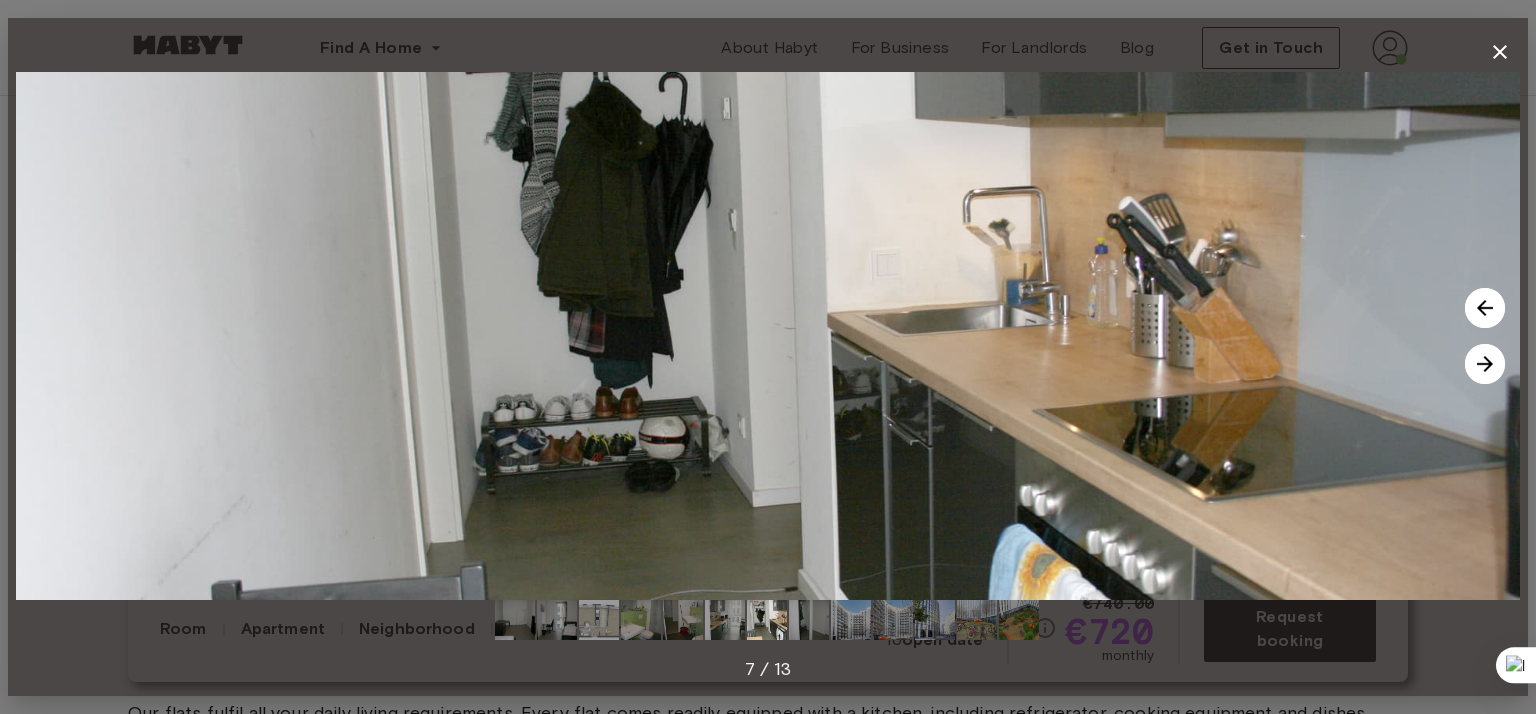 click at bounding box center [1485, 364] 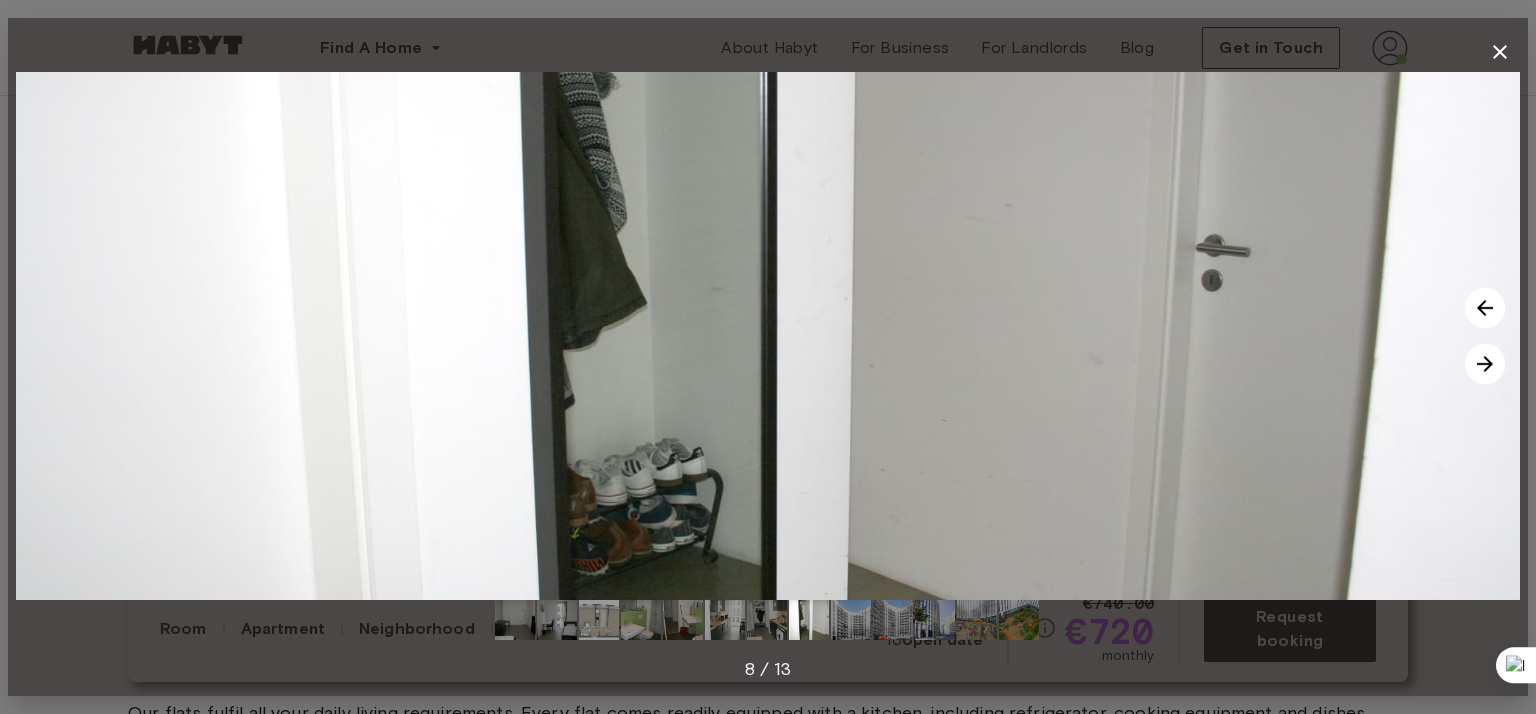 click at bounding box center [1485, 364] 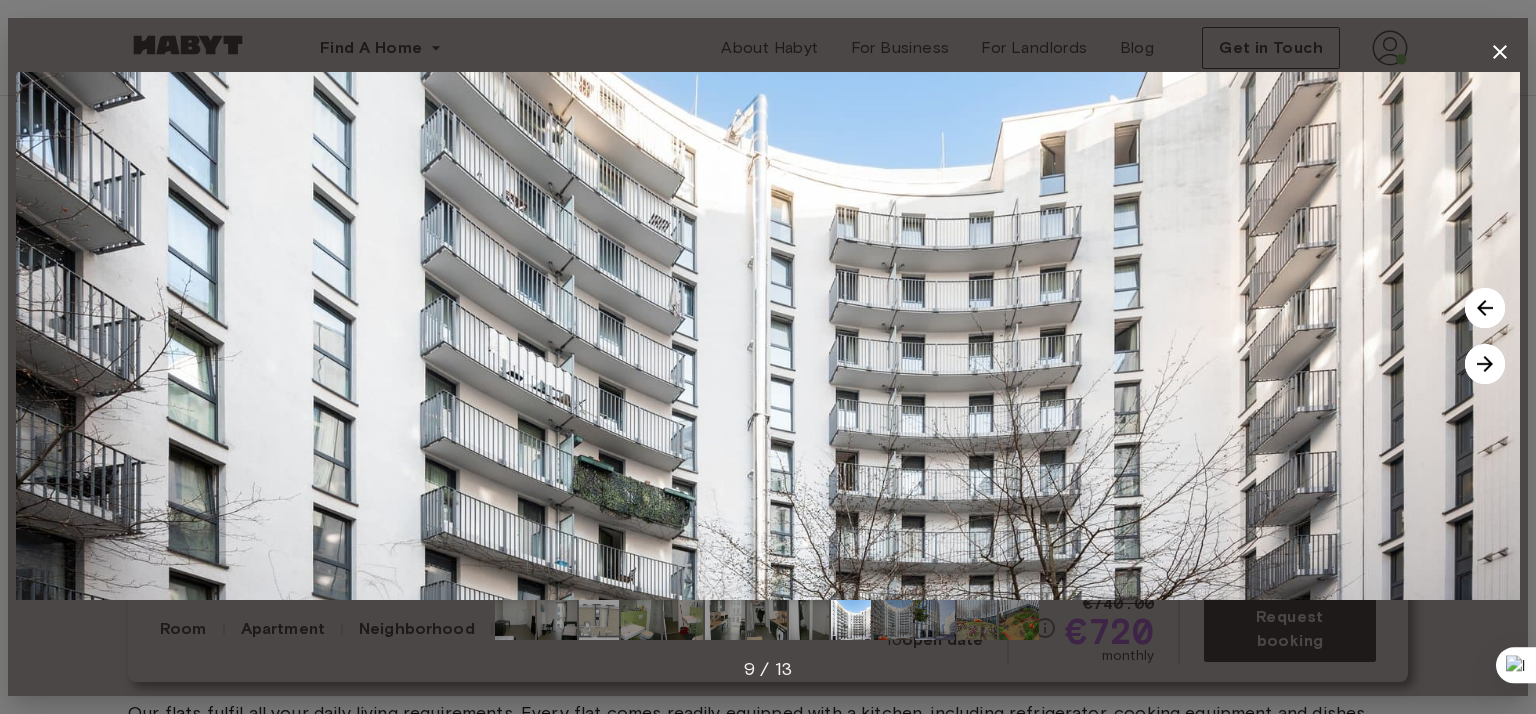 click at bounding box center [1485, 364] 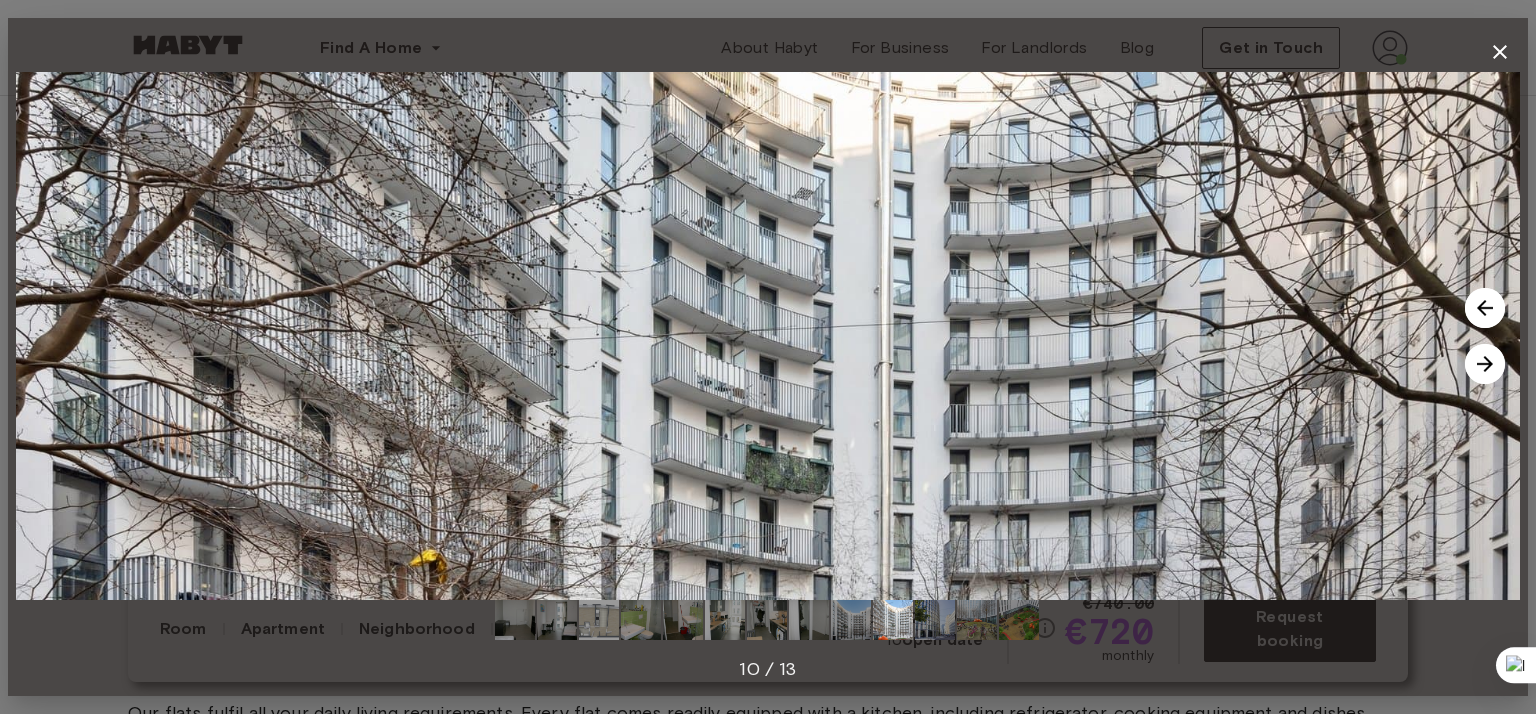 click at bounding box center [1485, 364] 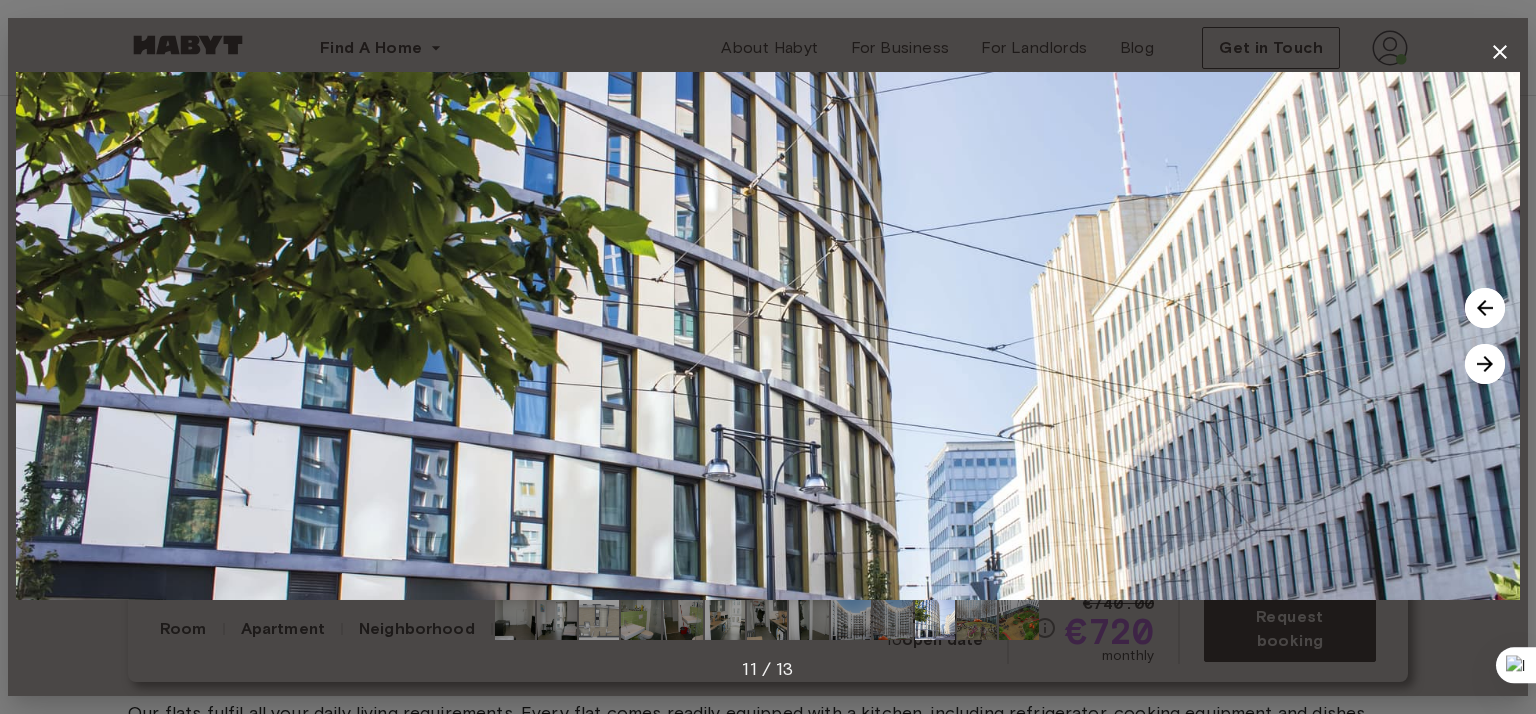 click at bounding box center (1485, 364) 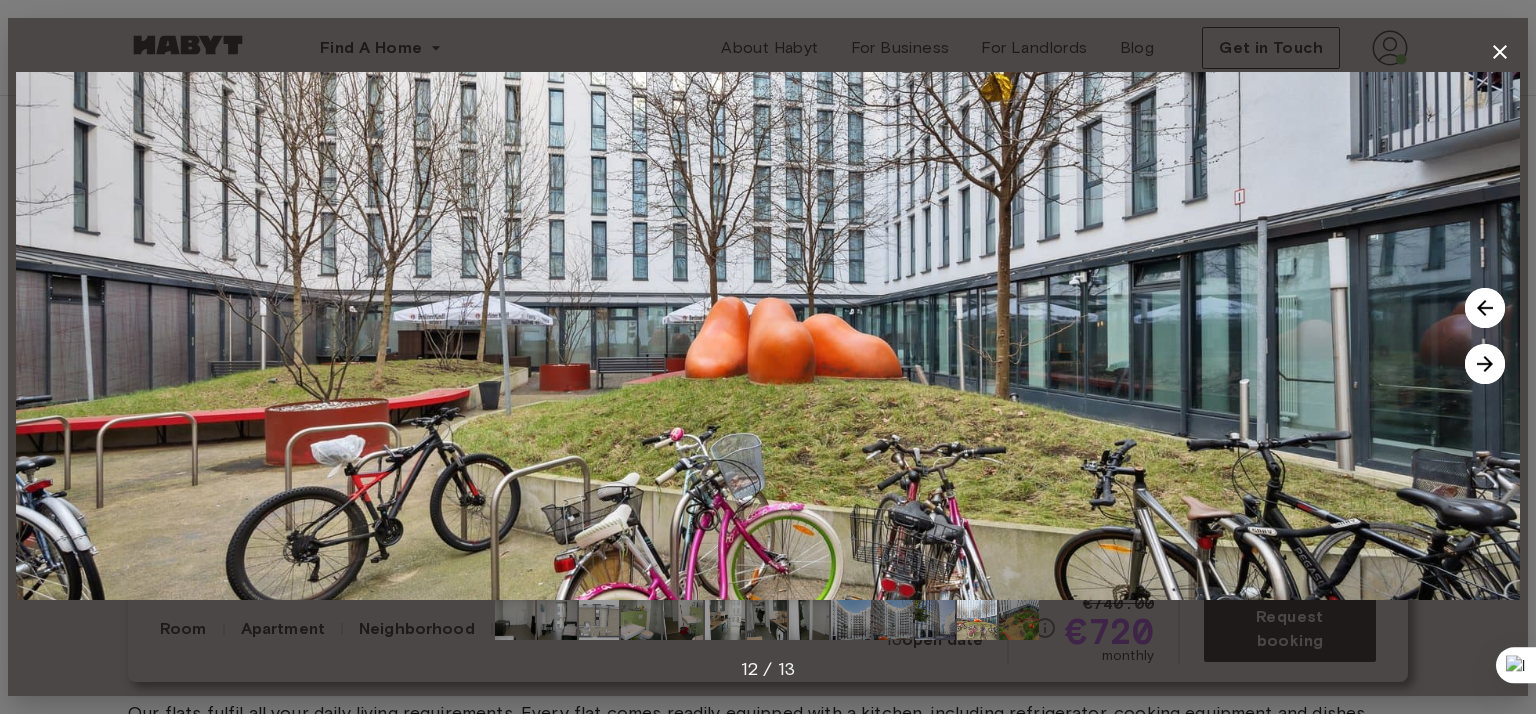 click at bounding box center (1485, 364) 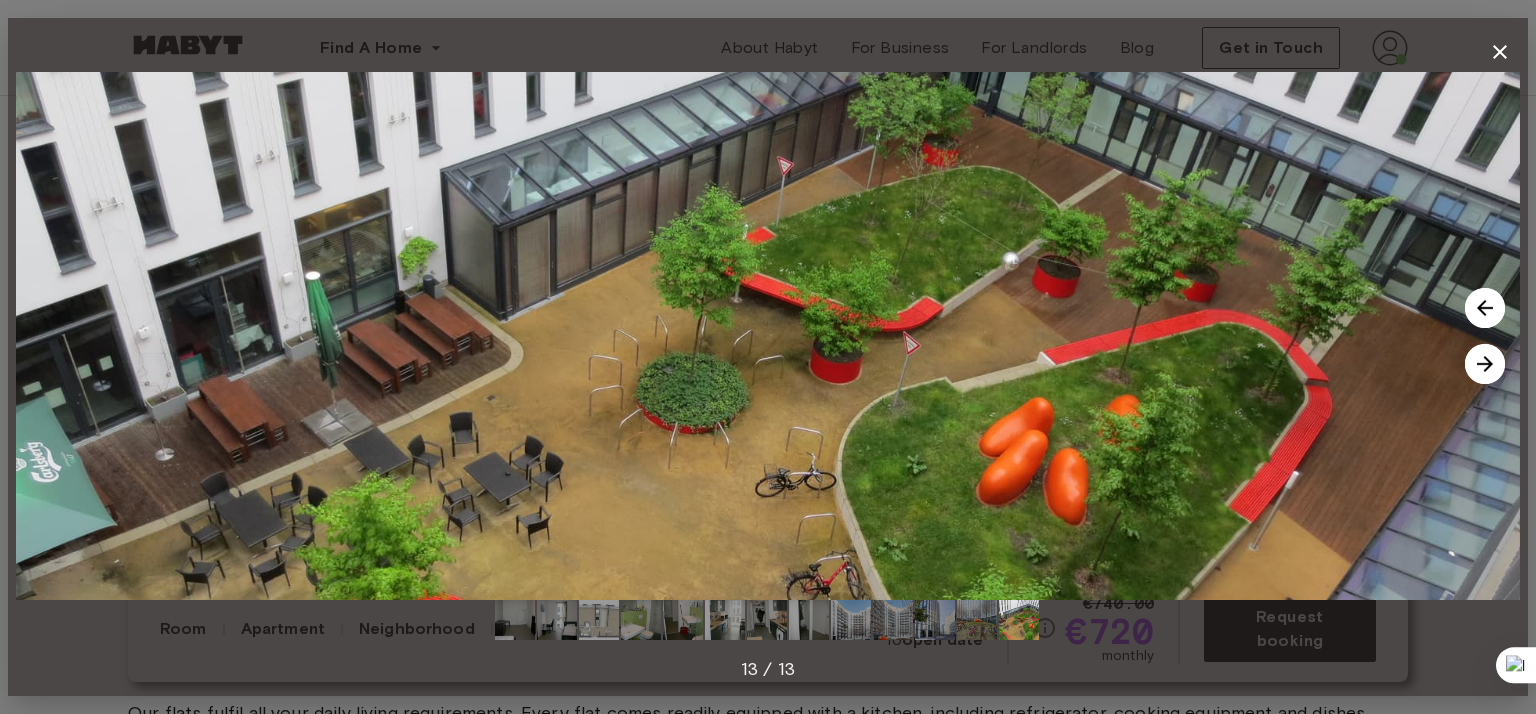 click at bounding box center [1485, 364] 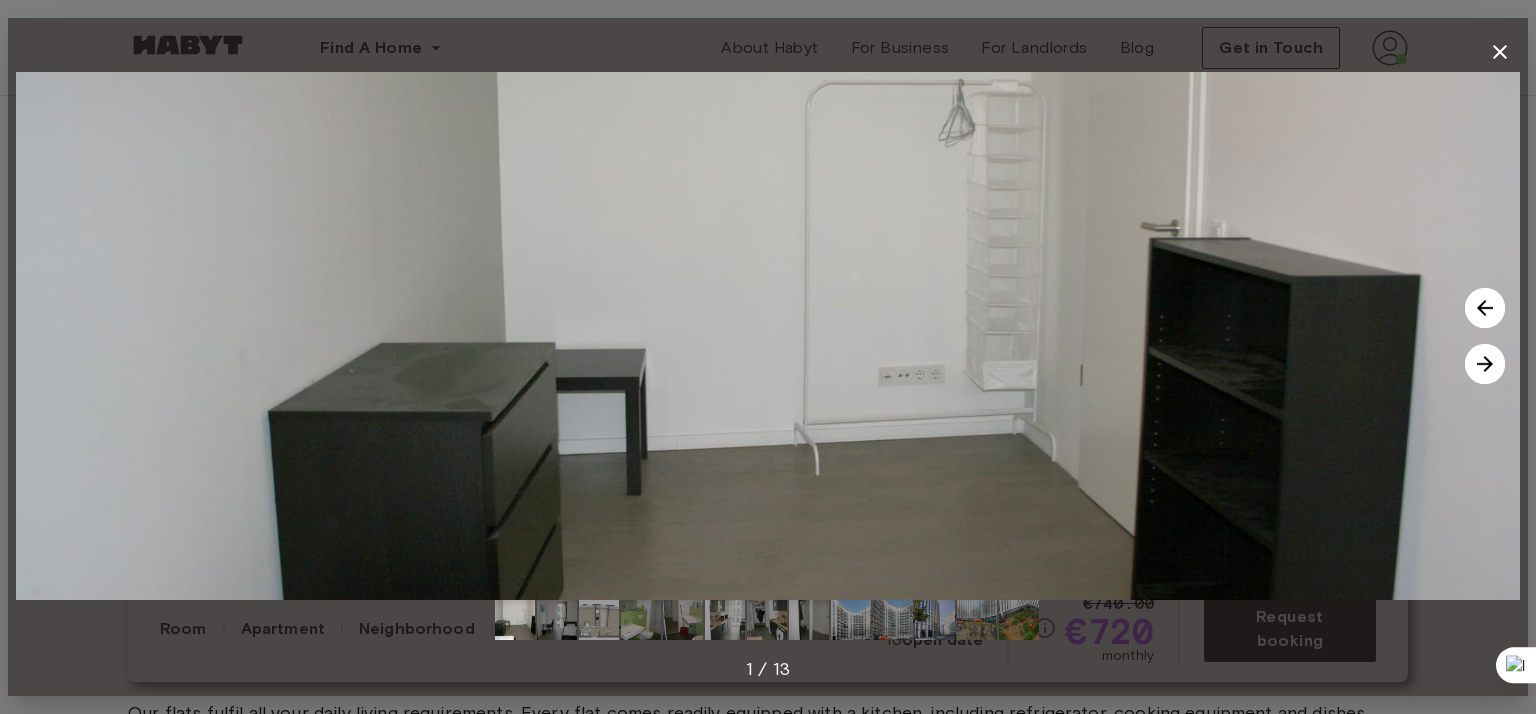 click at bounding box center [1485, 364] 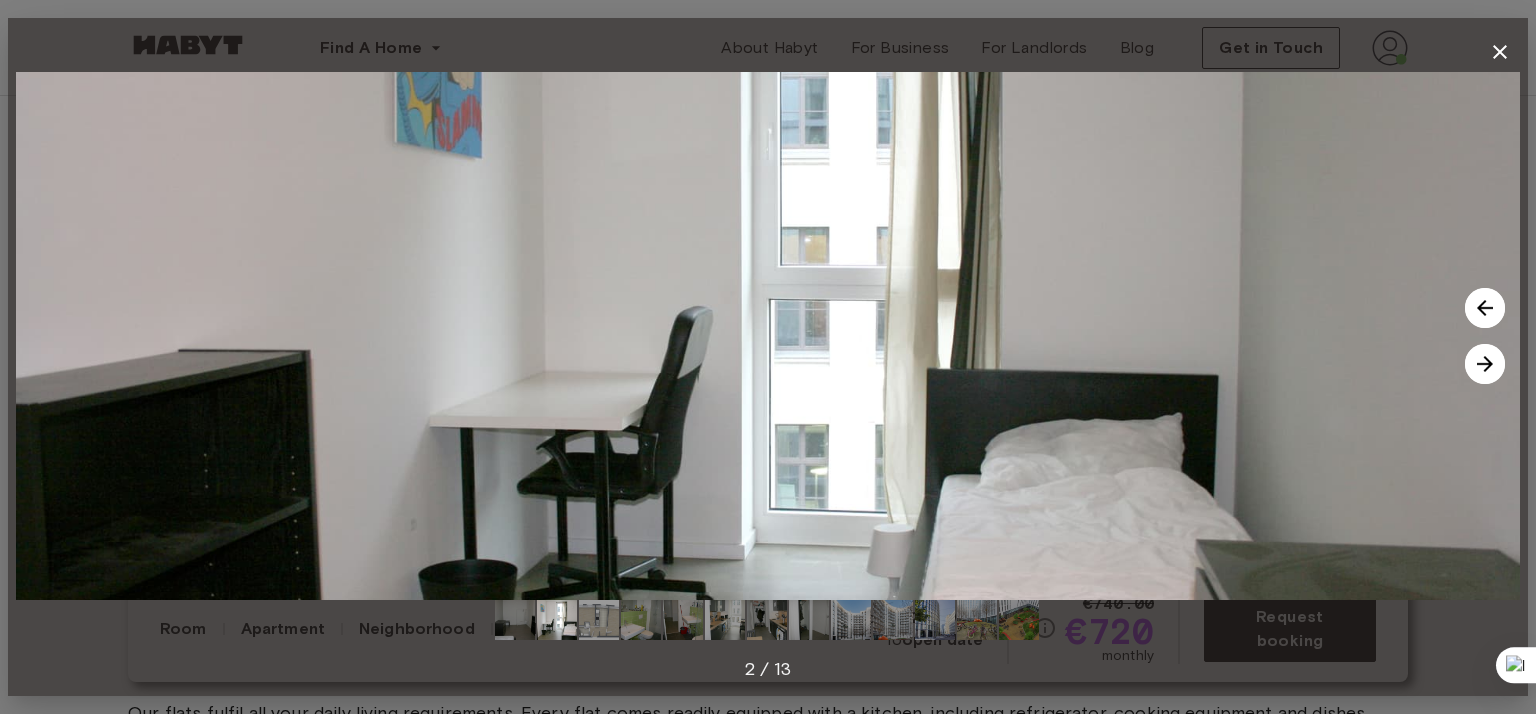 click at bounding box center [1485, 364] 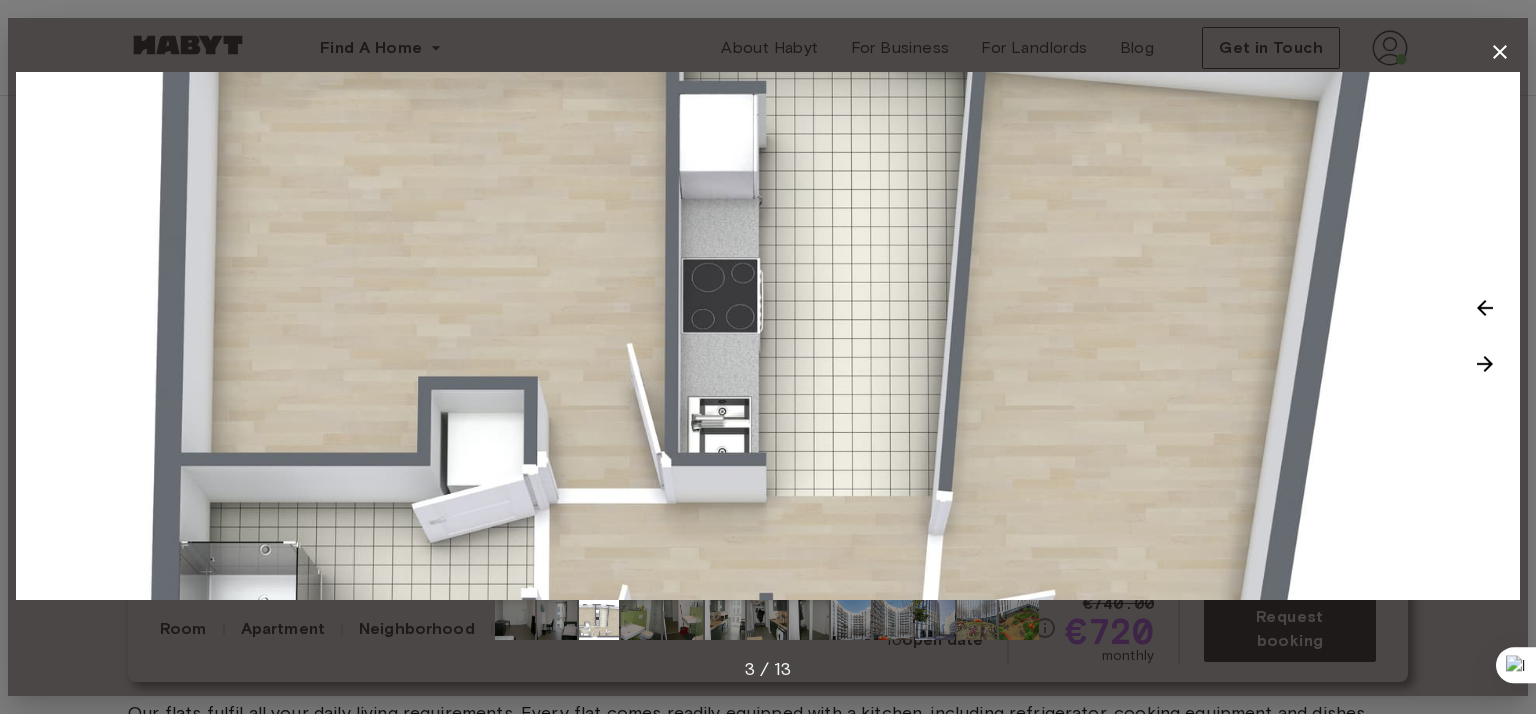 click 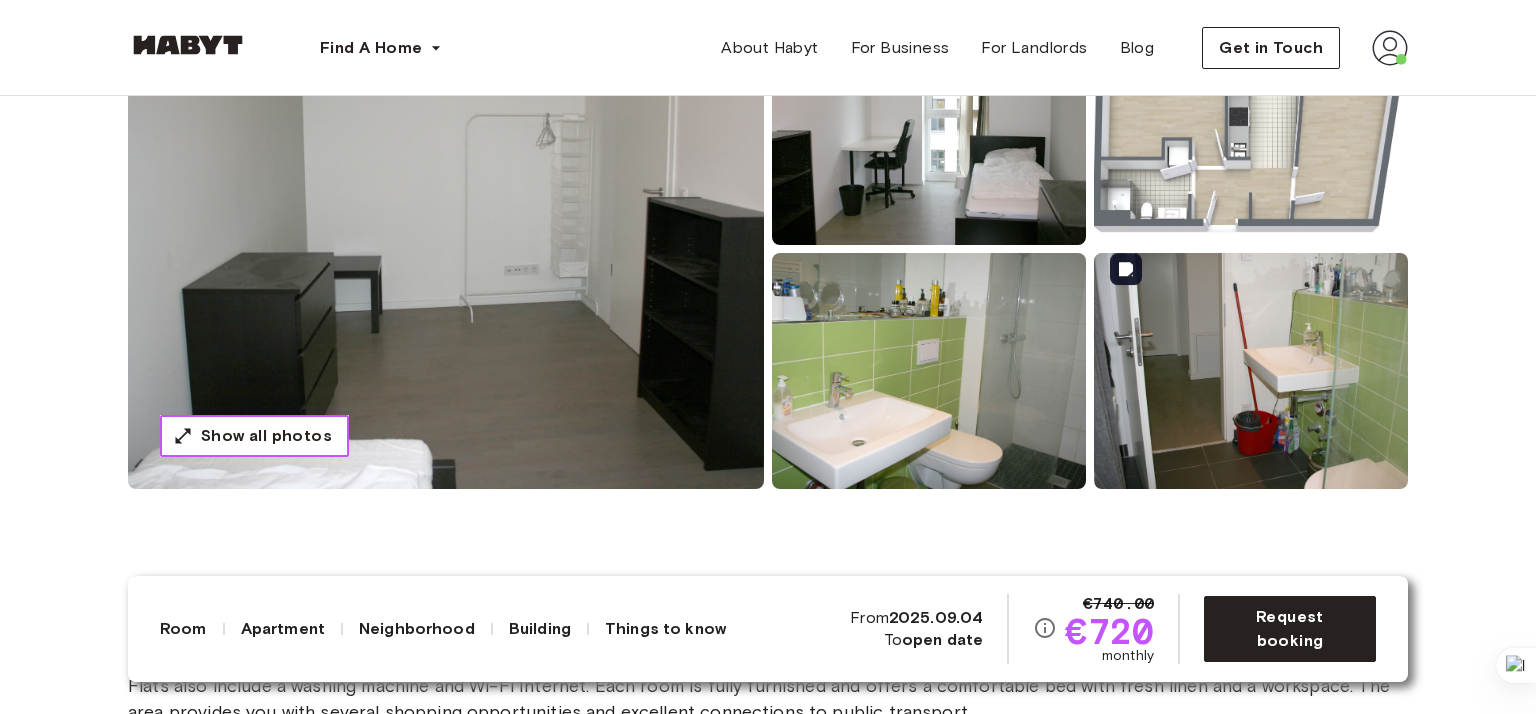 scroll, scrollTop: 300, scrollLeft: 0, axis: vertical 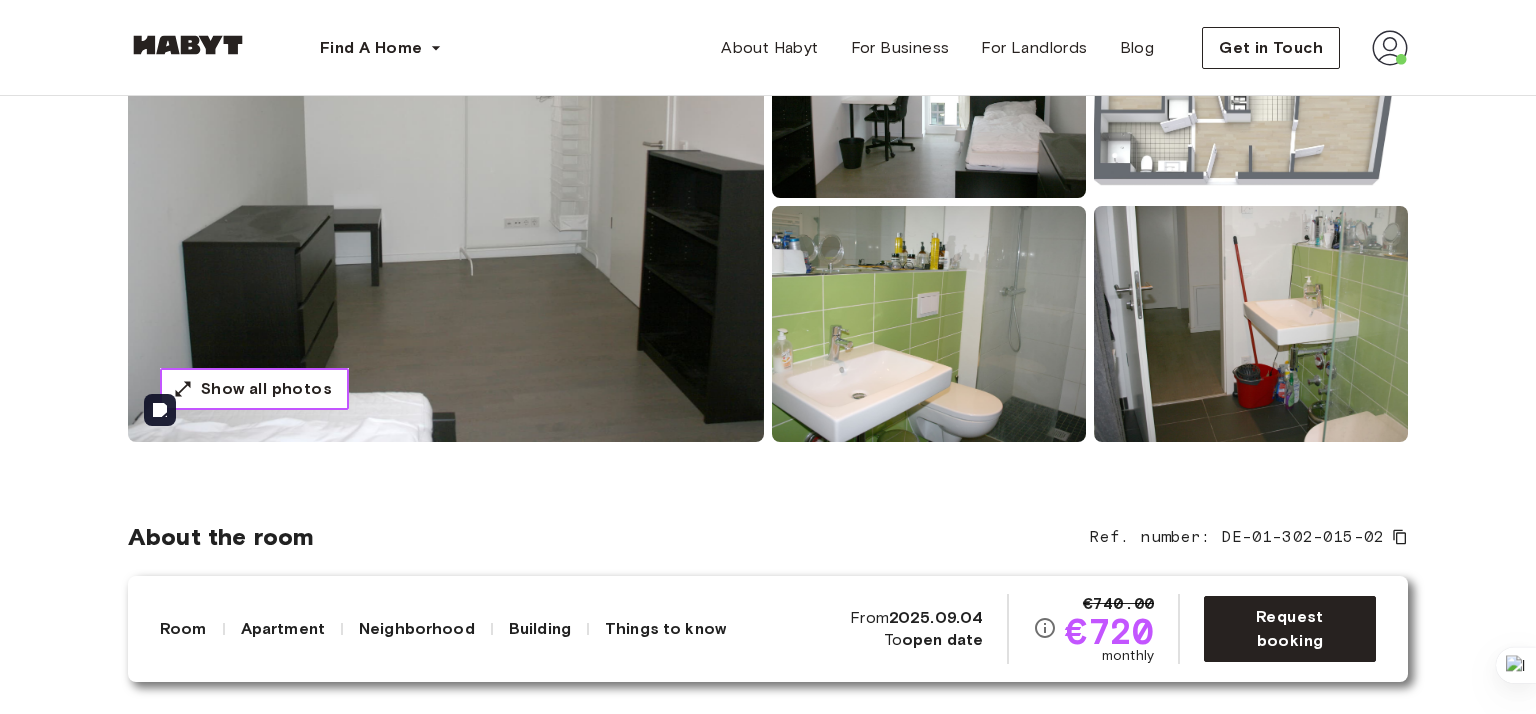 click on "Show all photos" at bounding box center (266, 389) 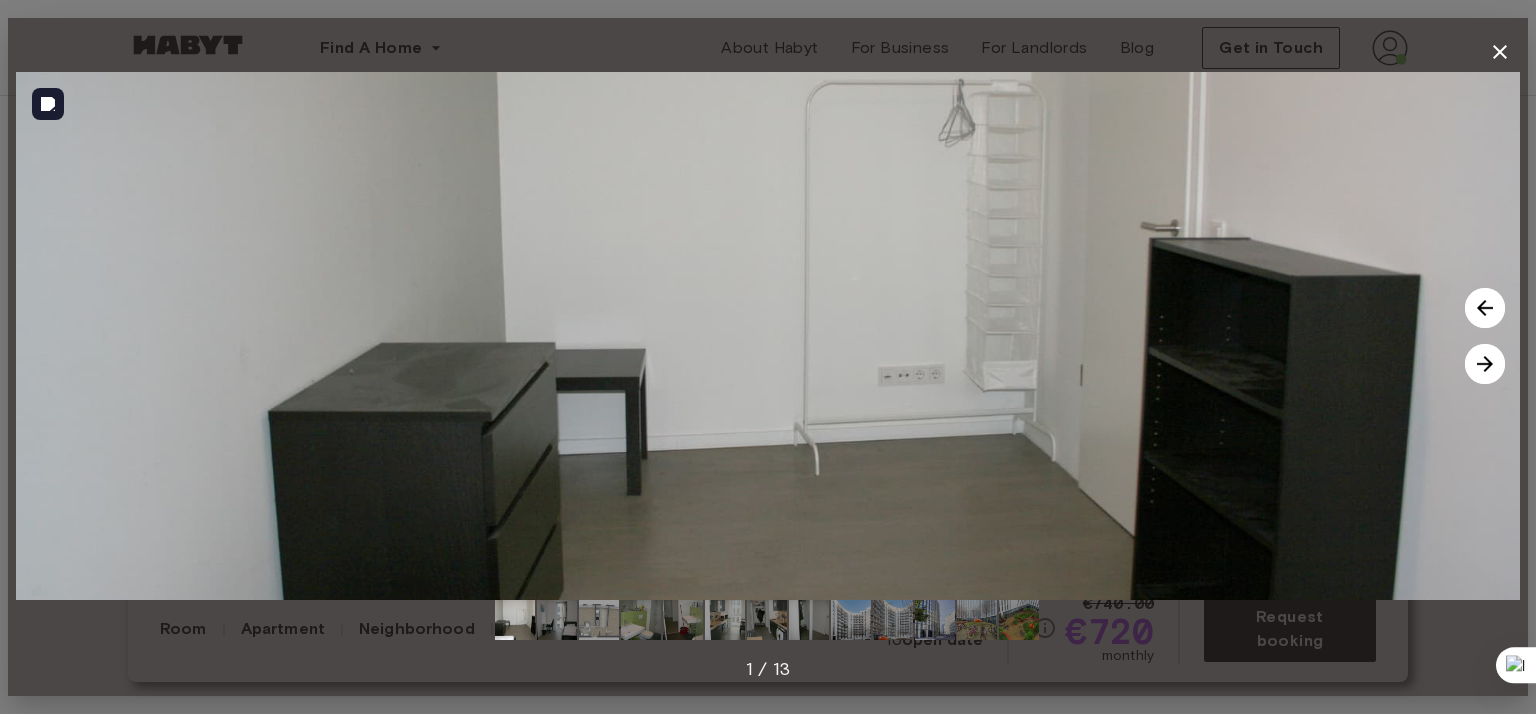 click at bounding box center [1485, 364] 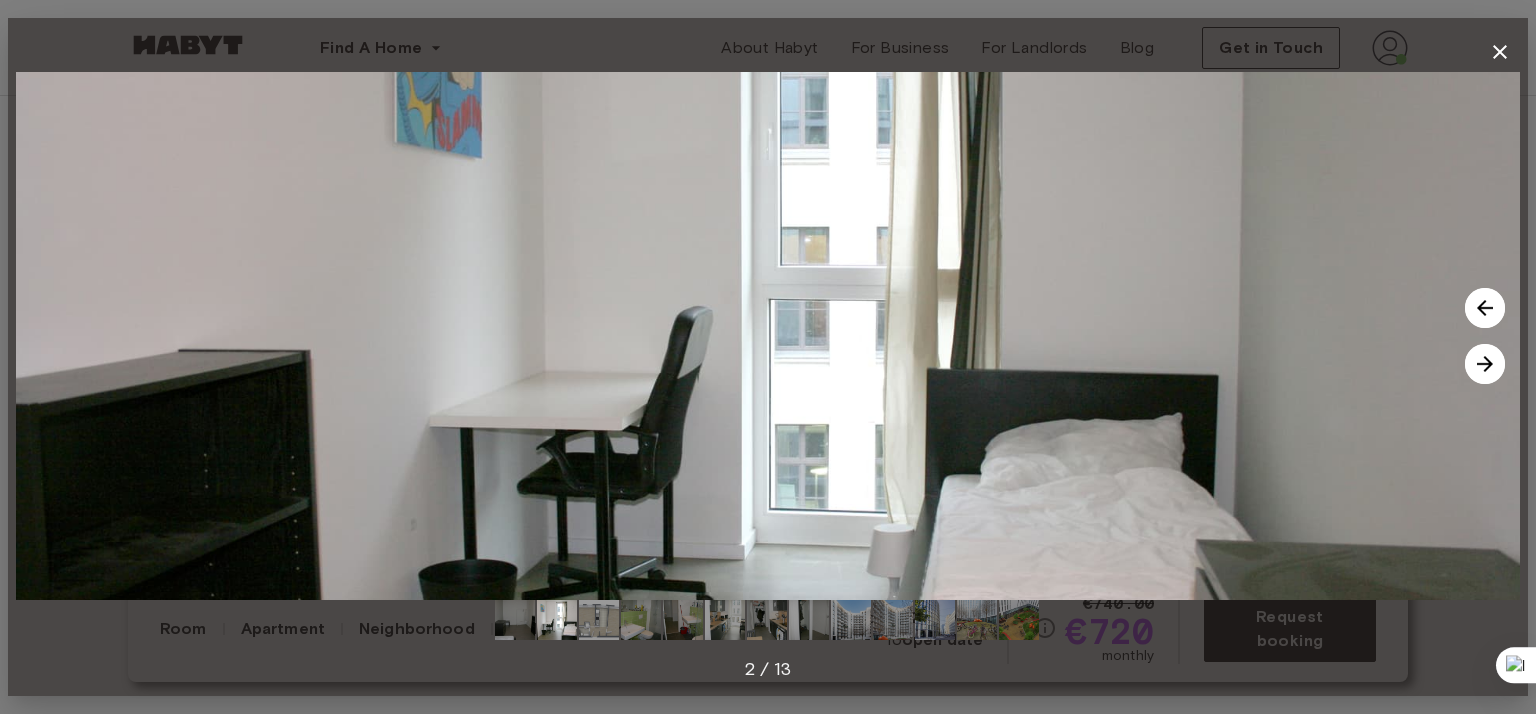 click at bounding box center [1485, 364] 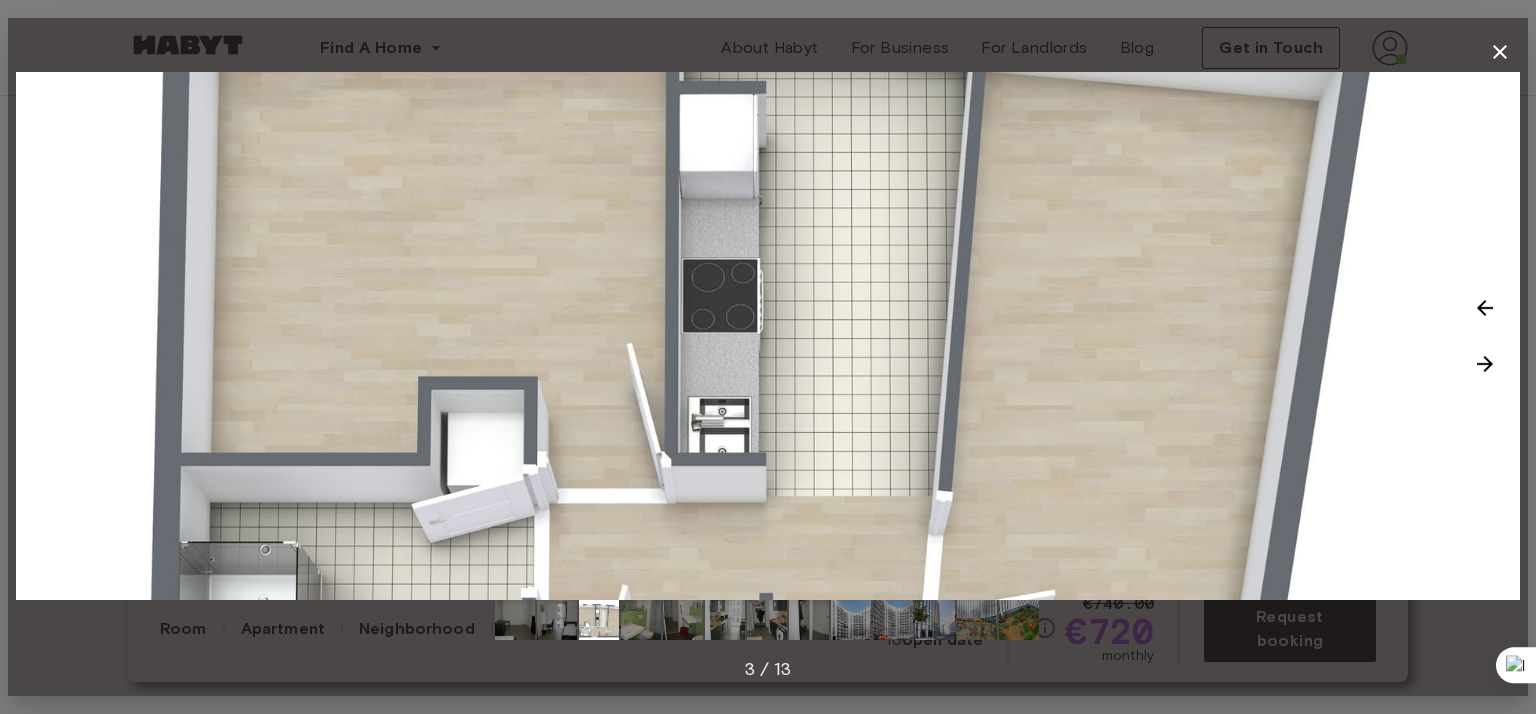 click at bounding box center (1485, 364) 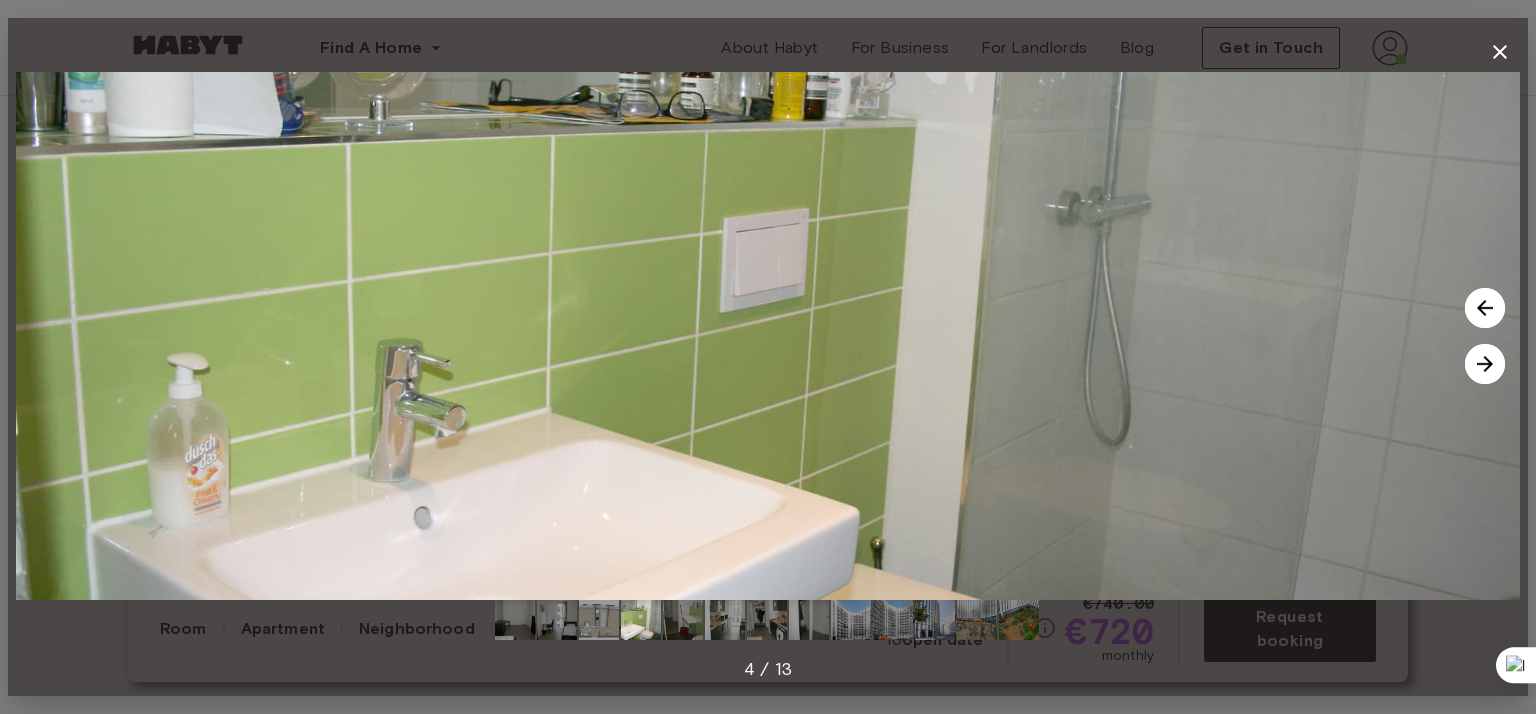 click at bounding box center [1485, 364] 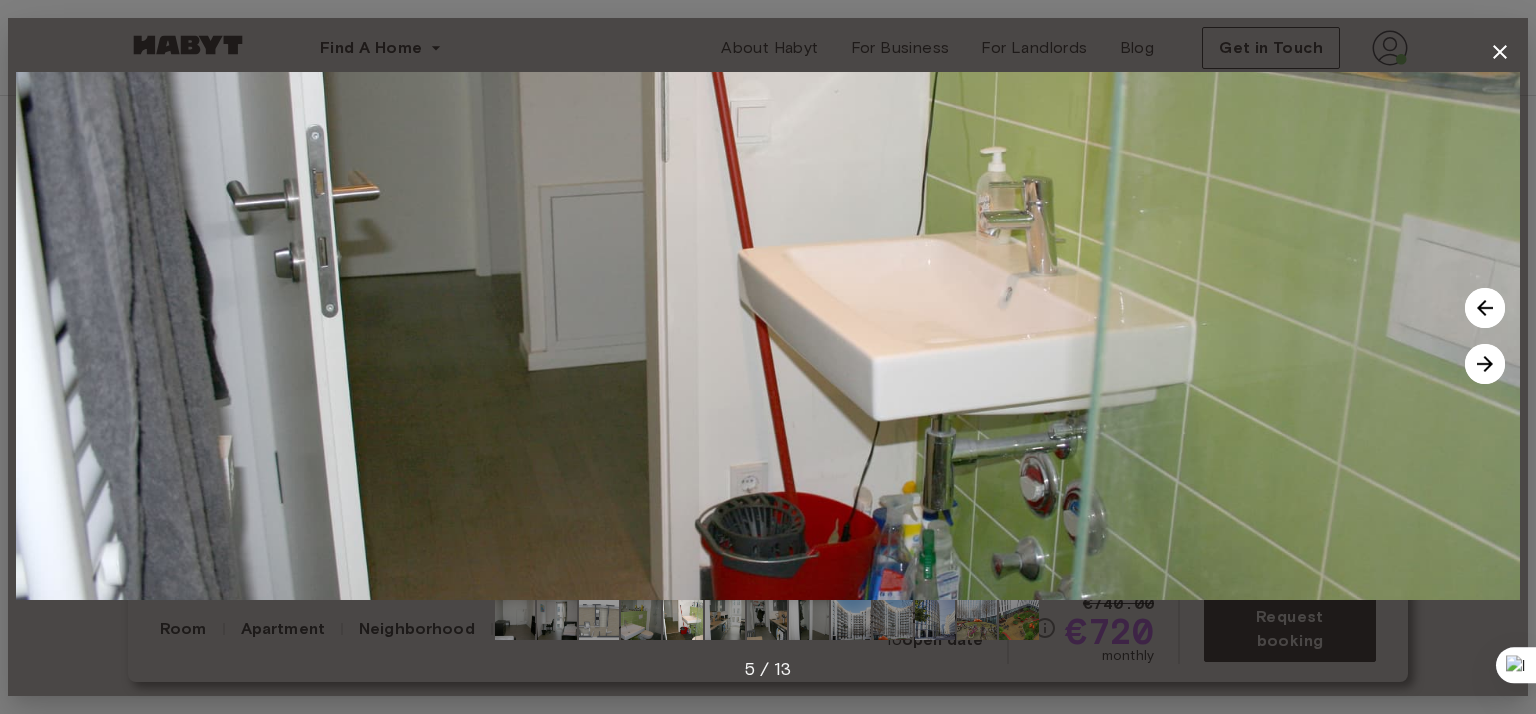click at bounding box center (1485, 364) 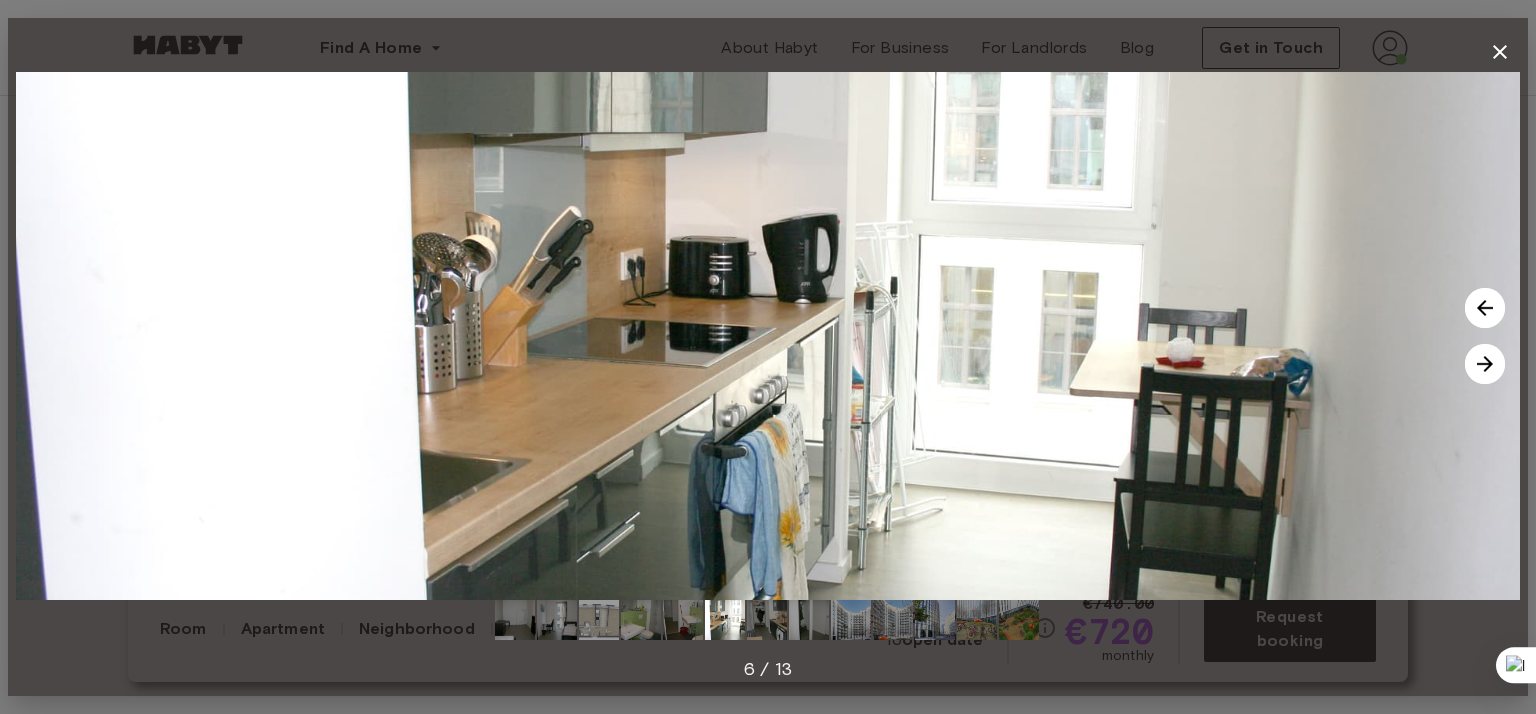 click at bounding box center [1485, 364] 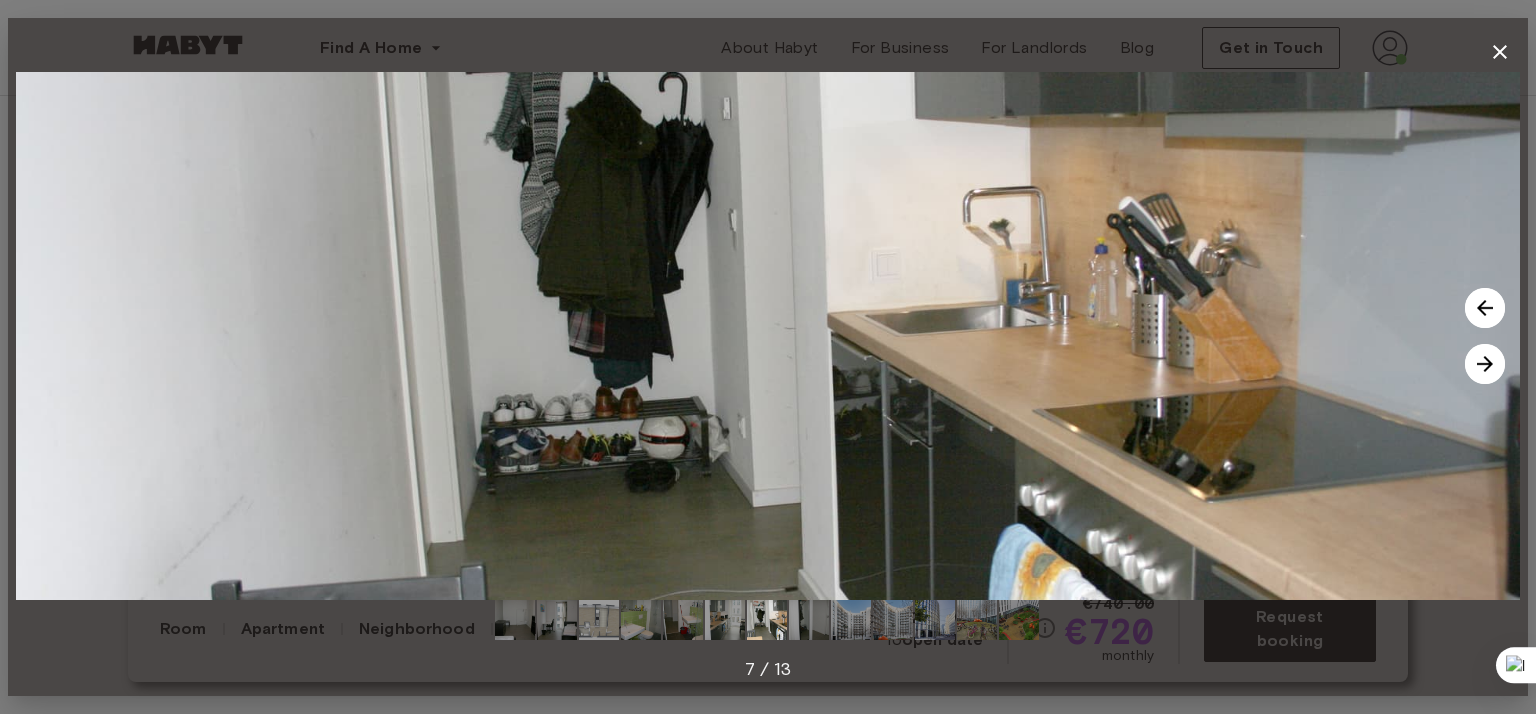 click at bounding box center (1485, 364) 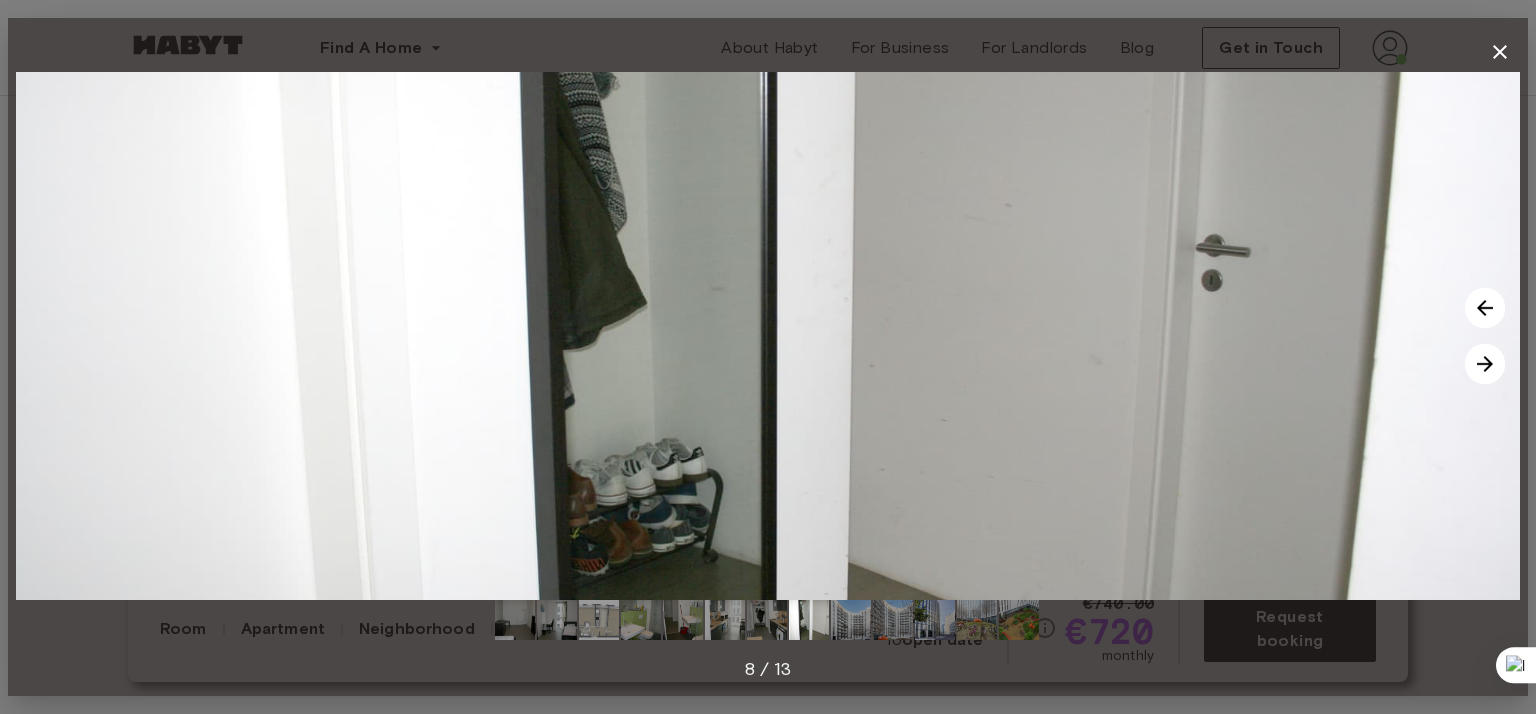 click at bounding box center [1485, 364] 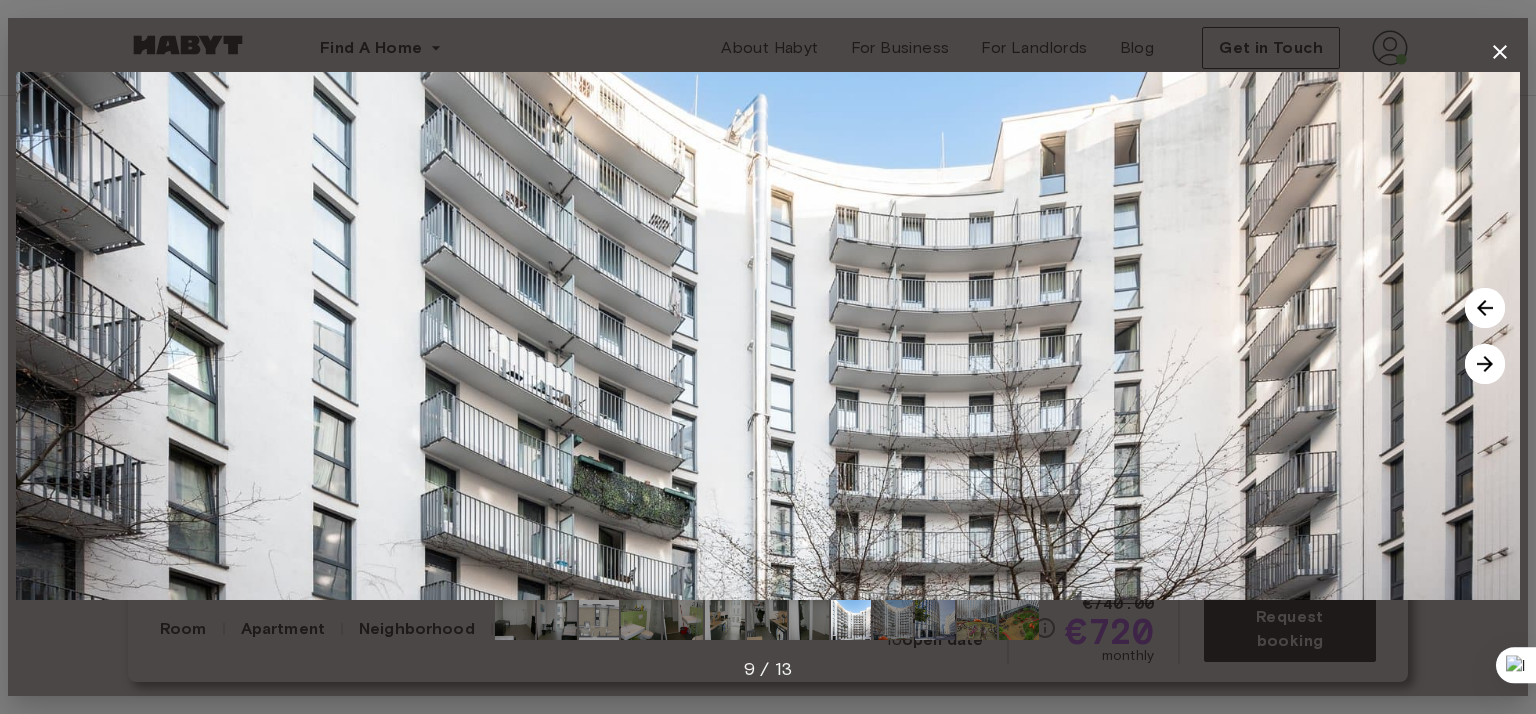 click at bounding box center [1485, 364] 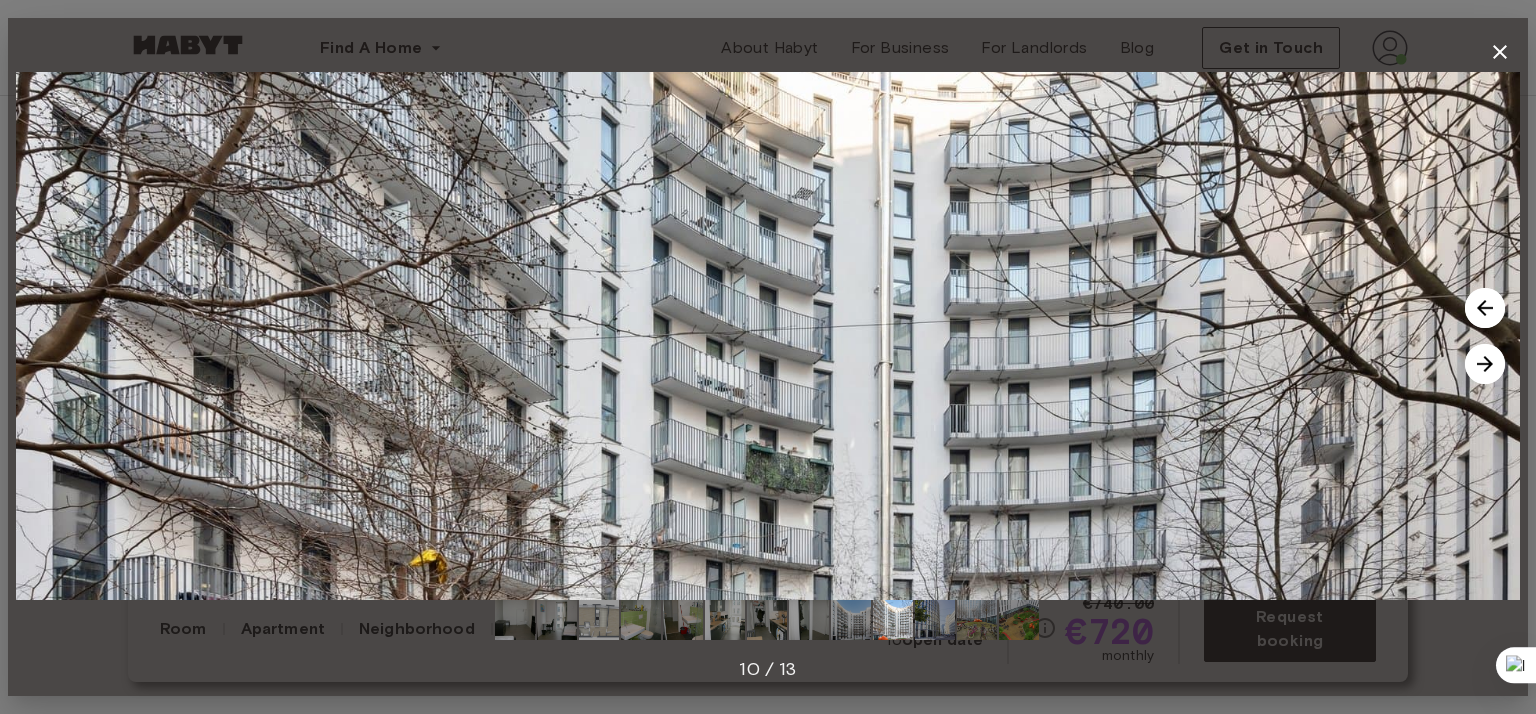 click at bounding box center [1485, 364] 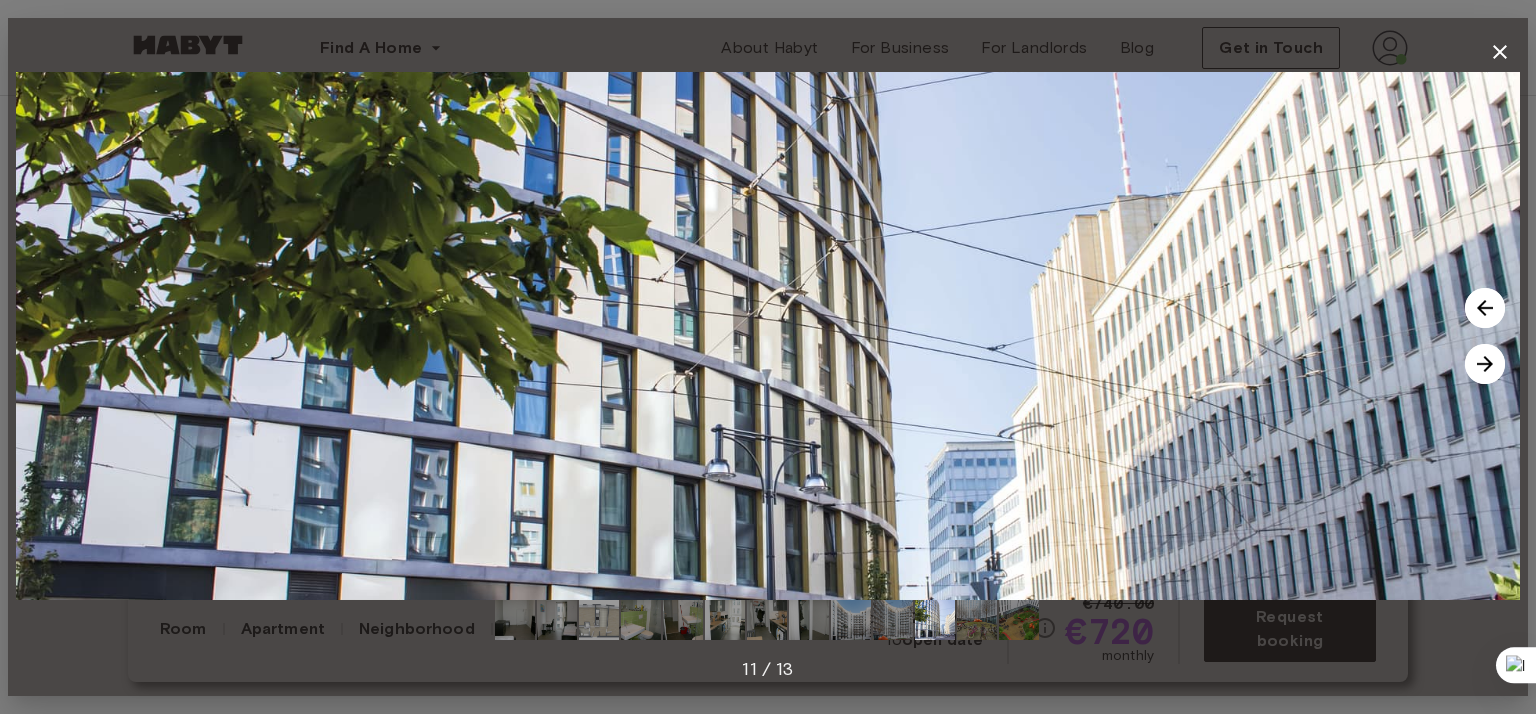 click at bounding box center [1485, 364] 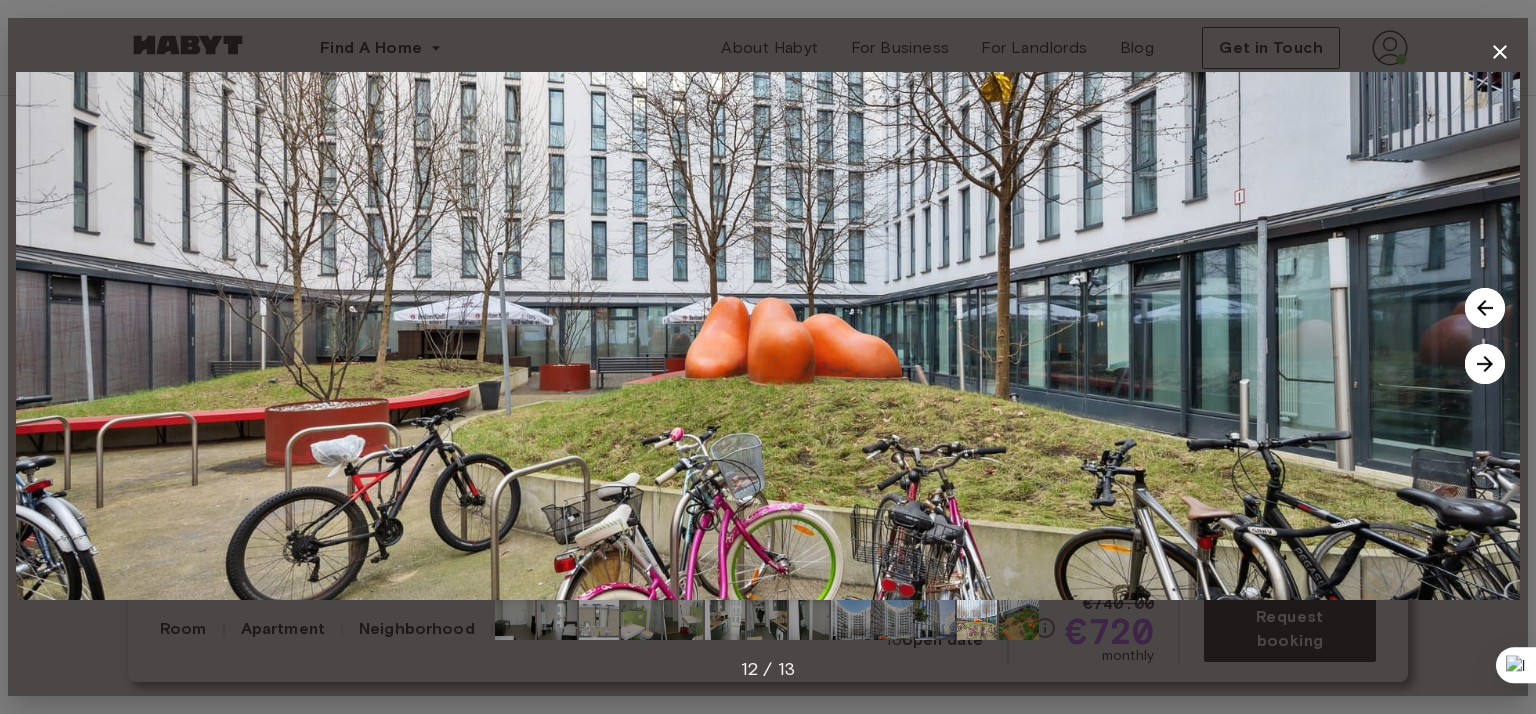 click at bounding box center (1485, 364) 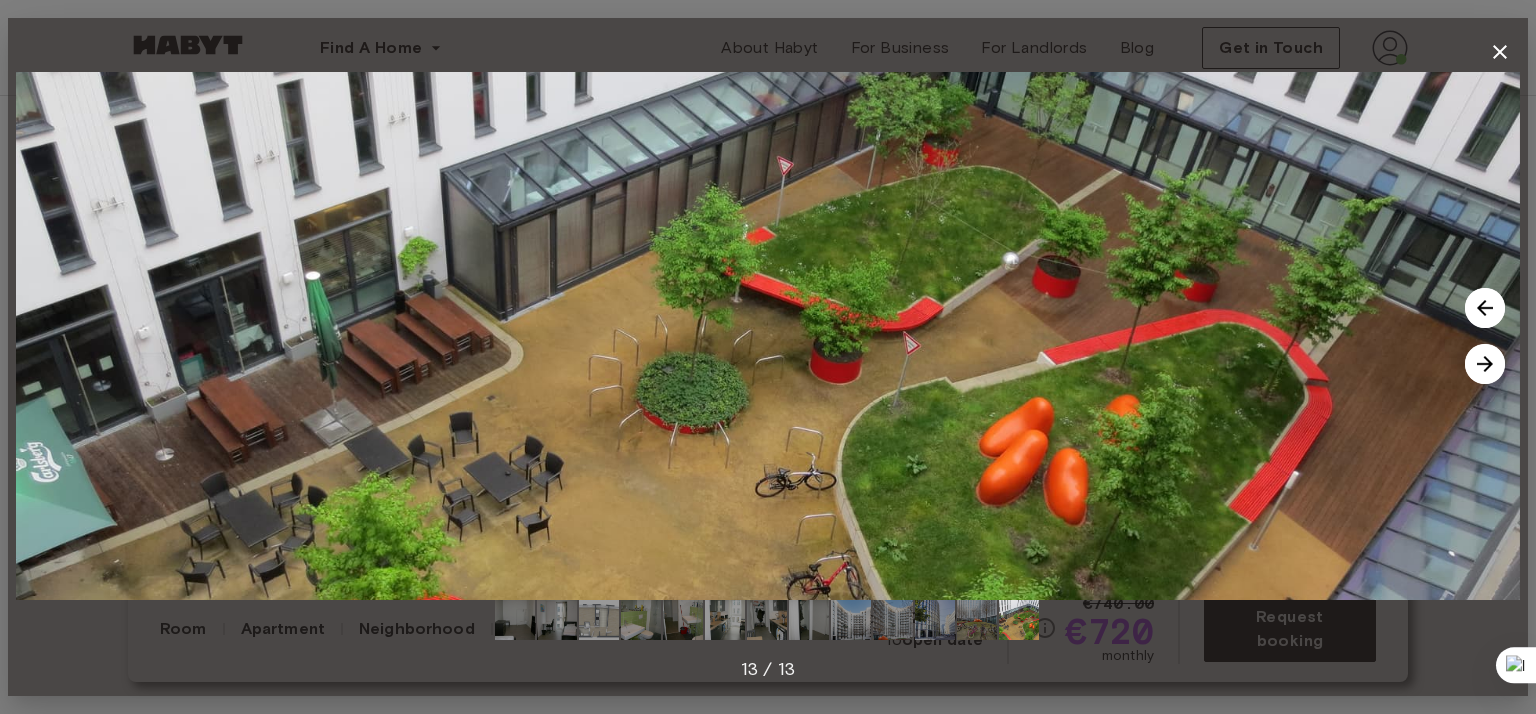 click at bounding box center [1485, 364] 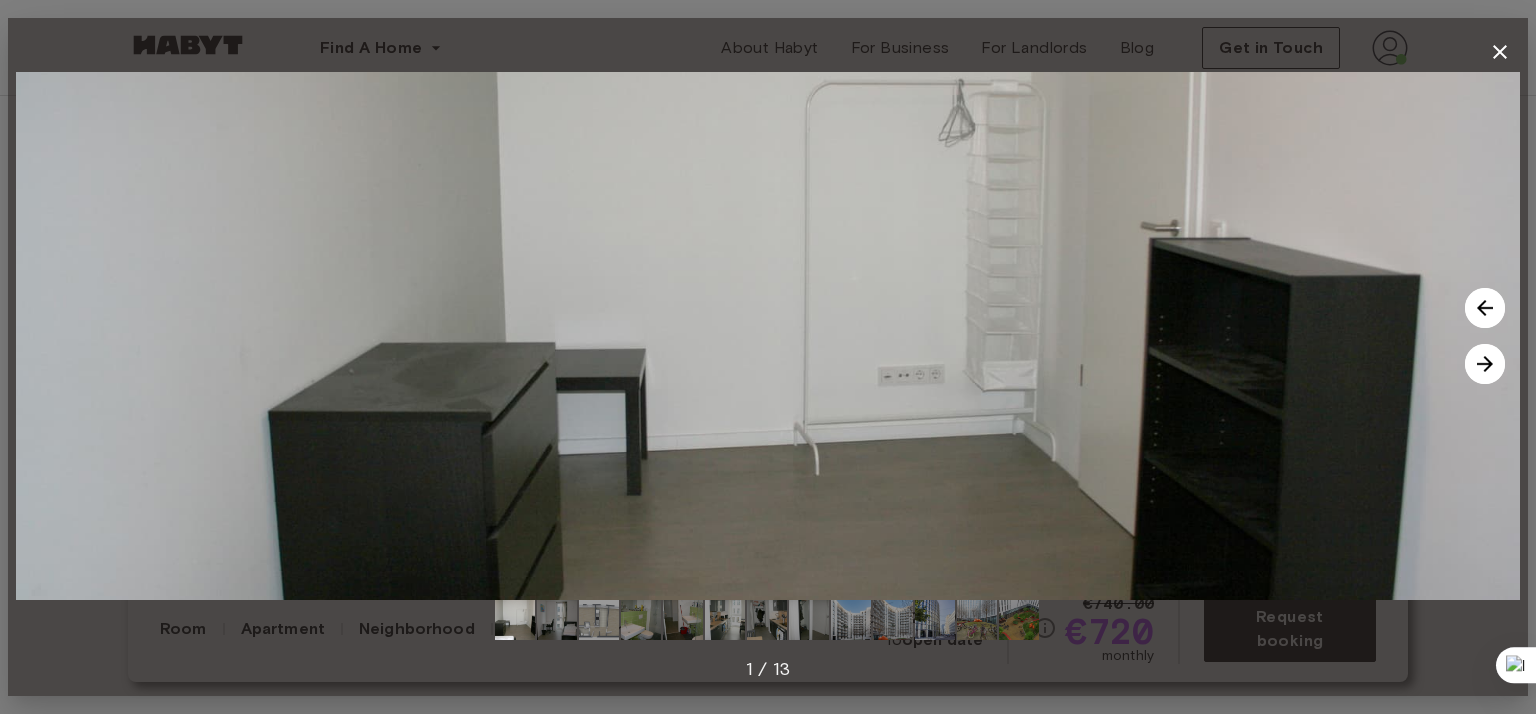 click at bounding box center (1485, 364) 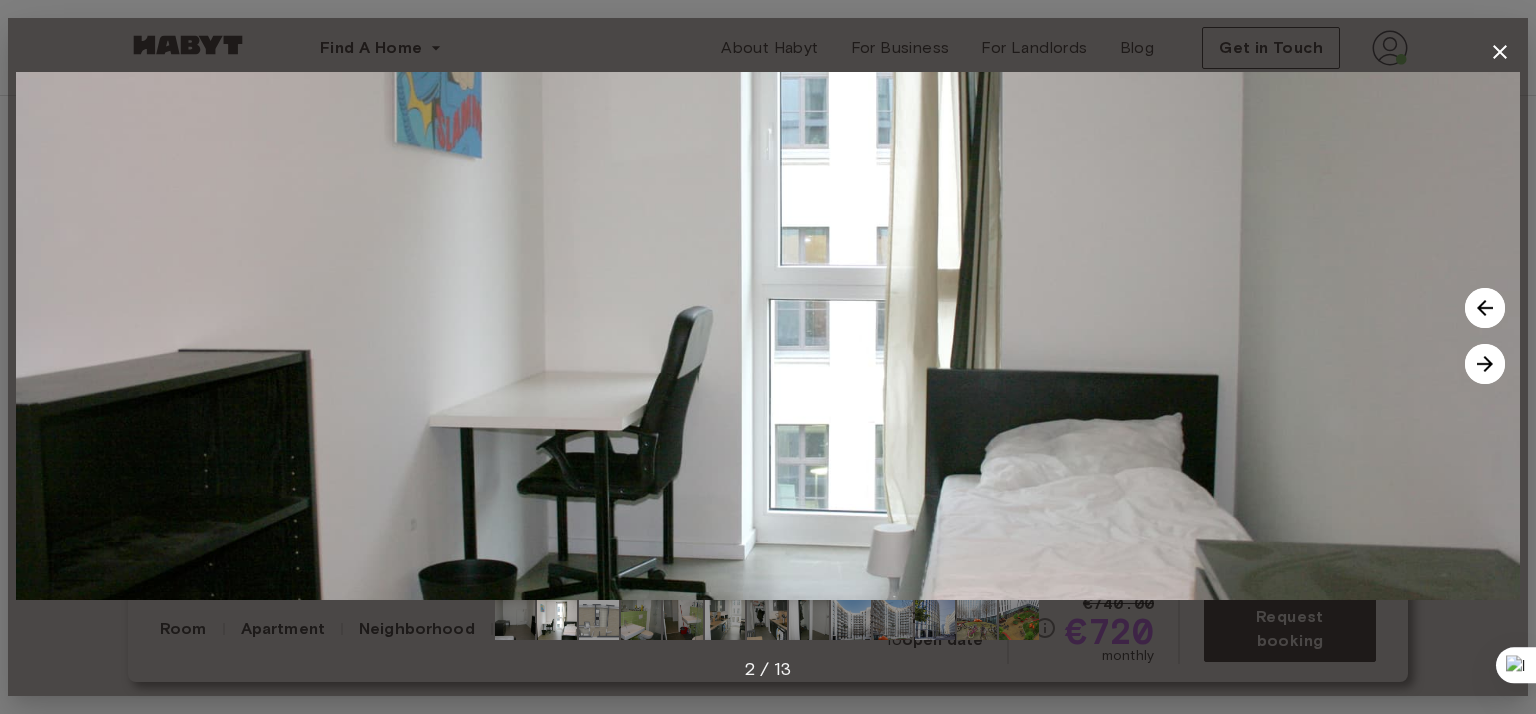 click at bounding box center (1485, 364) 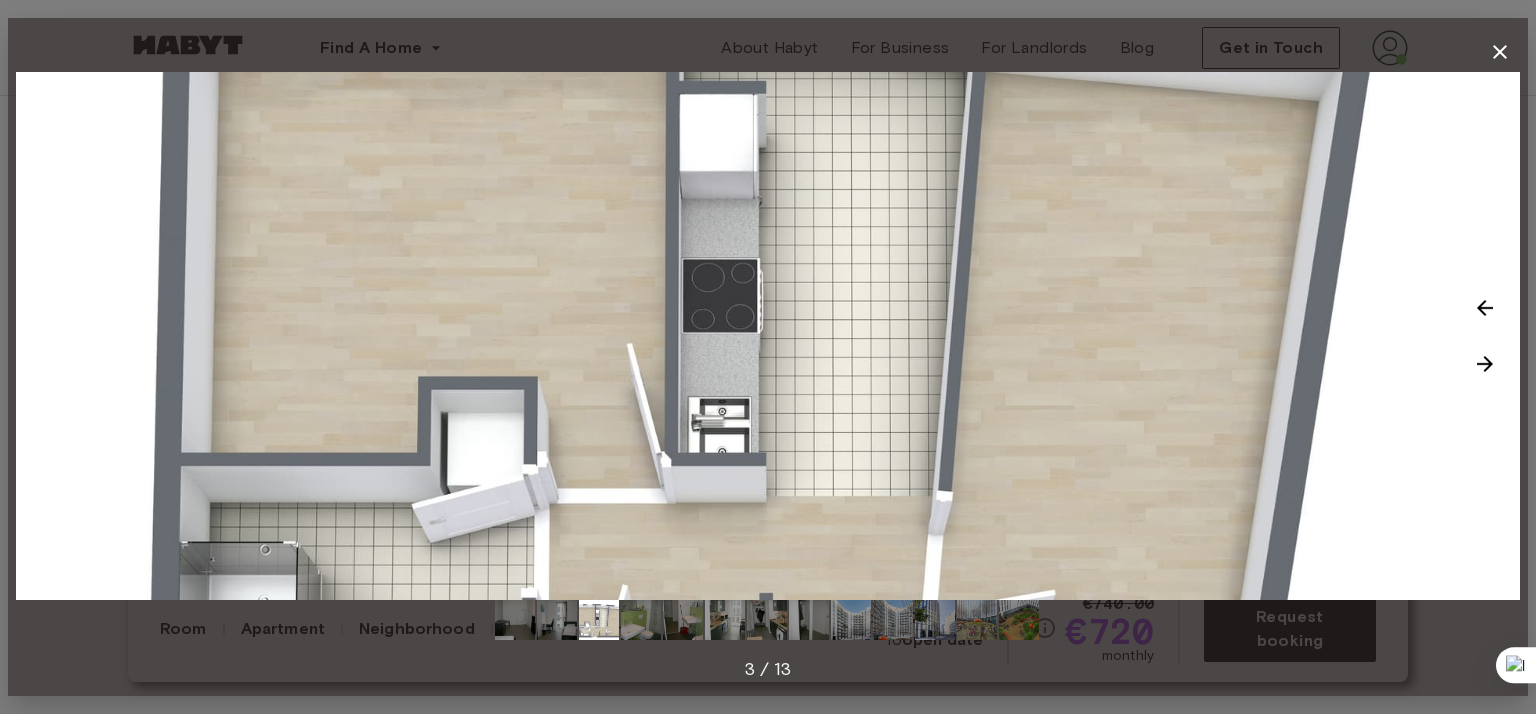 click 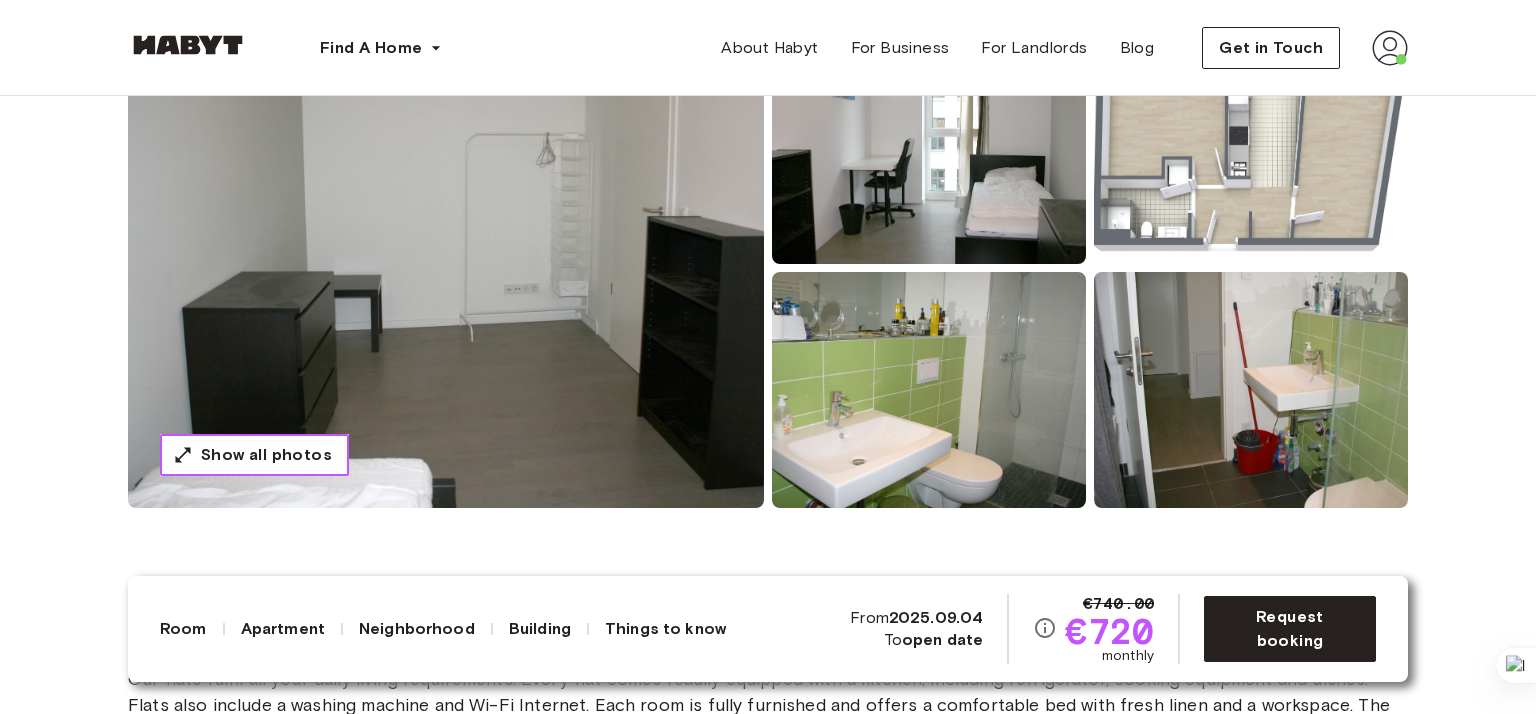 scroll, scrollTop: 200, scrollLeft: 0, axis: vertical 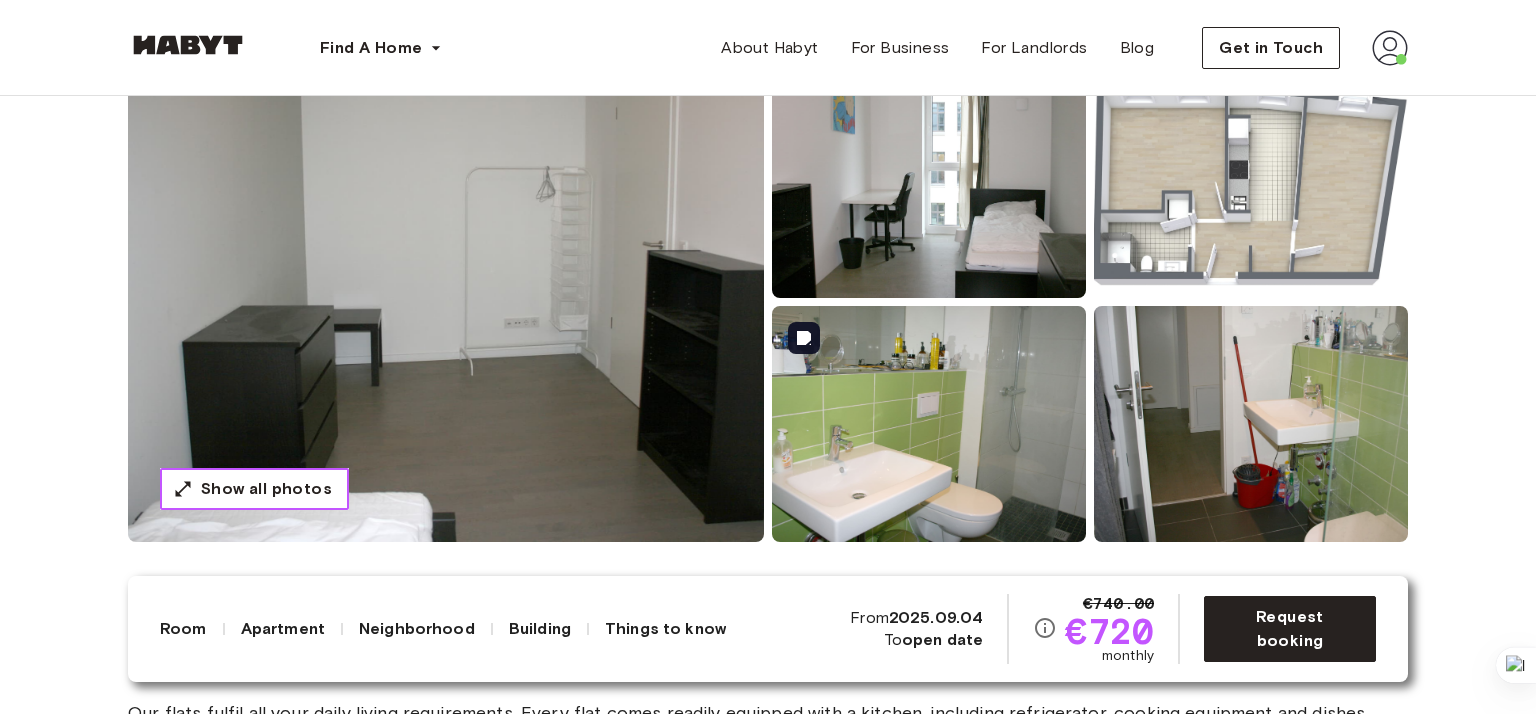 type 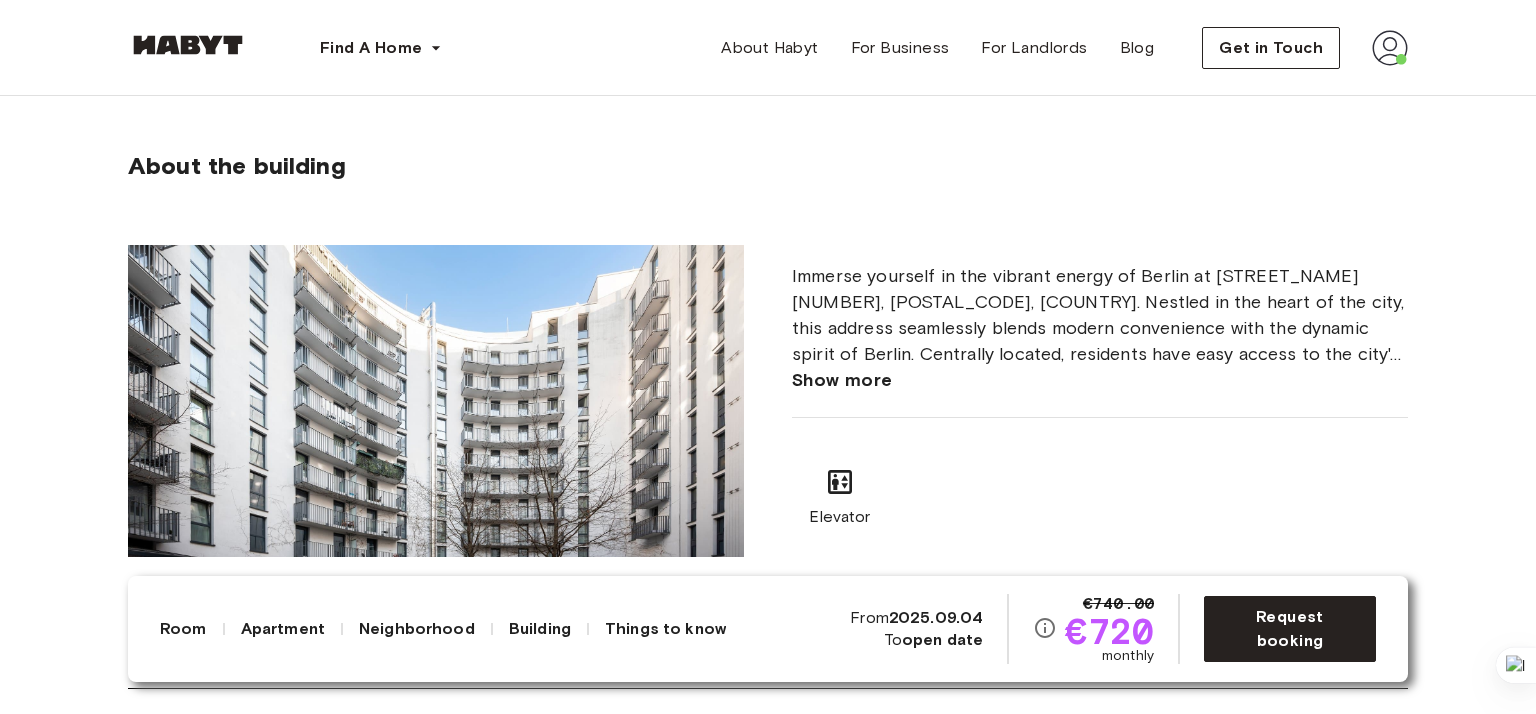 scroll, scrollTop: 1789, scrollLeft: 0, axis: vertical 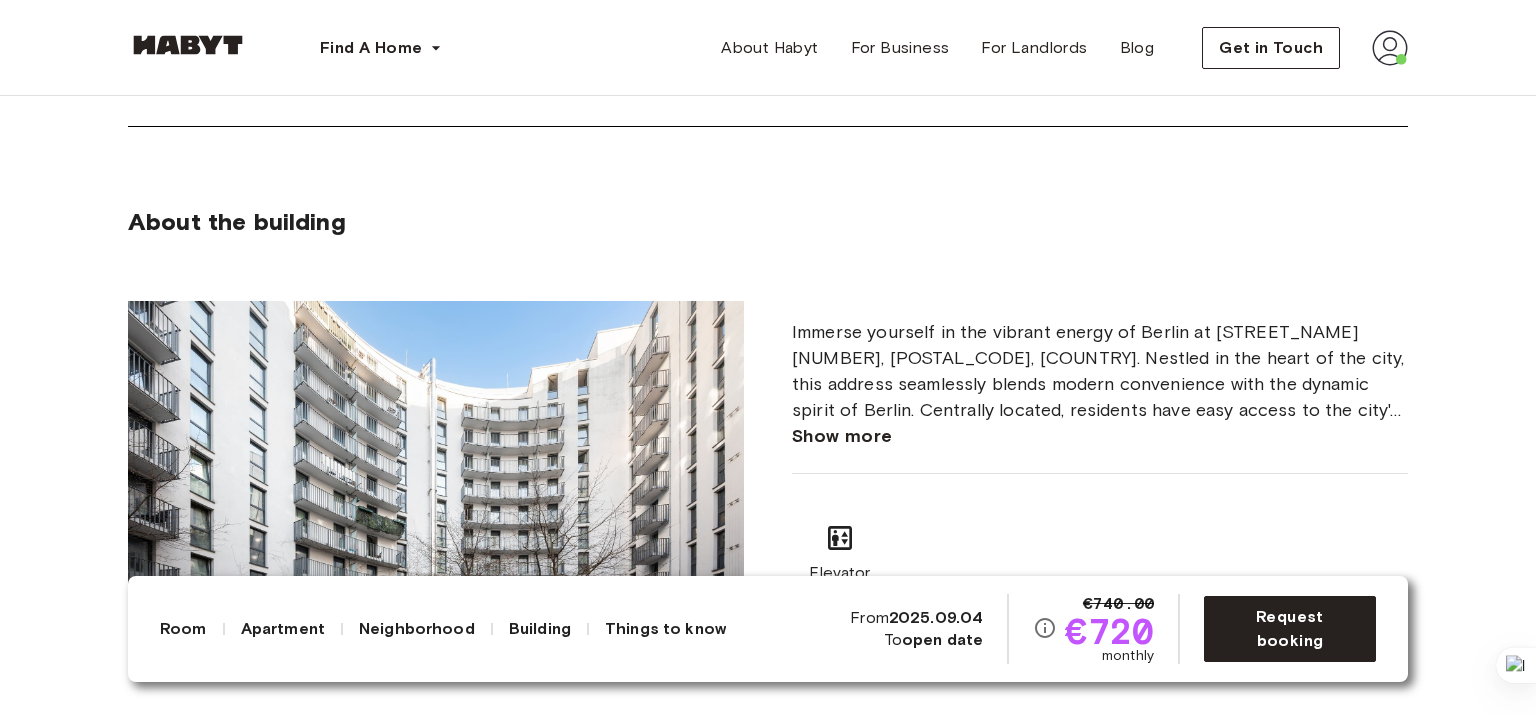 click on "Show more" at bounding box center [842, 436] 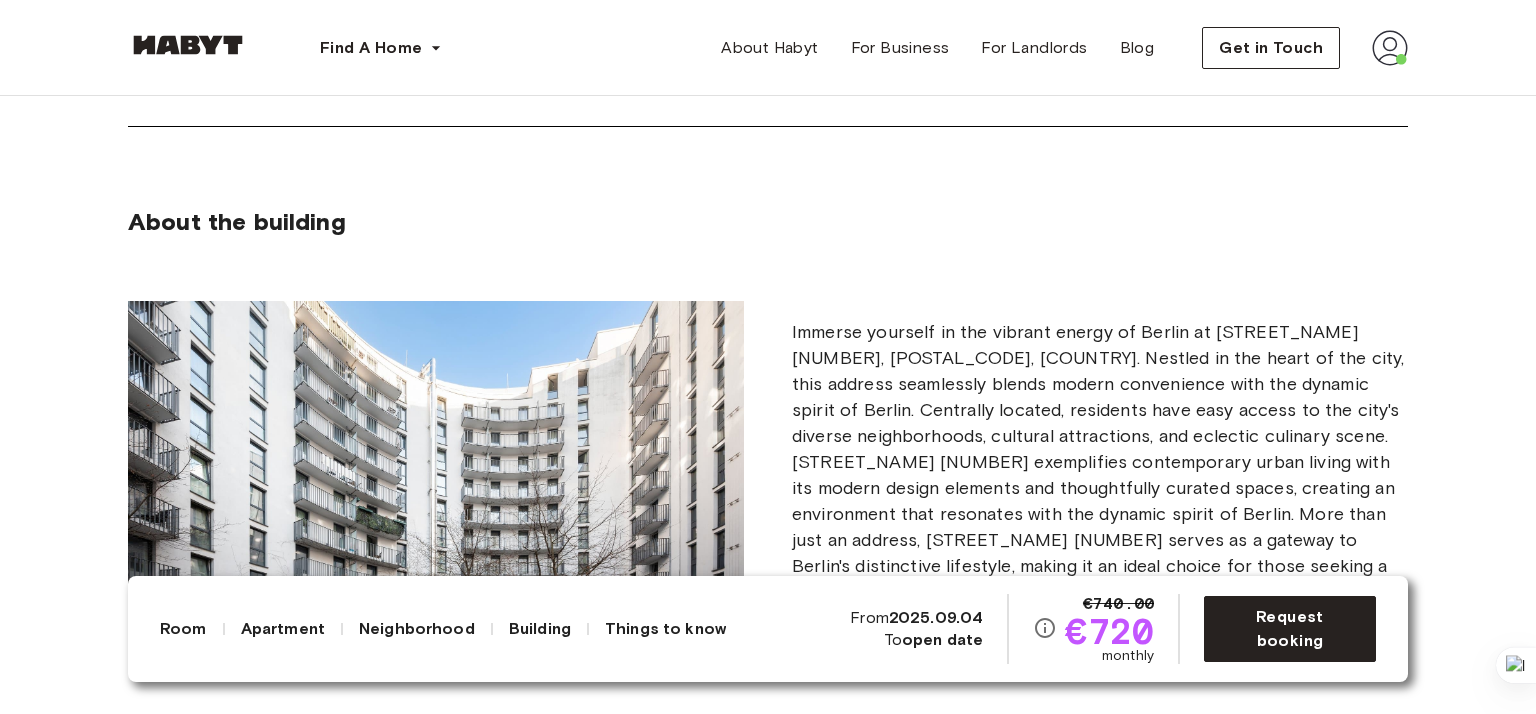 scroll, scrollTop: 1889, scrollLeft: 0, axis: vertical 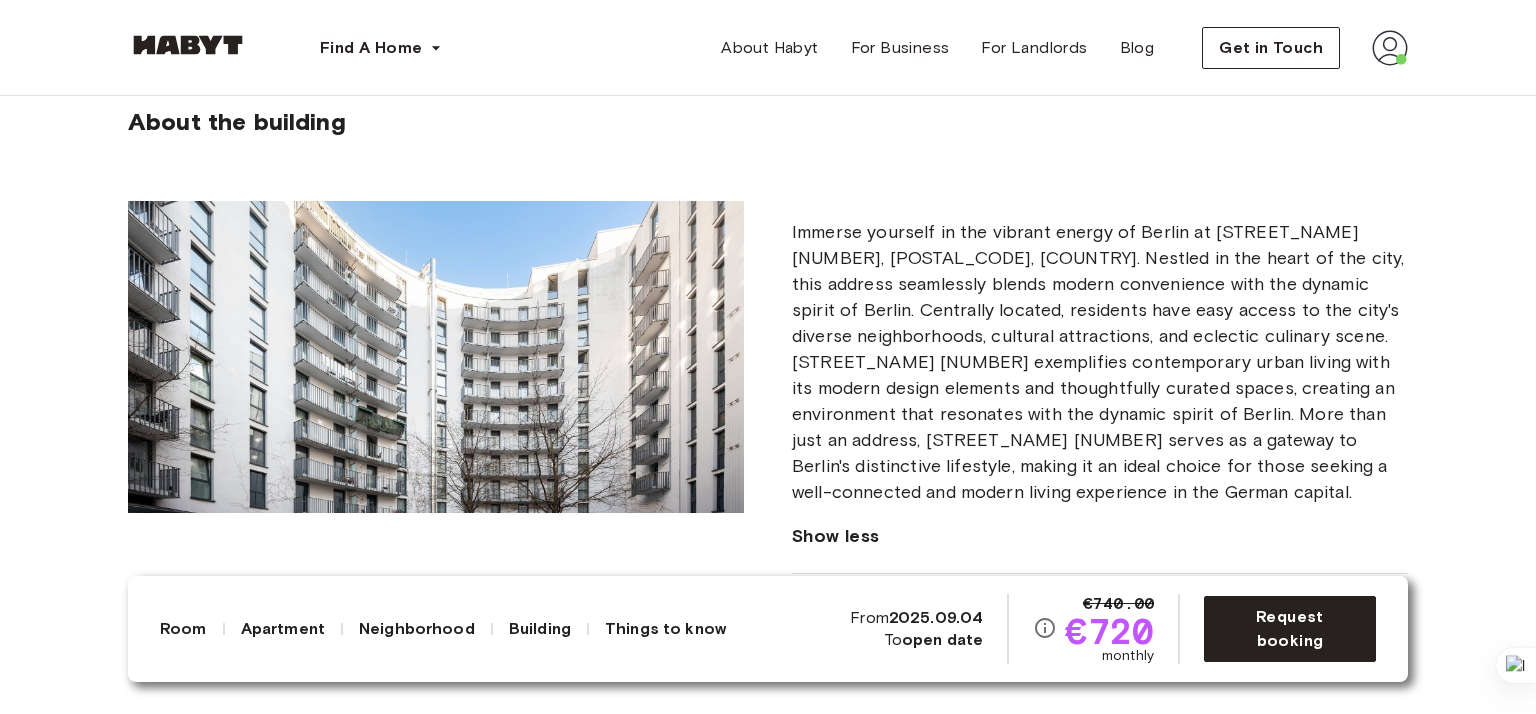 click on "About the building Immerse yourself in the vibrant energy of Berlin at Bernhard-Weiß-Straße 1-3, 10178, Germany. Nestled in the heart of the city, this address seamlessly blends modern convenience with the dynamic spirit of Berlin. Centrally located, residents have easy access to the city's diverse neighborhoods, cultural attractions, and eclectic culinary scene. Bernhard-Weiß-Straße 1-3 exemplifies contemporary urban living with its modern design elements and thoughtfully curated spaces, creating an environment that resonates with the dynamic spirit of Berlin. More than just an address, Bernhard-Weiß-Straße 1-3 serves as a gateway to Berlin's distinctive lifestyle, making it an ideal choice for those seeking a well-connected and modern living experience in the German capital. Show less Elevator" at bounding box center (768, 423) 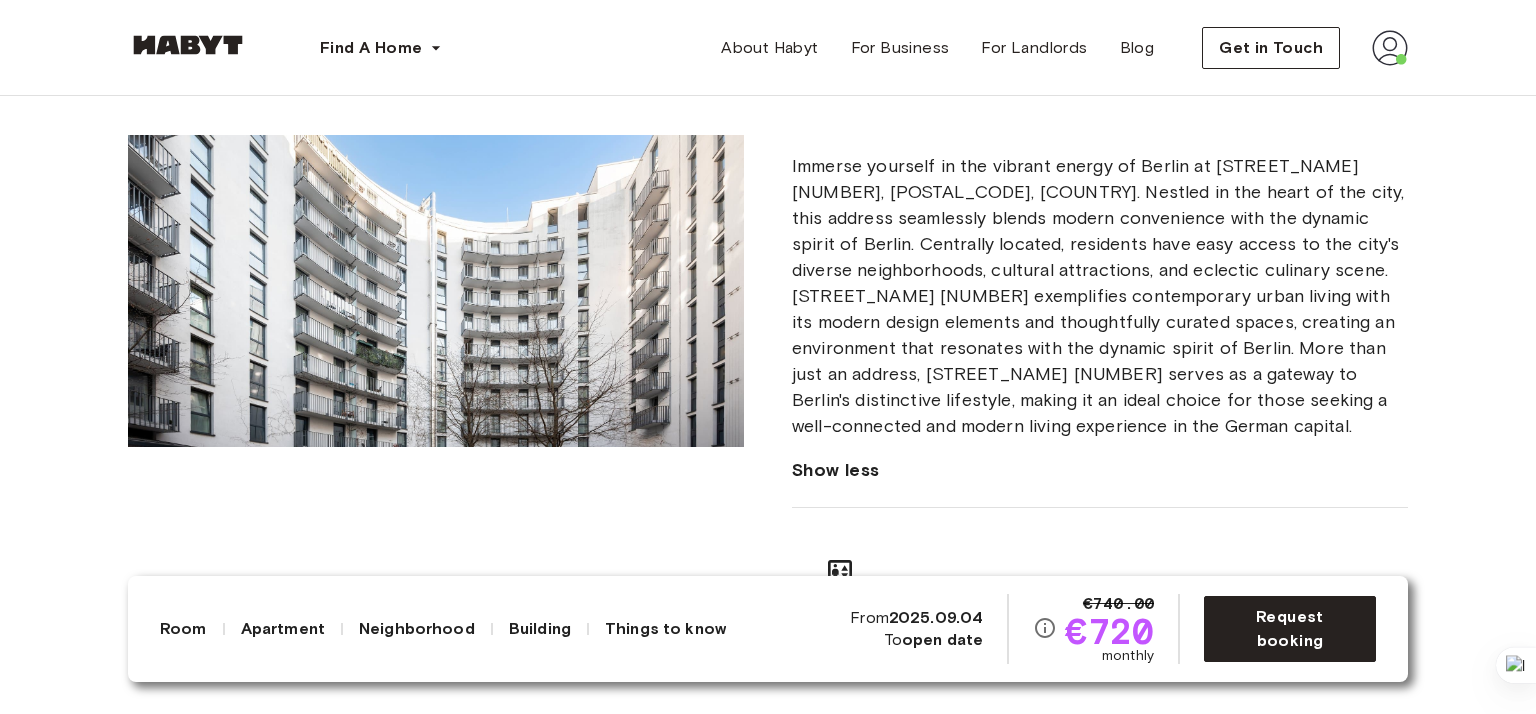 scroll, scrollTop: 1989, scrollLeft: 0, axis: vertical 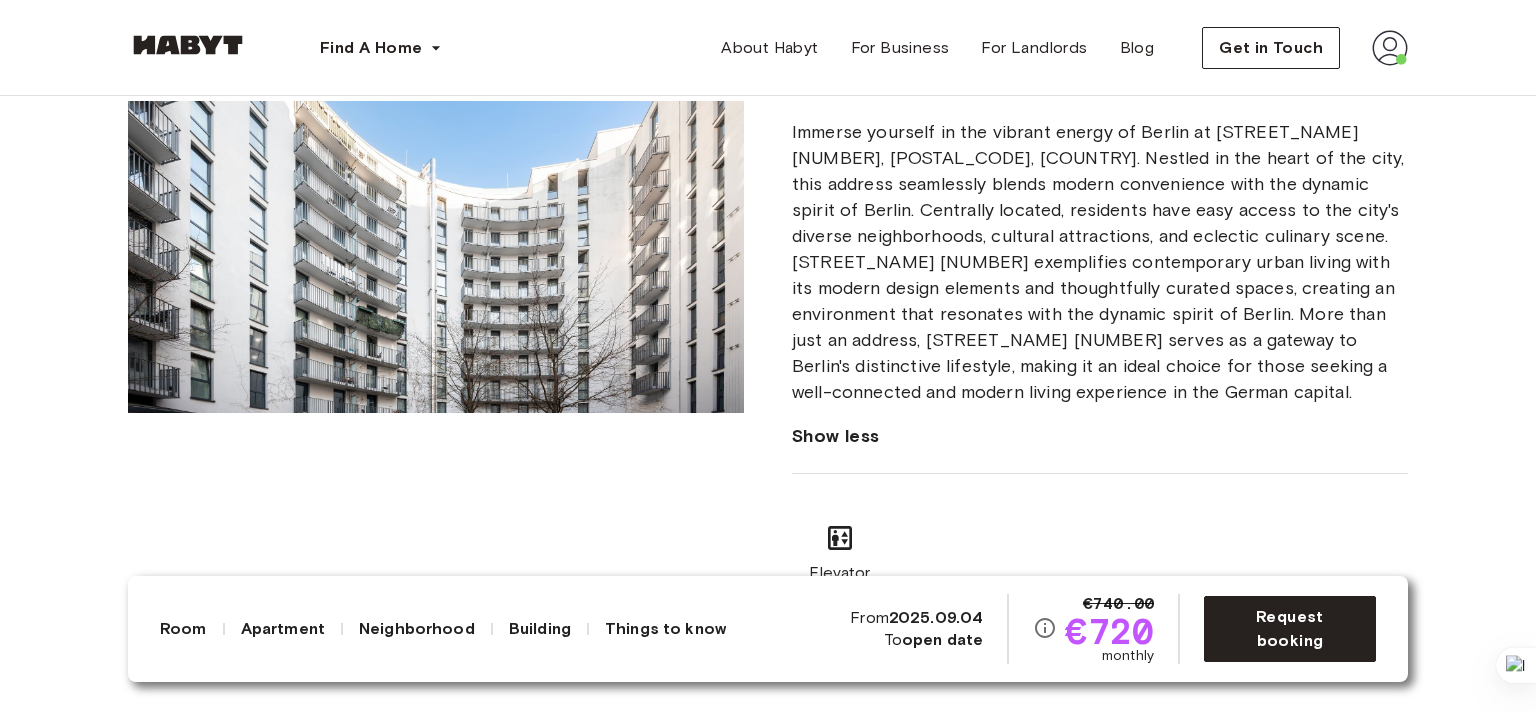 click on "Europe Berlin Private Room Private Room Bernhard-Weiß-Straße 1-3 Available from  Sep 04 €740.00 €720 monthly Request booking Show all photos About the room Ref. number:   DE-01-302-015-02 Our flats fulfil all your daily living requirements. Every flat comes readily equipped with a kitchen, including refrigerator, cooking equipment and dishes. Flats also include a washing machine and Wi-Fi Internet. Each room is fully furnished and offers a comfortable bed with fresh linen and a workspace. The area provides you with several shopping opportunities and excellent connections to public transport. 13 sqm. Wardrobe Desk and chair About the apartment 43 sqm. 6th Floor 2 bedrooms WiFi Fully-equipped kitchen Kitchen utensils All rooms in this apartment Bernhard-Weiß-Straße 1-3 13 sqm. 2 bedrooms 6th Floor From  Jan 01 €740 monthly Bernhard-Weiß-Straße 1-3 13 sqm. 2 bedrooms 6th Floor From  Sep 04 €720 monthly About the building Show less Elevator About the neighborhood Open in Google Maps Show more Berlin" at bounding box center [768, 1300] 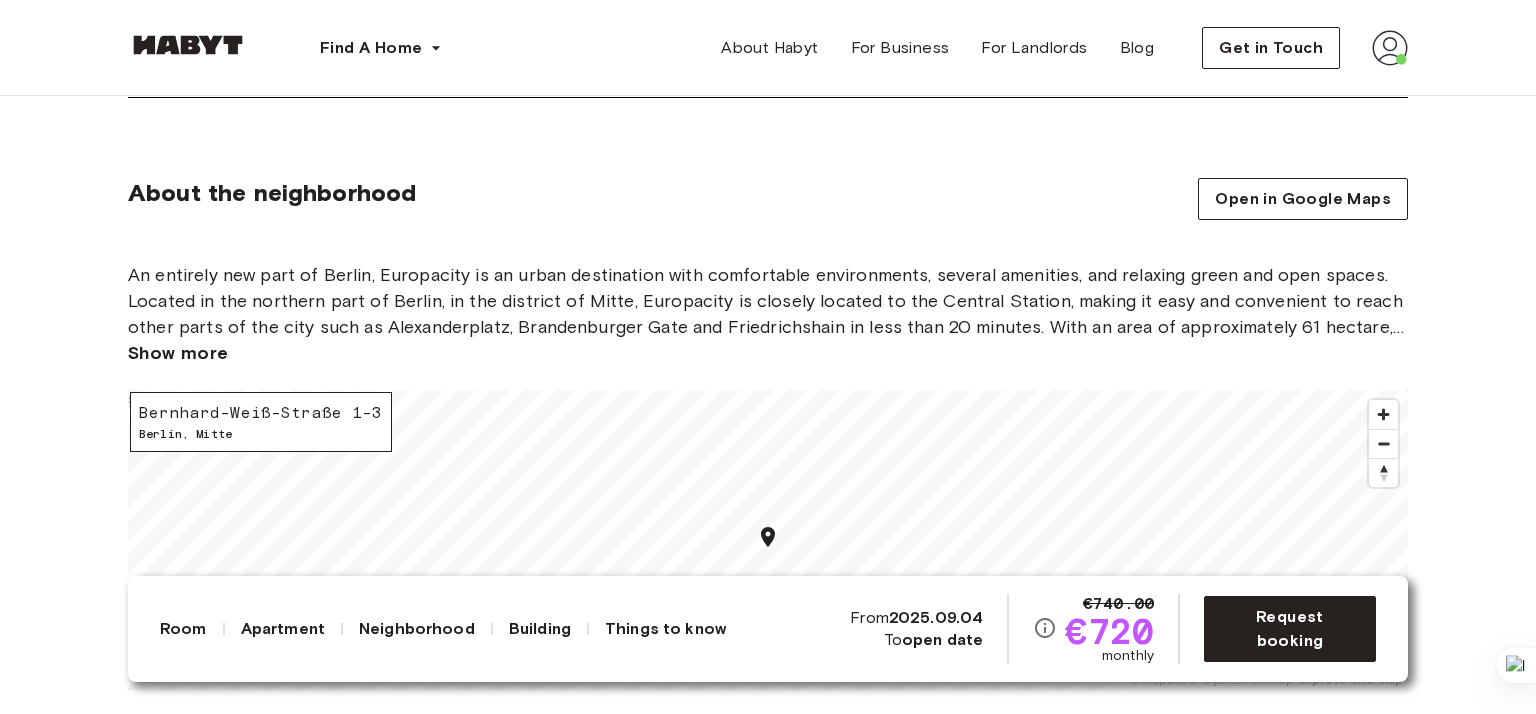 scroll, scrollTop: 2600, scrollLeft: 0, axis: vertical 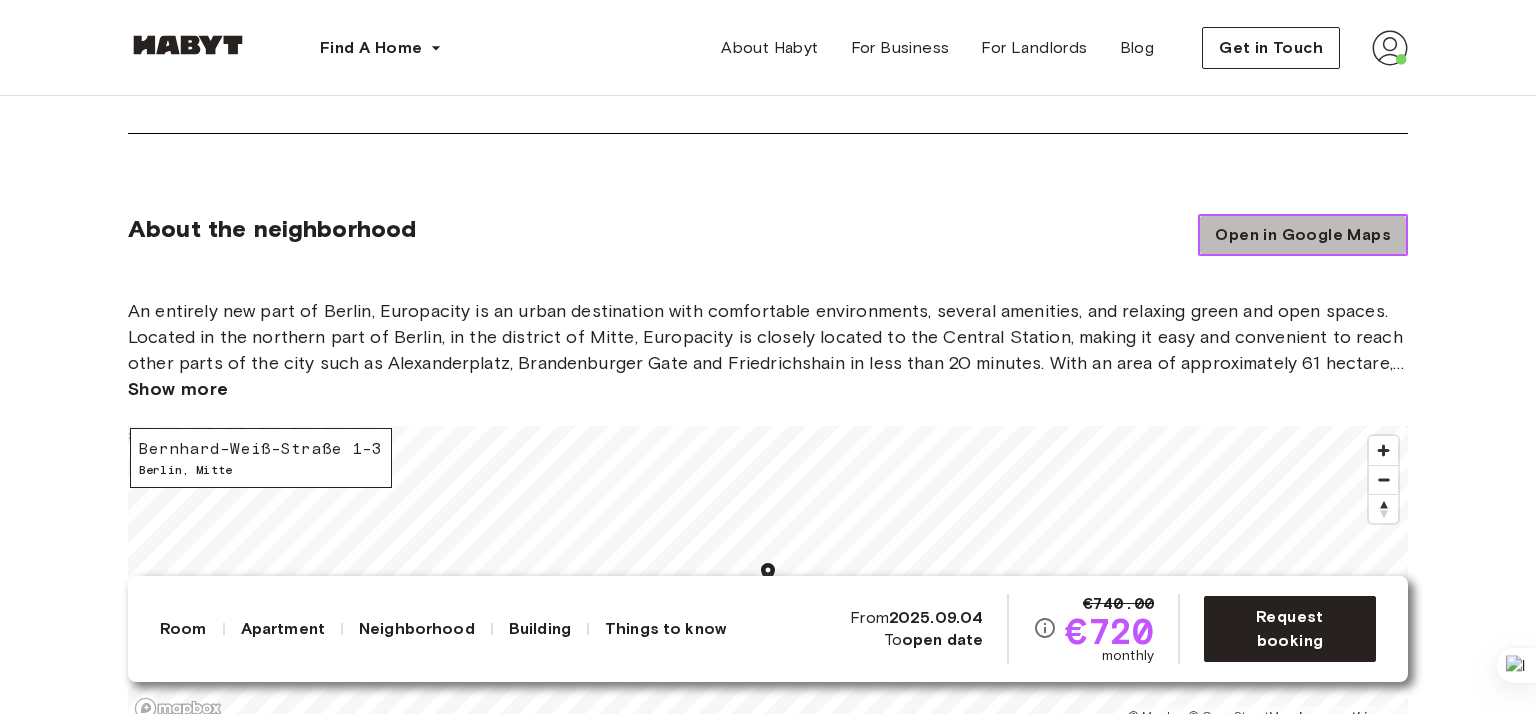 click on "Open in Google Maps" at bounding box center (1303, 235) 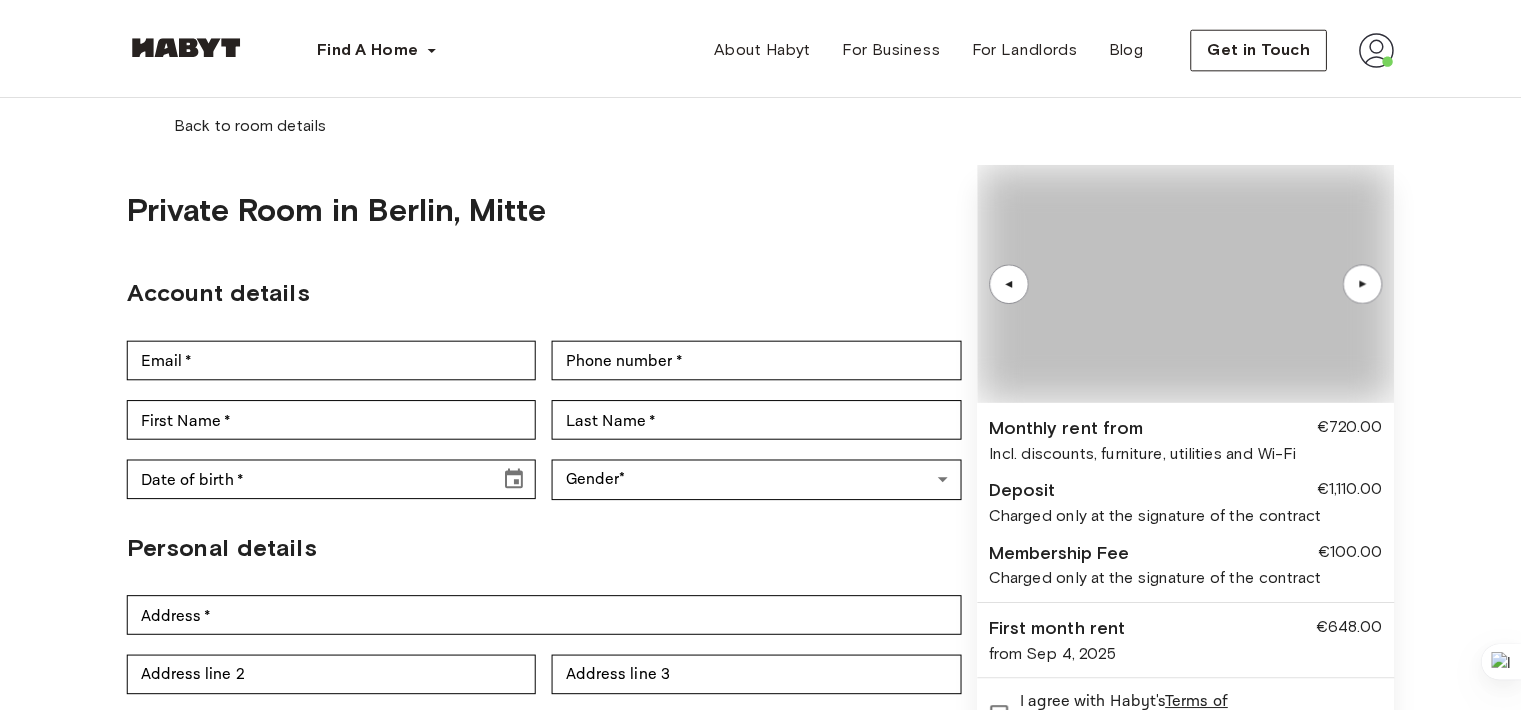scroll, scrollTop: 0, scrollLeft: 0, axis: both 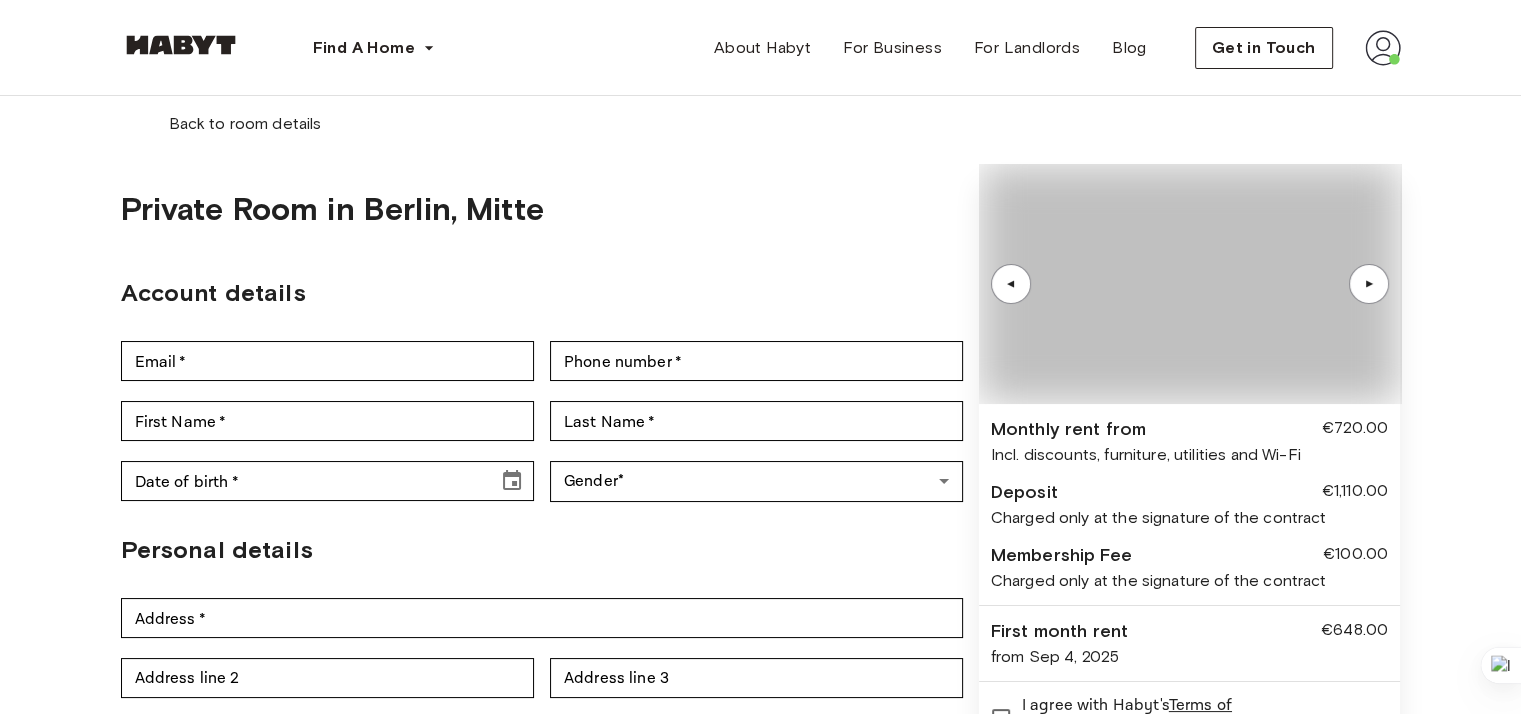 type on "**********" 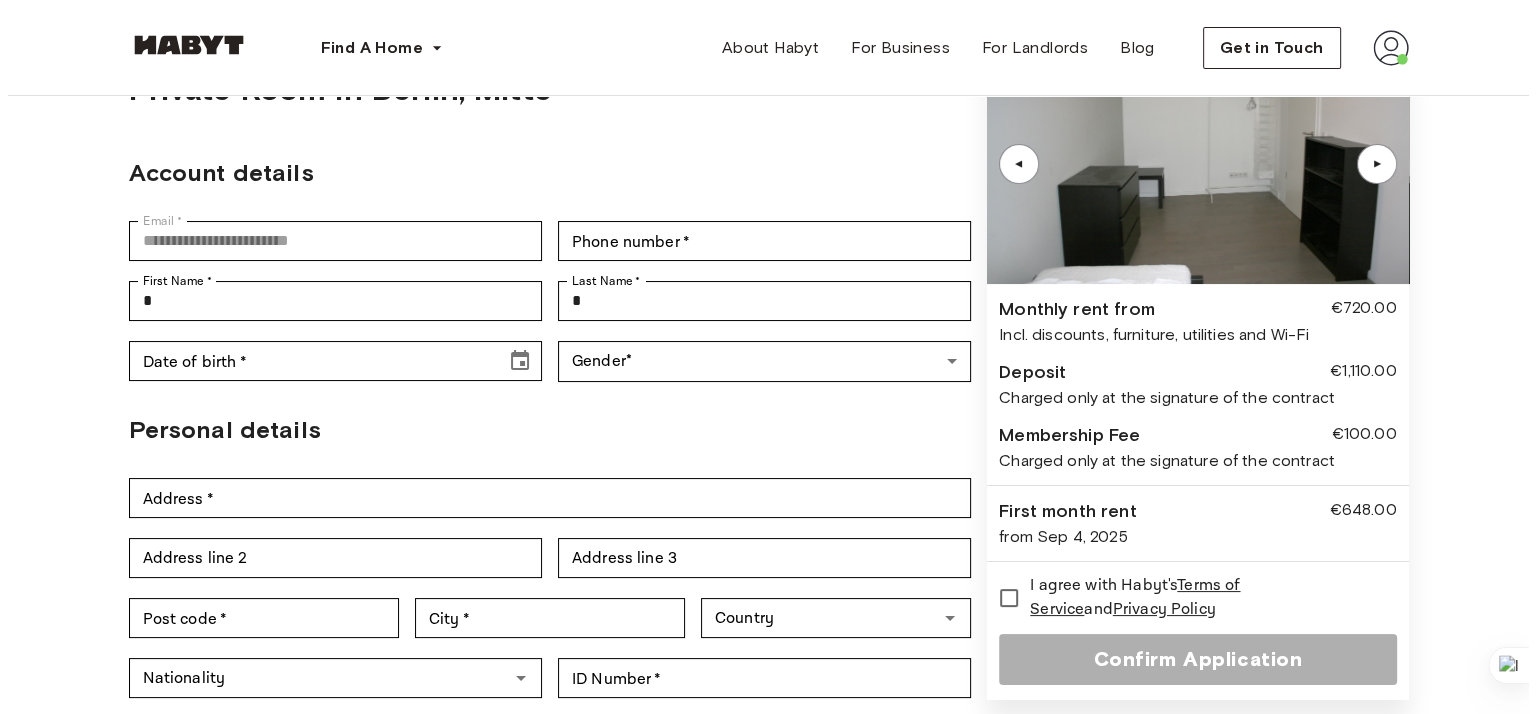 scroll, scrollTop: 0, scrollLeft: 0, axis: both 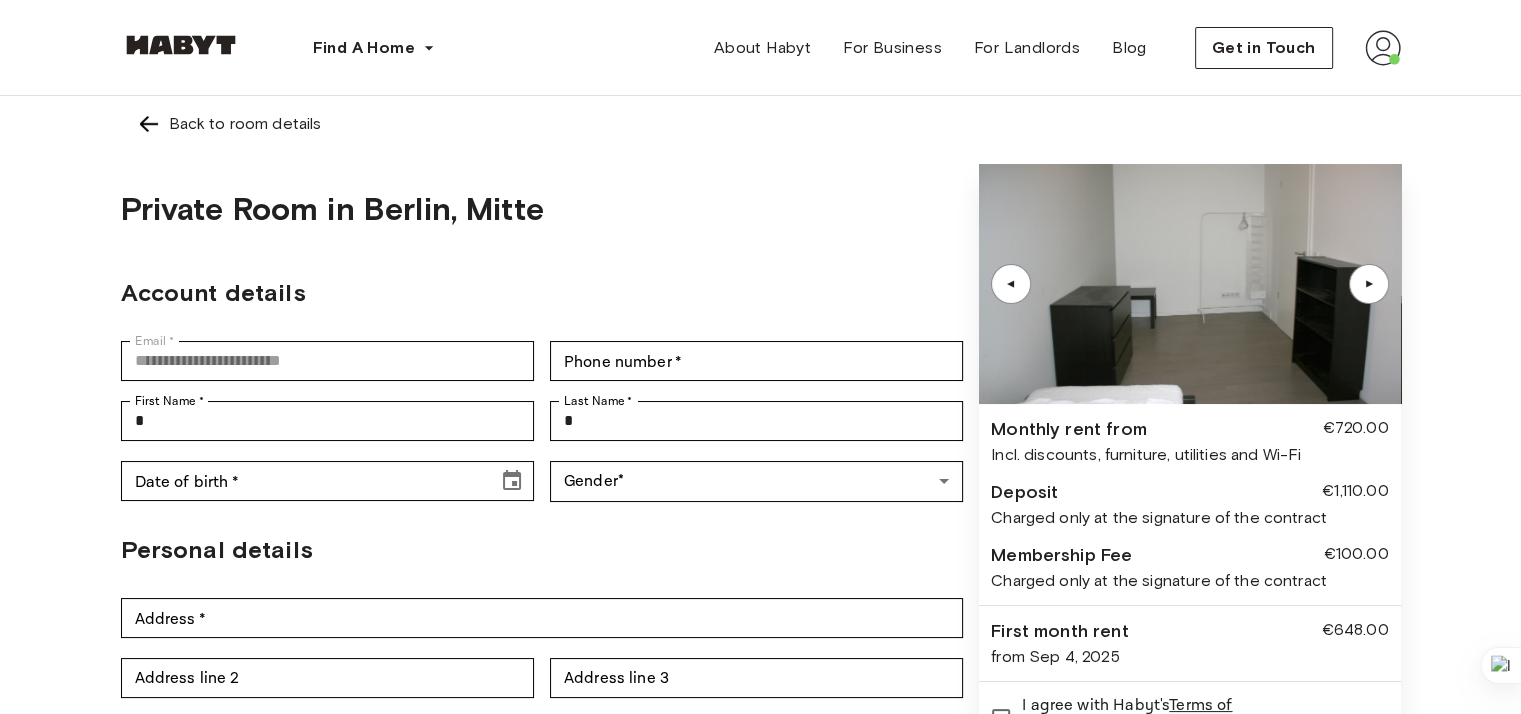 click at bounding box center [149, 124] 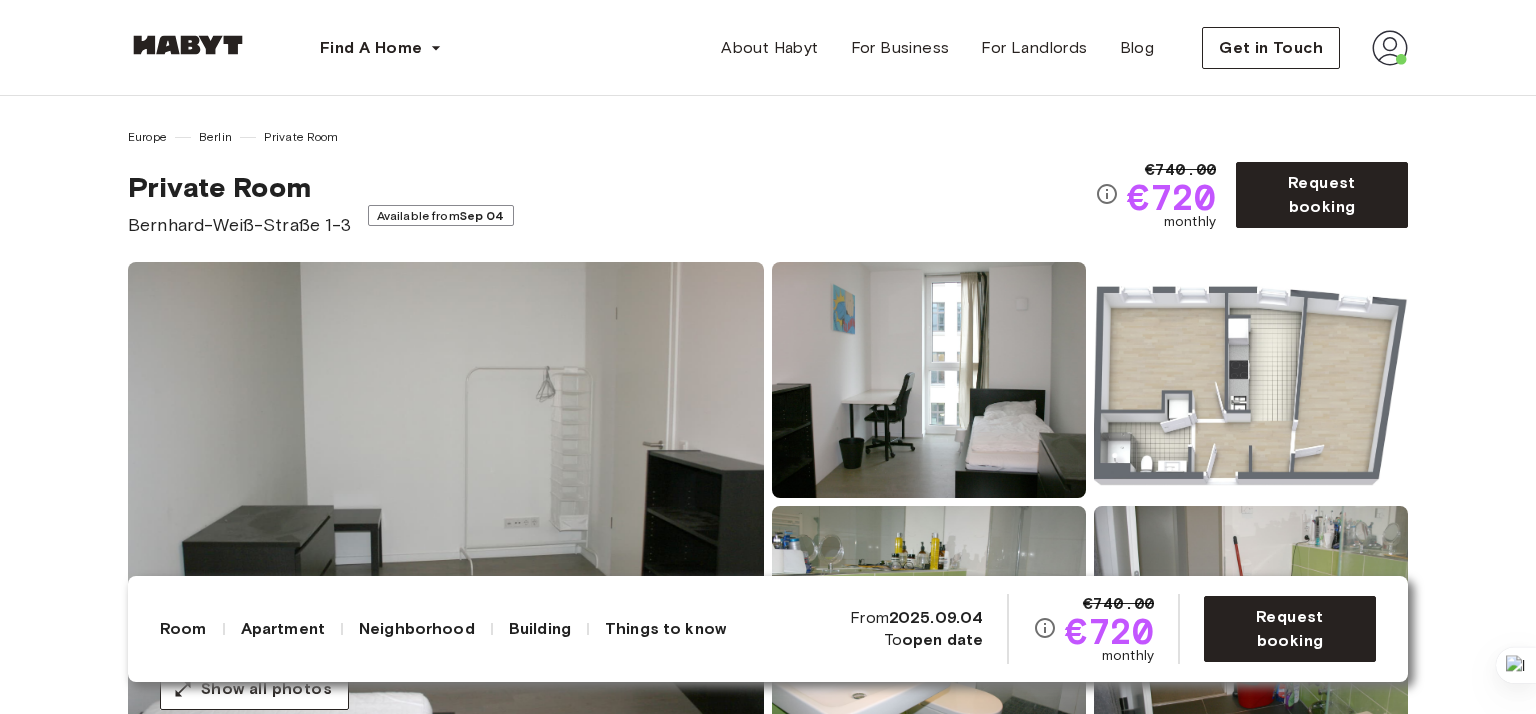 click on "Europe Berlin Private Room Private Room Bernhard-Weiß-Straße 1-3 Available from  Sep 04 €740.00 €720 monthly Request booking Show all photos About the room Ref. number:   DE-01-302-015-02 Our flats fulfil all your daily living requirements. Every flat comes readily equipped with a kitchen, including refrigerator, cooking equipment and dishes. Flats also include a washing machine and Wi-Fi Internet. Each room is fully furnished and offers a comfortable bed with fresh linen and a workspace. The area provides you with several shopping opportunities and excellent connections to public transport. 13 sqm. Wardrobe Desk and chair About the apartment 43 sqm. 6th Floor 2 bedrooms WiFi Fully-equipped kitchen Kitchen utensils All rooms in this apartment Bernhard-Weiß-Straße 1-3 13 sqm. 2 bedrooms 6th Floor From  Jan 01 €740 monthly Bernhard-Weiß-Straße 1-3 13 sqm. 2 bedrooms 6th Floor From  Sep 04 €720 monthly About the building Show more Elevator About the neighborhood Open in Google Maps Show more Berlin" at bounding box center [768, 3189] 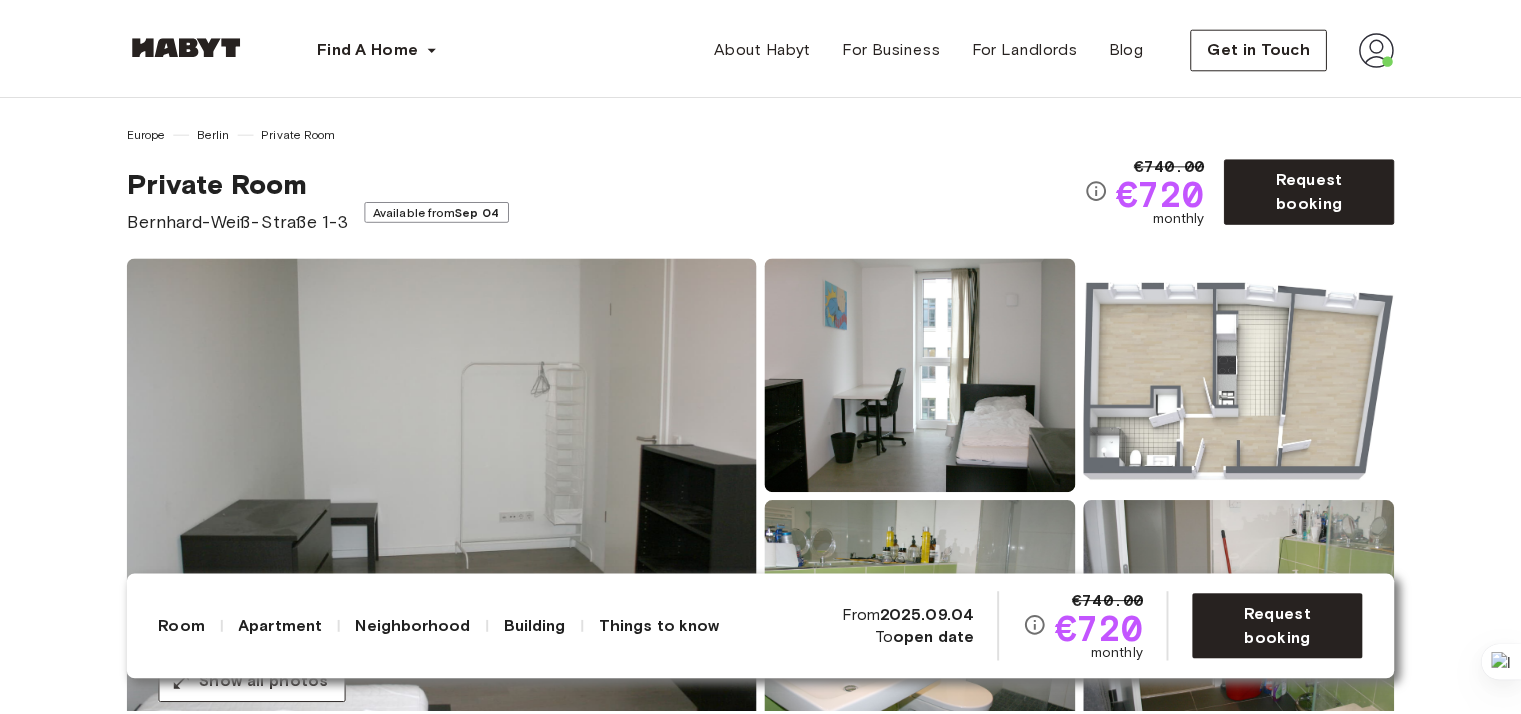 scroll, scrollTop: 0, scrollLeft: 0, axis: both 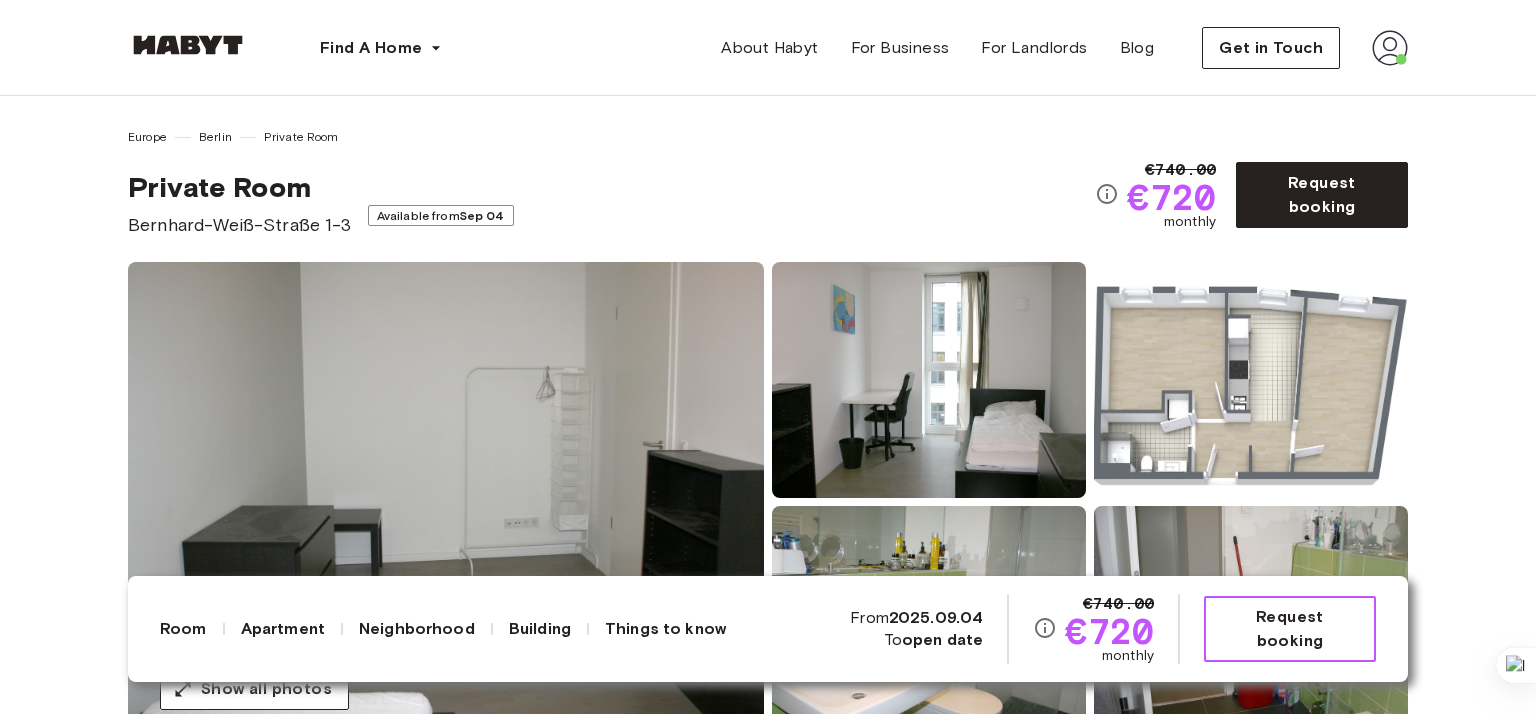 click on "Request booking" at bounding box center [1290, 629] 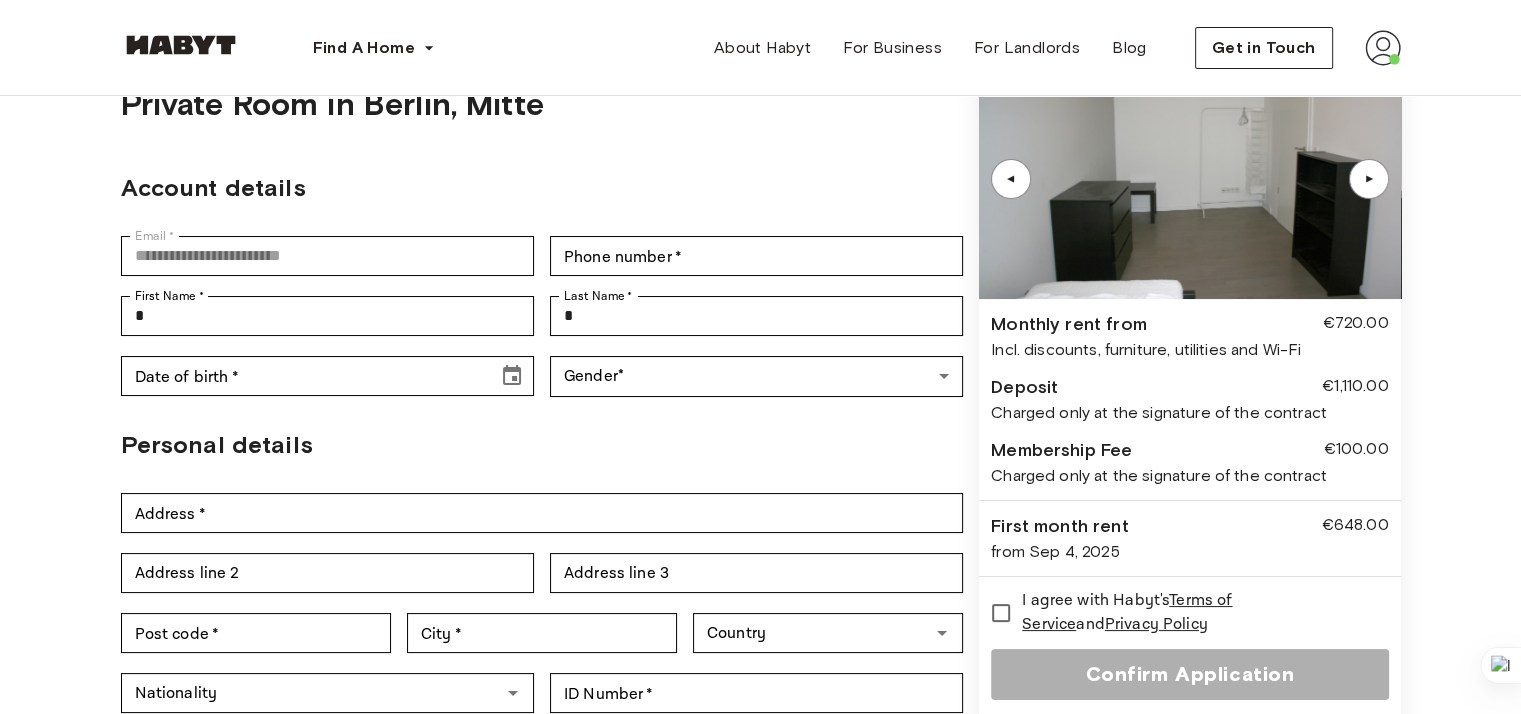 scroll, scrollTop: 131, scrollLeft: 0, axis: vertical 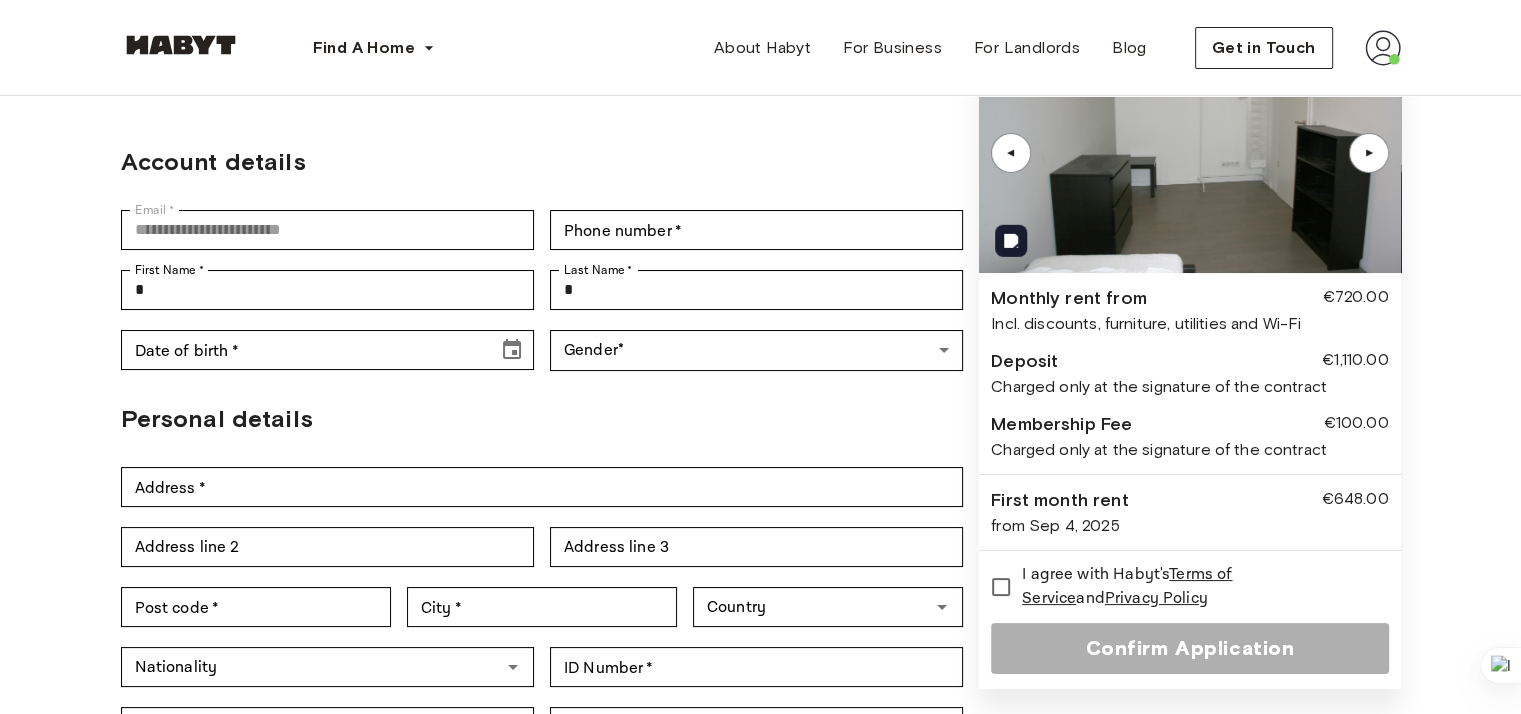 click on "▲" at bounding box center [1369, 153] 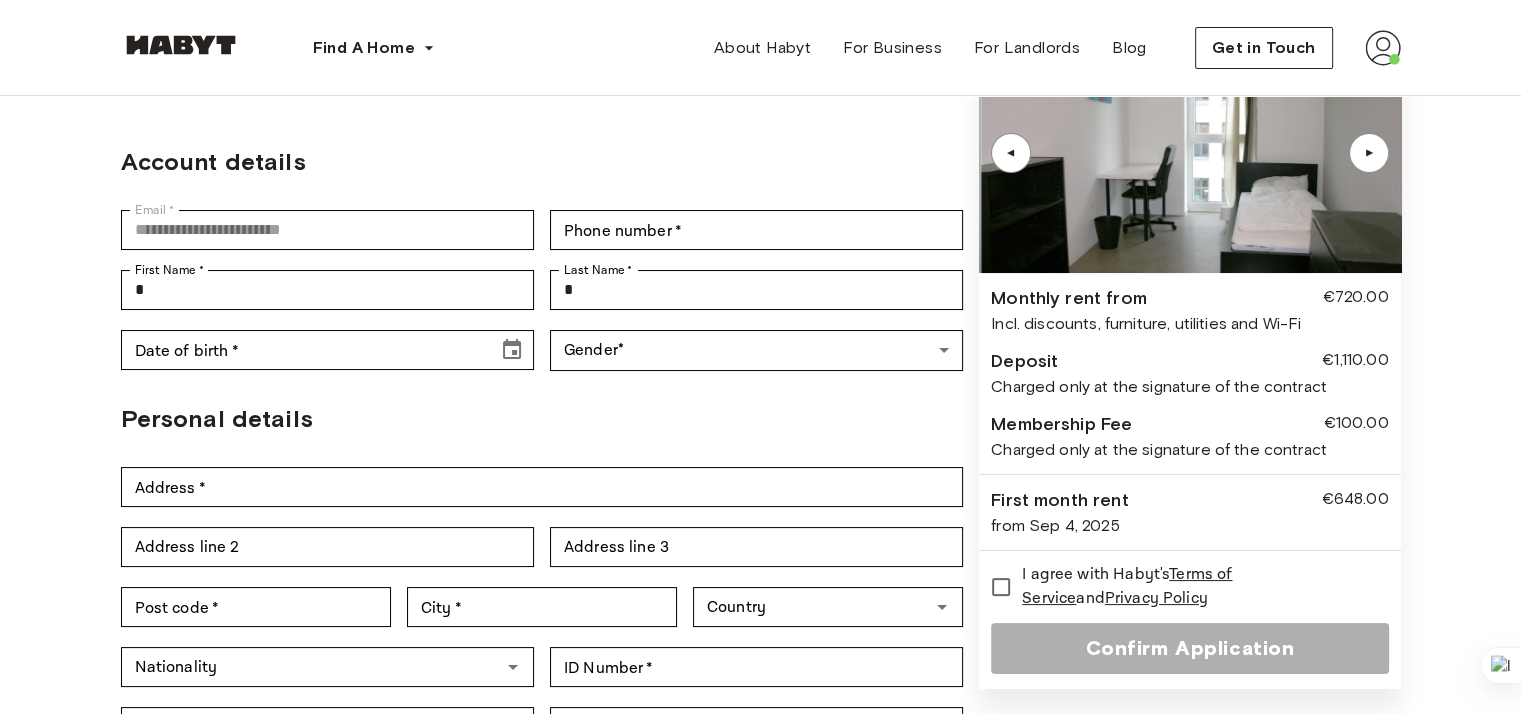 click on "▲" at bounding box center (1369, 153) 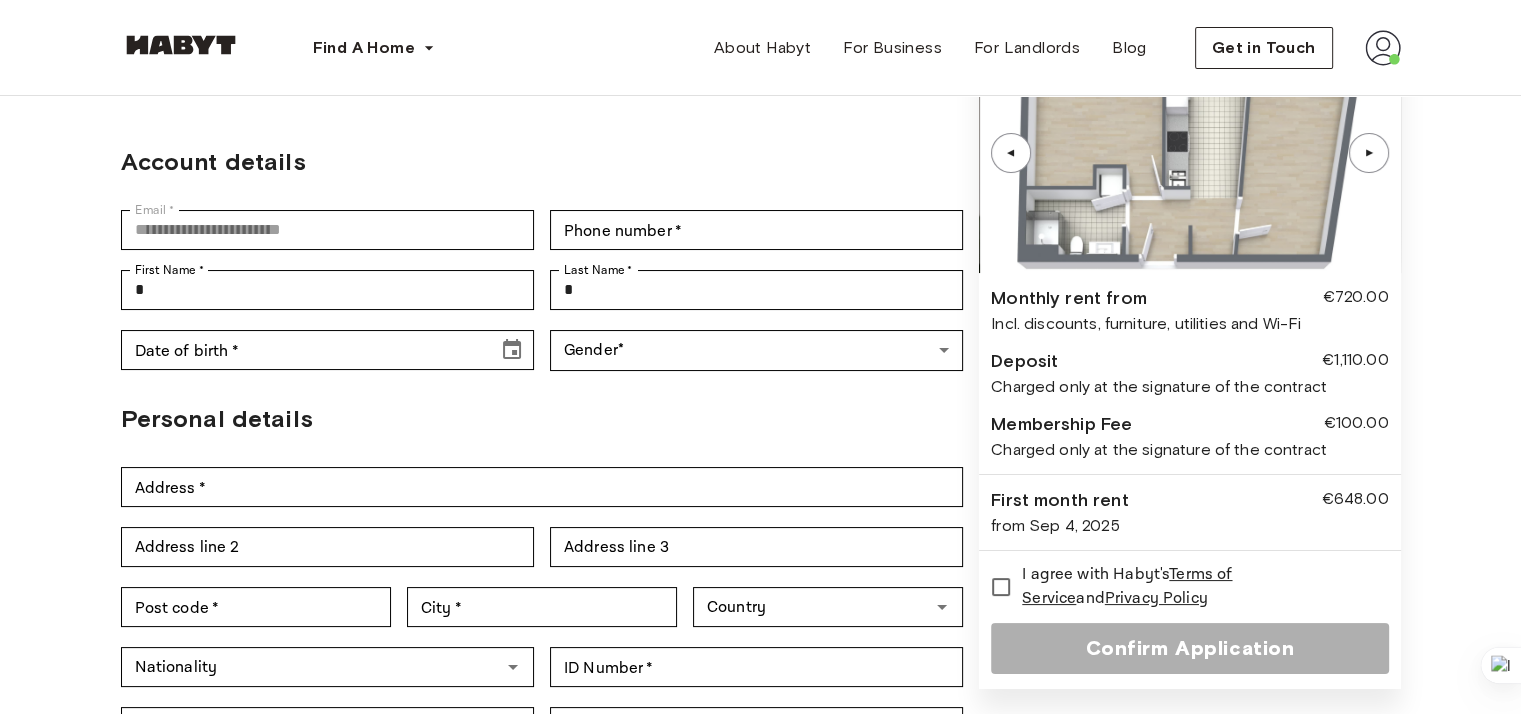 click on "▲" at bounding box center [1369, 153] 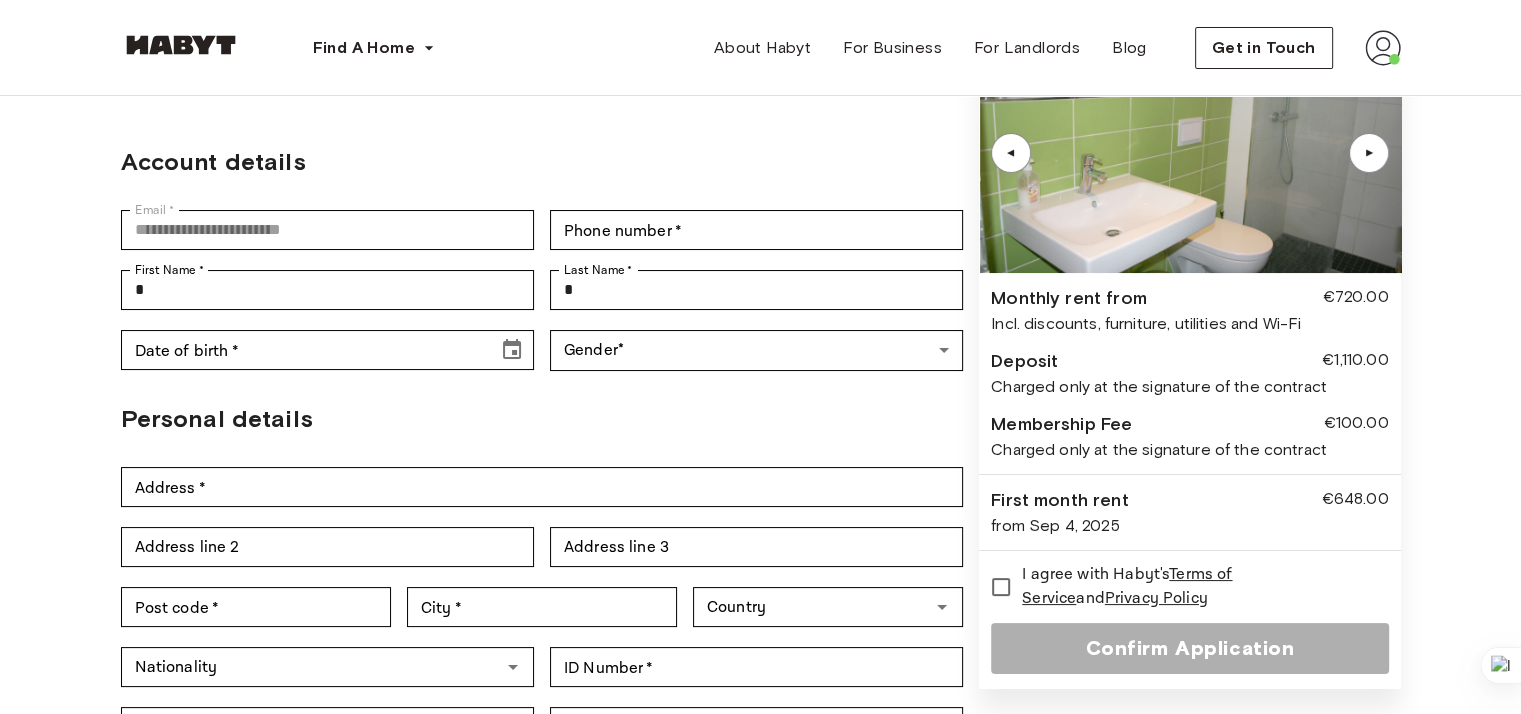 click on "▲" at bounding box center (1369, 153) 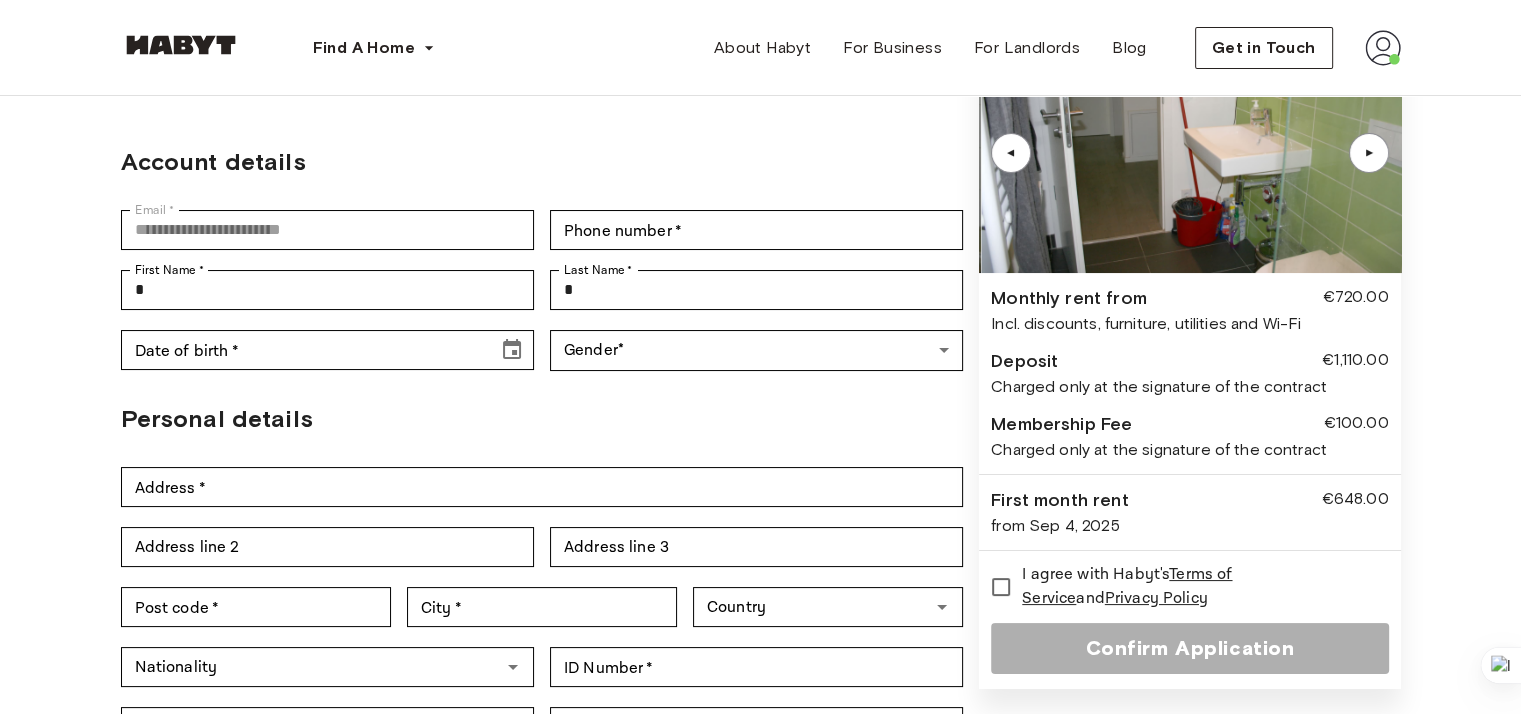 click on "▲" at bounding box center [1369, 153] 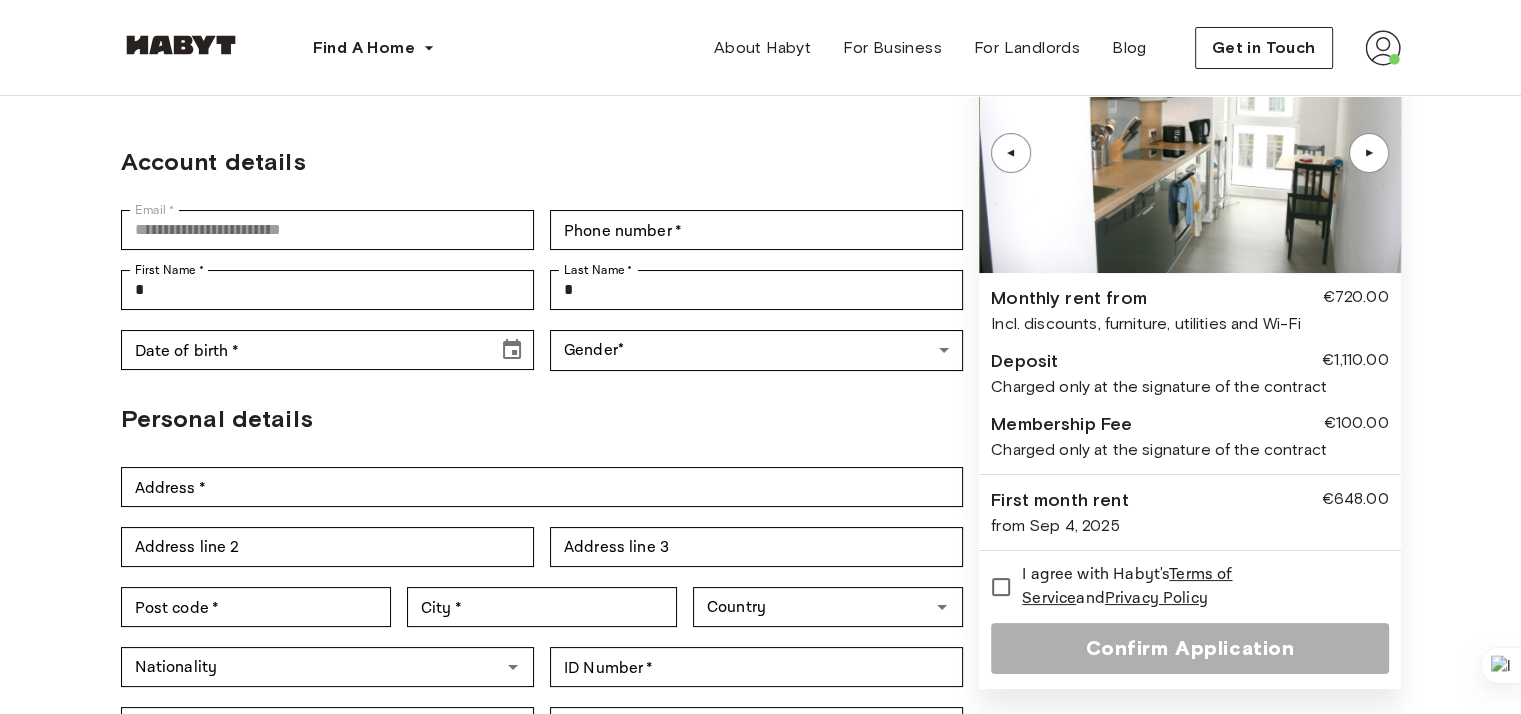 click on "▲" at bounding box center (1369, 153) 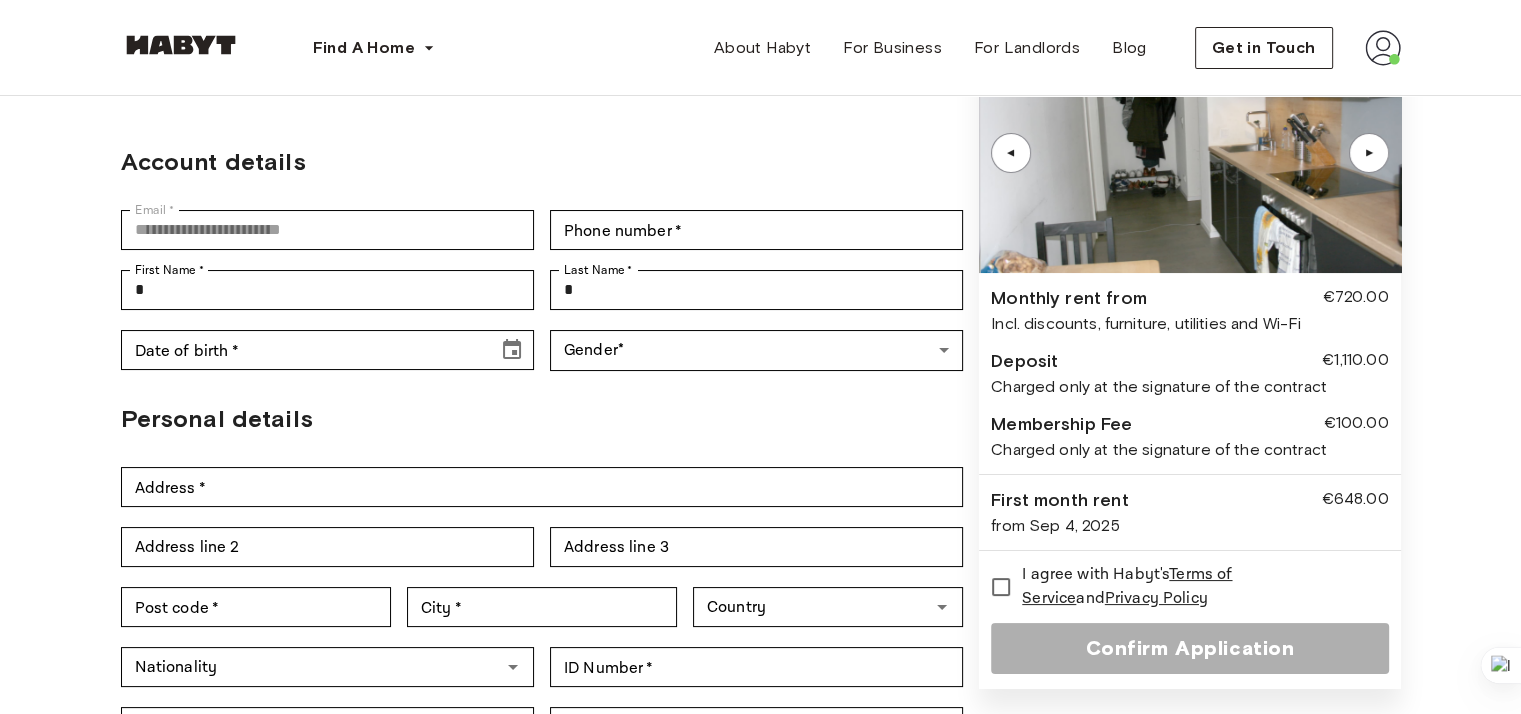 click on "▲" at bounding box center (1369, 153) 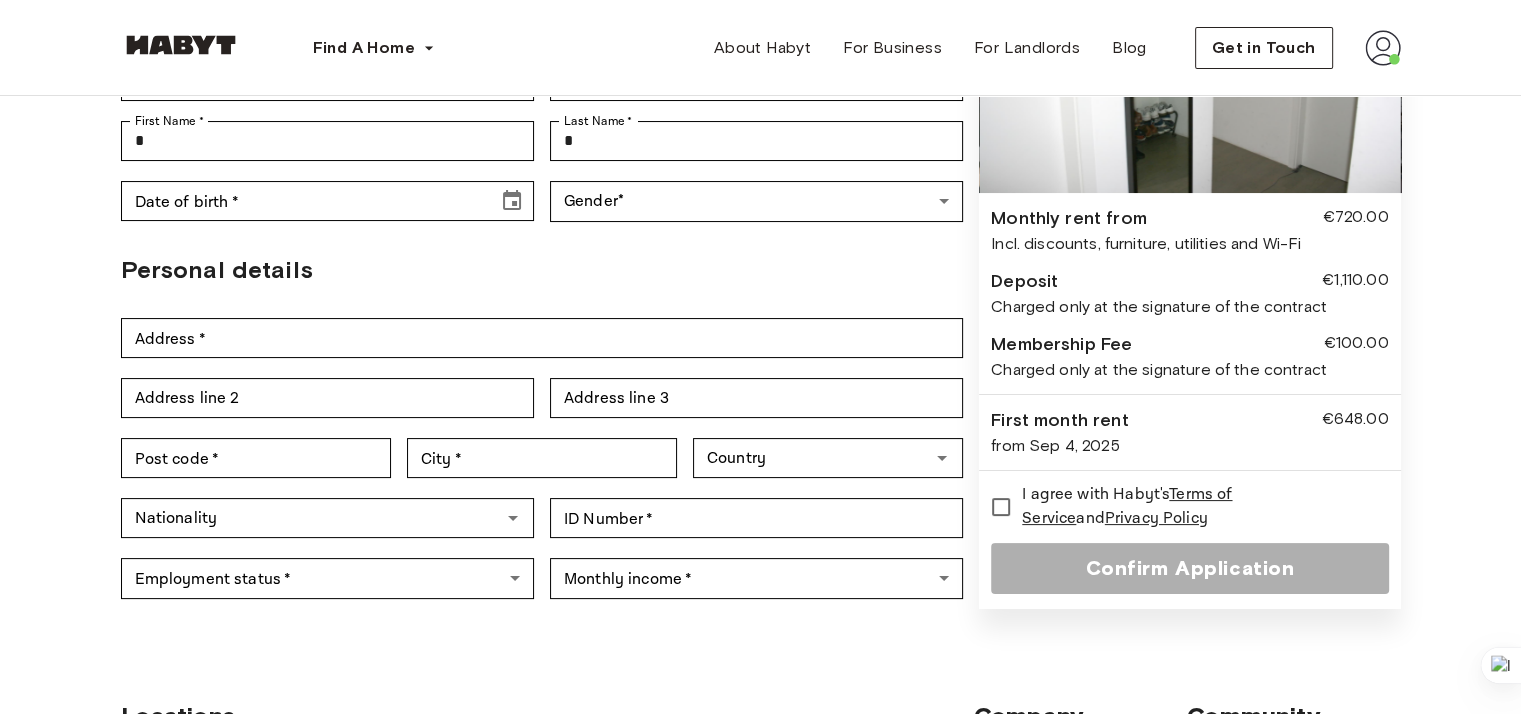 scroll, scrollTop: 345, scrollLeft: 0, axis: vertical 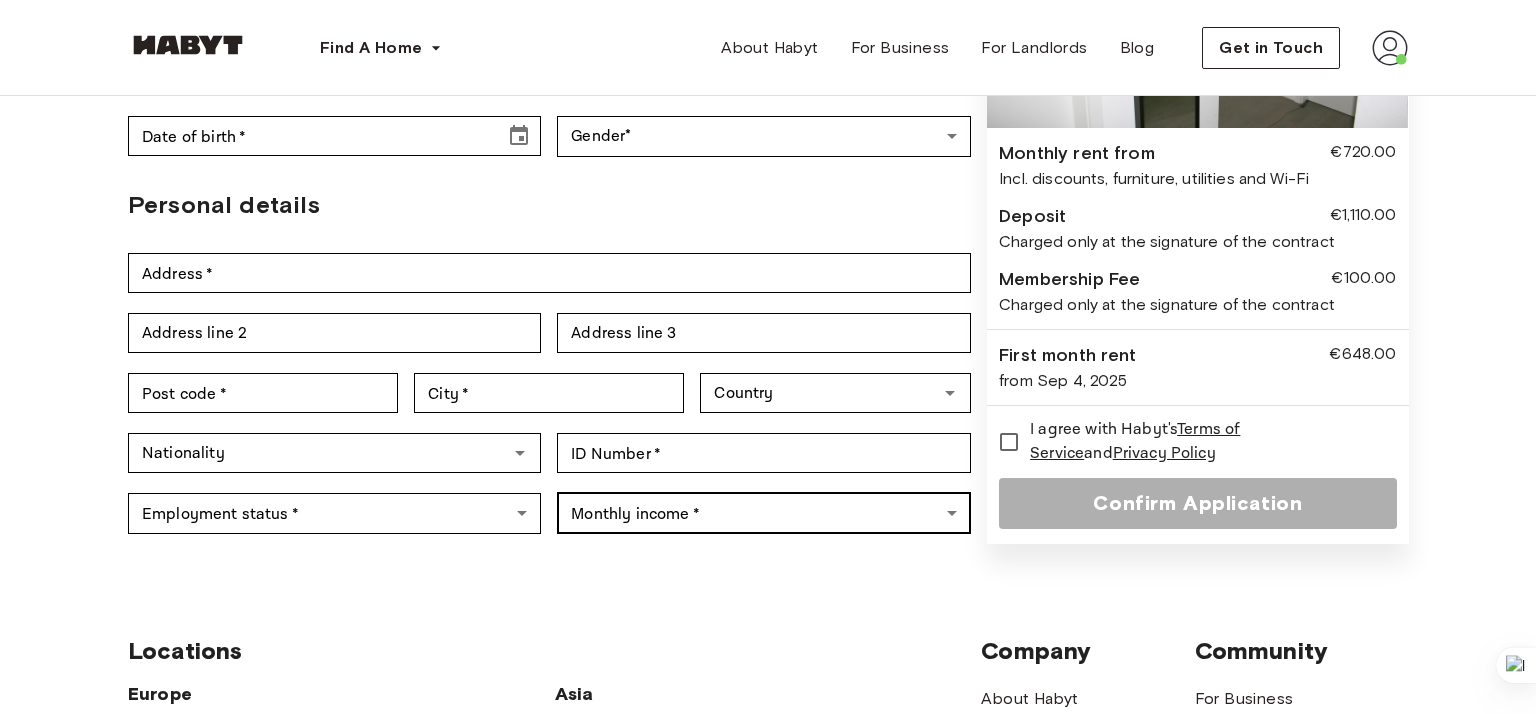 click on "**********" at bounding box center (768, 573) 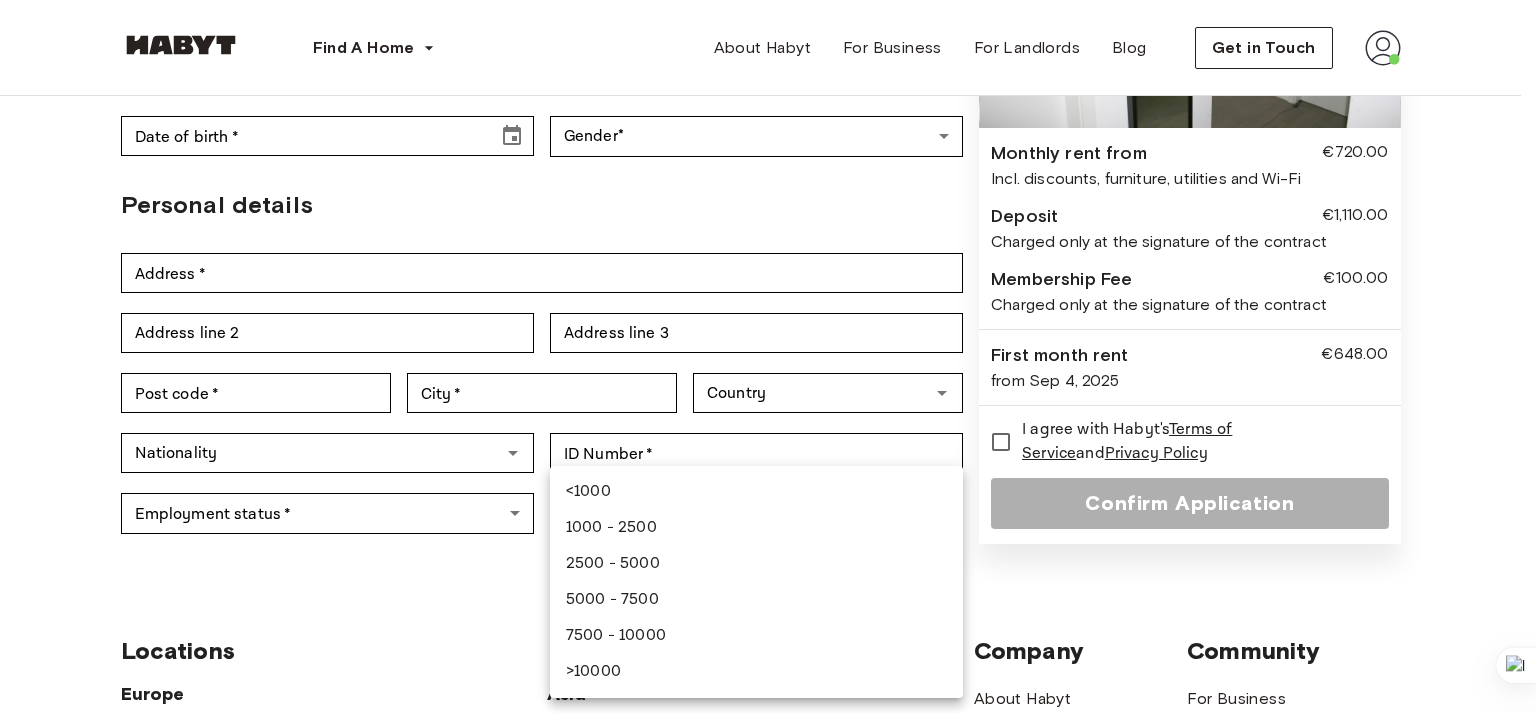 click at bounding box center (768, 357) 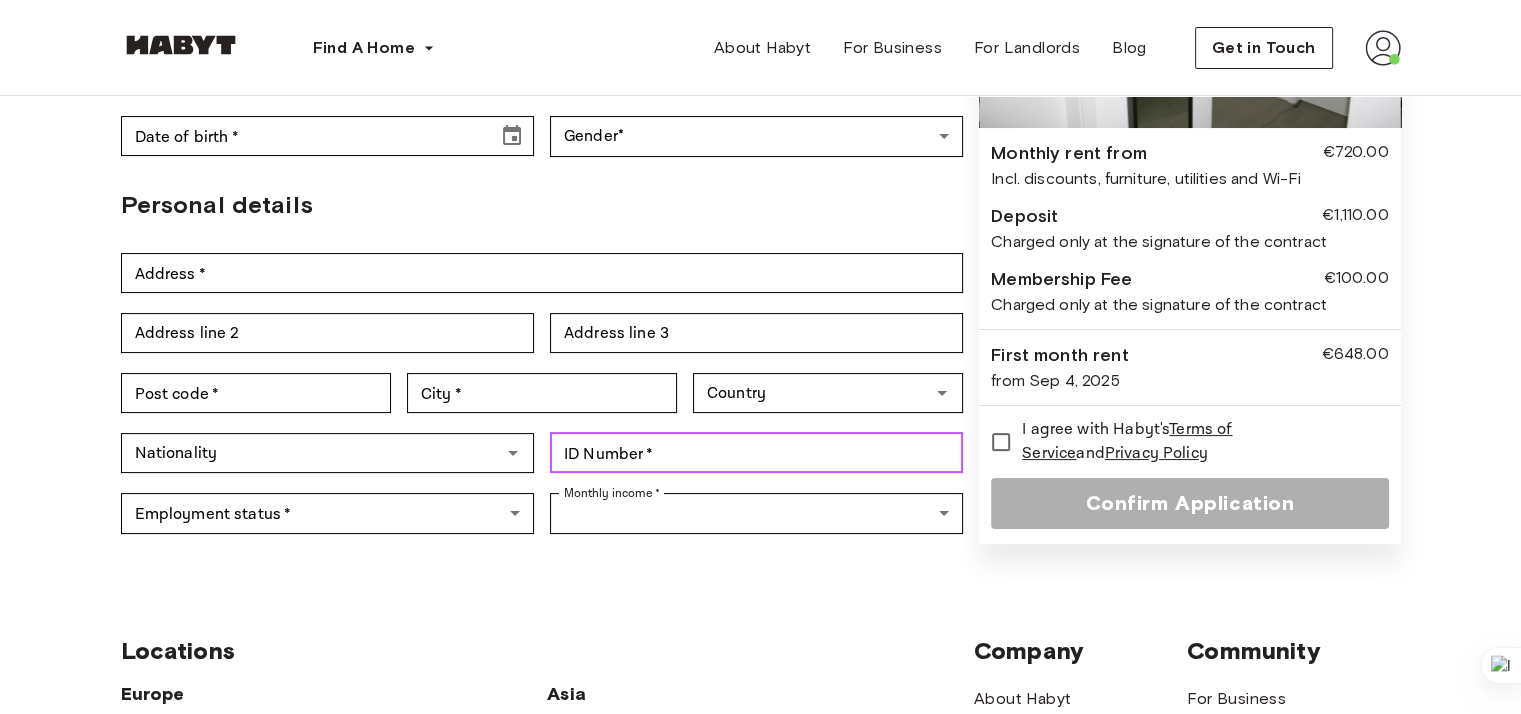 click on "ID Number   *" at bounding box center [756, 453] 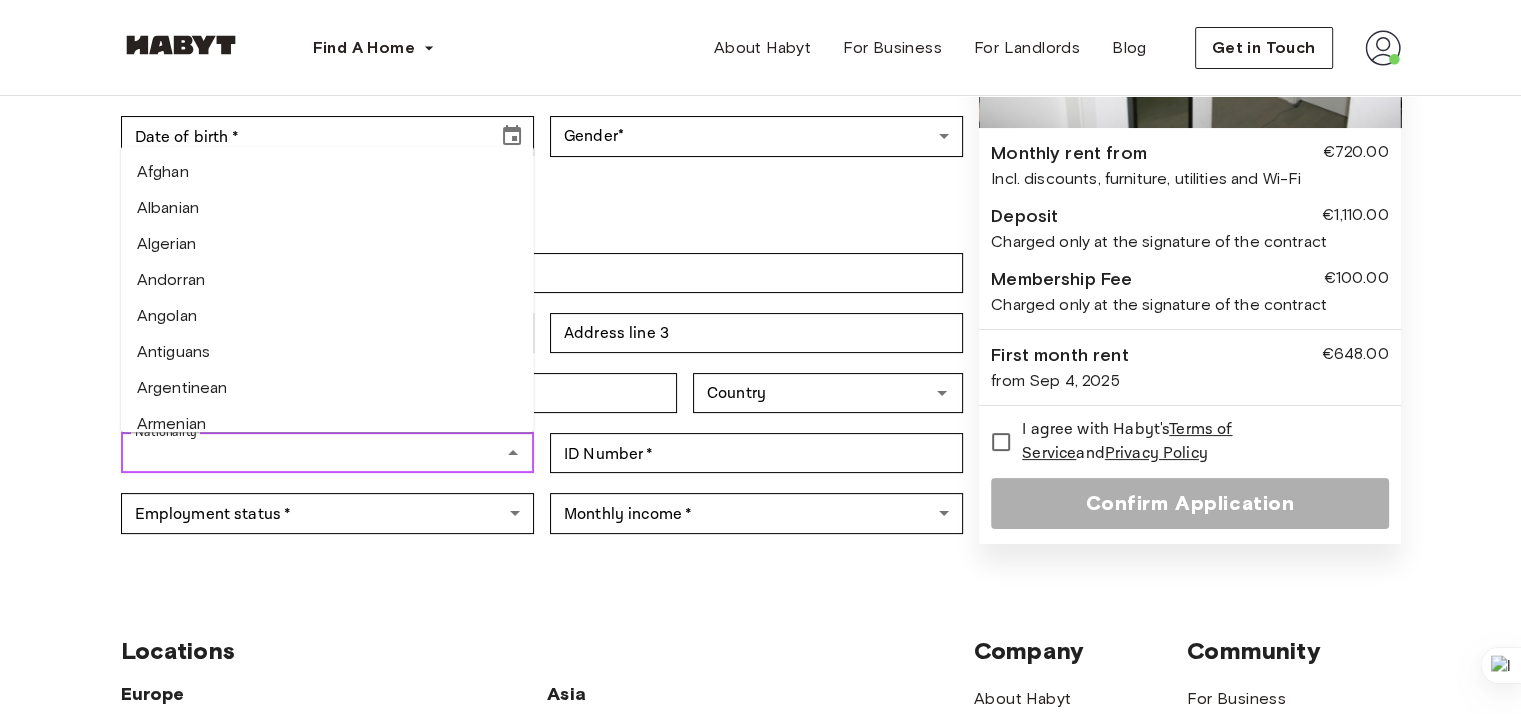 click on "Nationality Nationality" at bounding box center (327, 453) 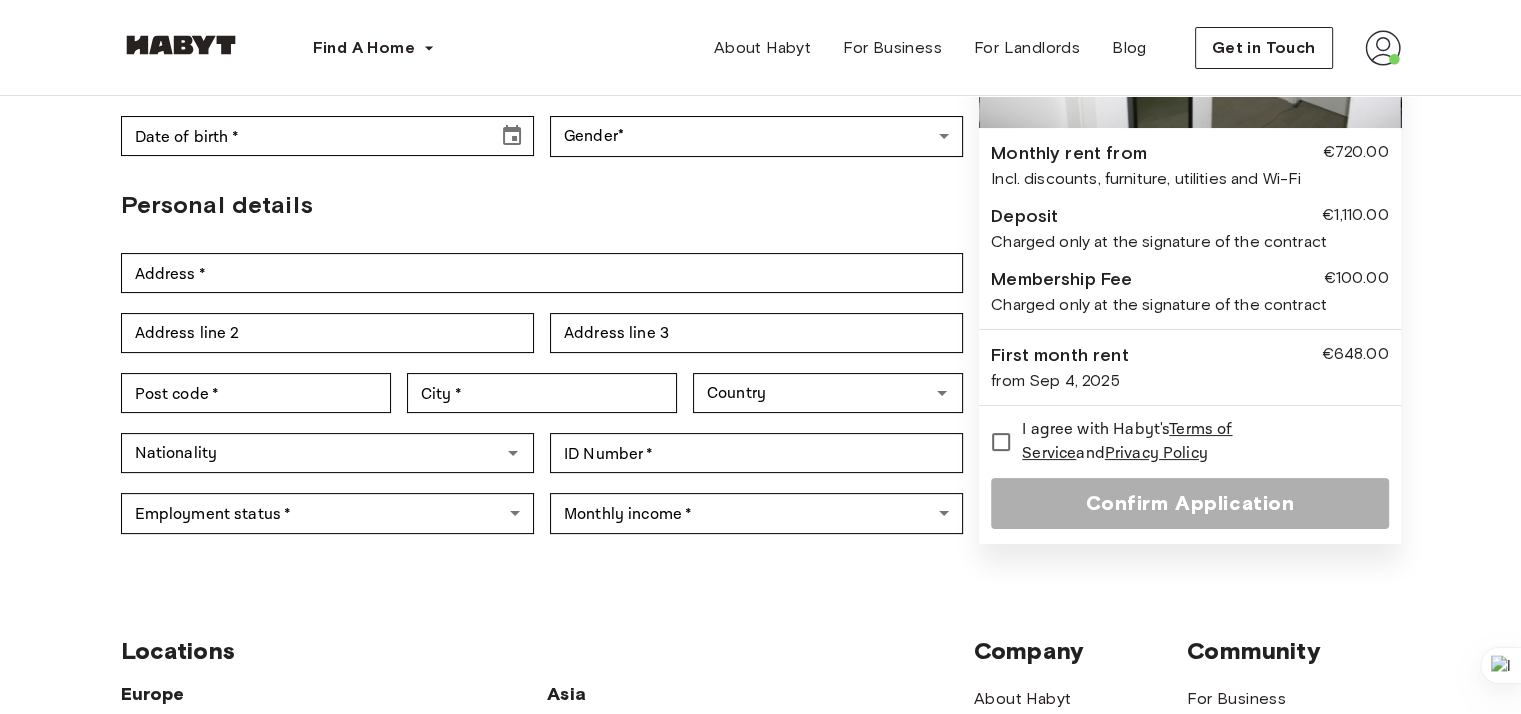 click on "Locations Europe Amsterdam Berlin Frankfurt Hamburg Lisbon Madrid Milan Modena Paris Turin Munich Rotterdam Stuttgart Dusseldorf Cologne Zurich The Hague Graz Brussels Leipzig Asia Hong Kong Singapore Seoul Phuket Tokyo Company About Habyt Help Center Blog Careers Terms Imprint Privacy Press Community For Business For Landlords Universities Corporates" at bounding box center (761, 889) 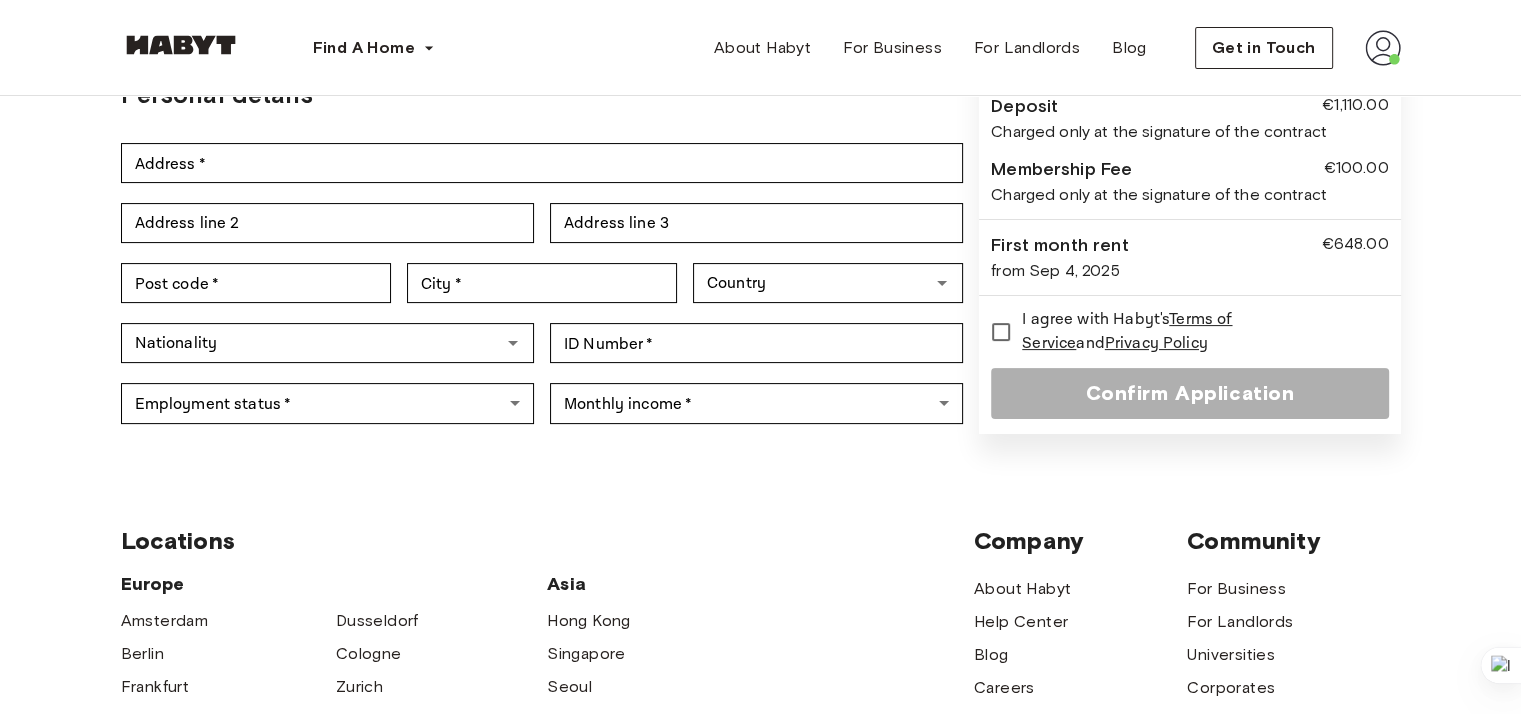 scroll, scrollTop: 451, scrollLeft: 0, axis: vertical 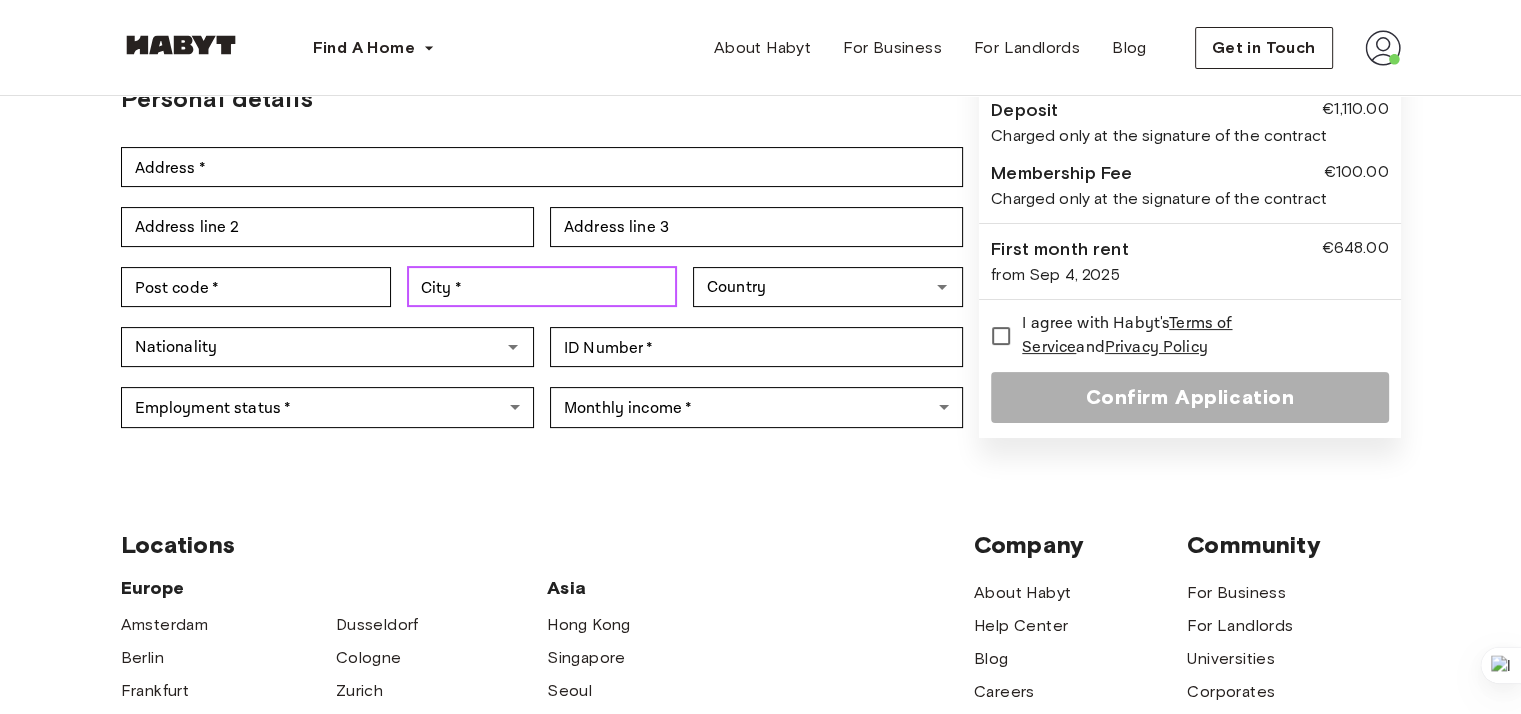 click on "City   *" at bounding box center (542, 287) 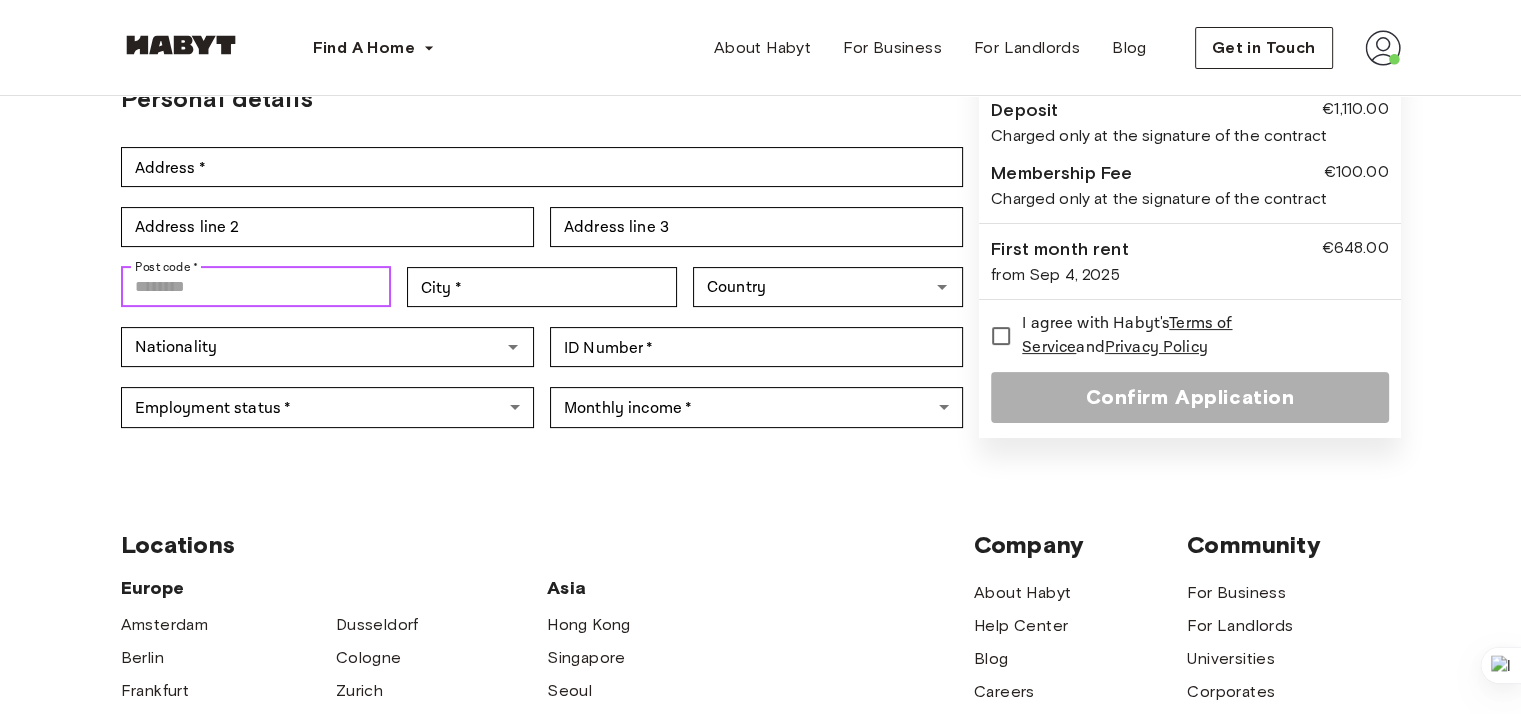 click on "Post code   *" at bounding box center [256, 287] 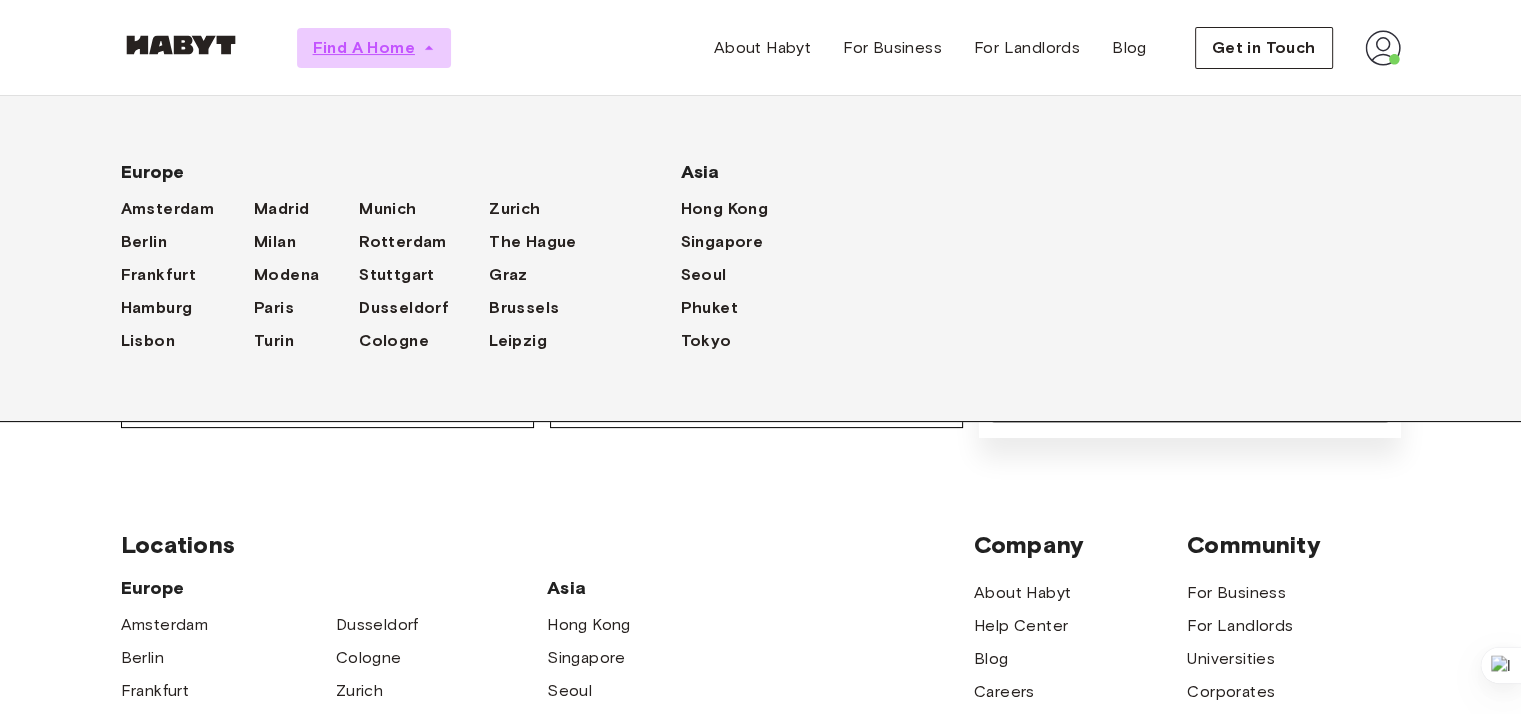 click on "Find A Home" at bounding box center [364, 48] 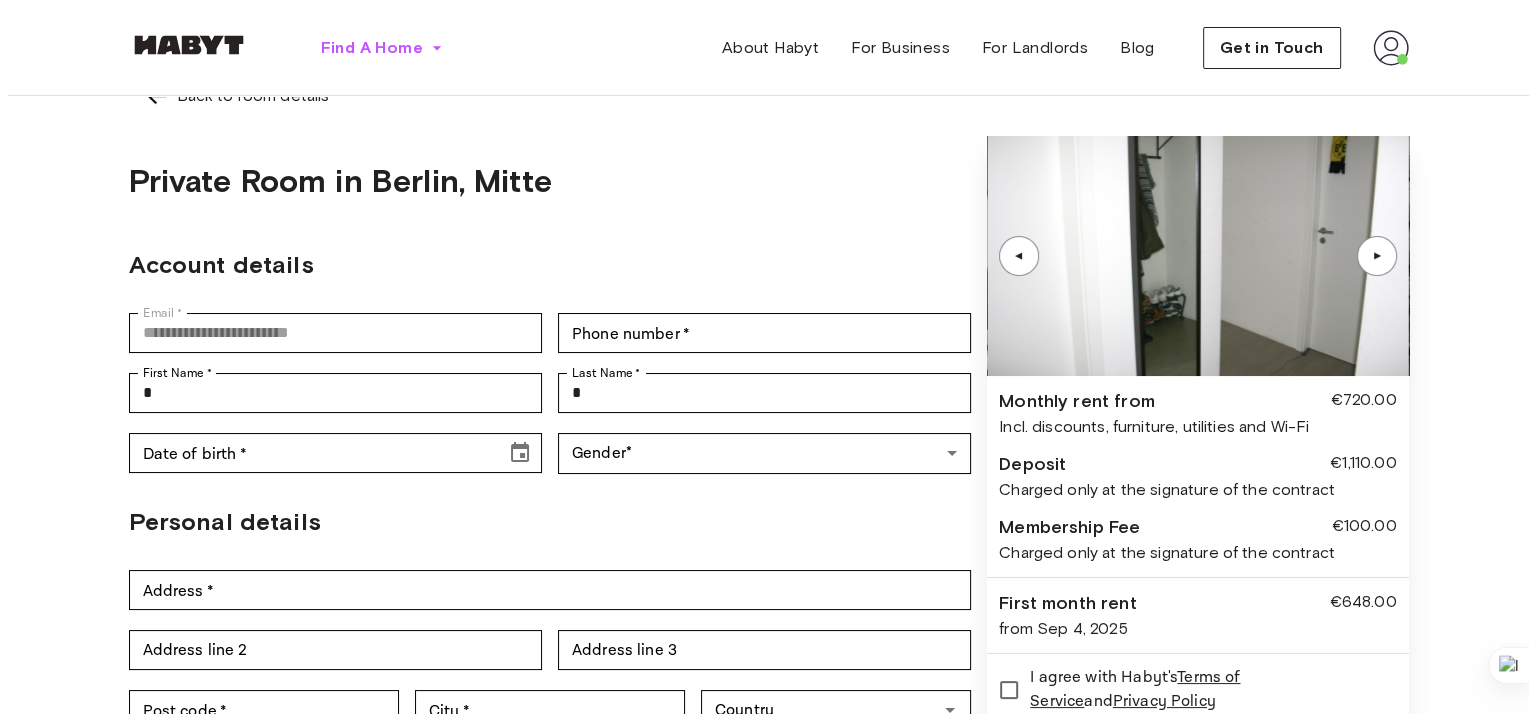 scroll, scrollTop: 0, scrollLeft: 0, axis: both 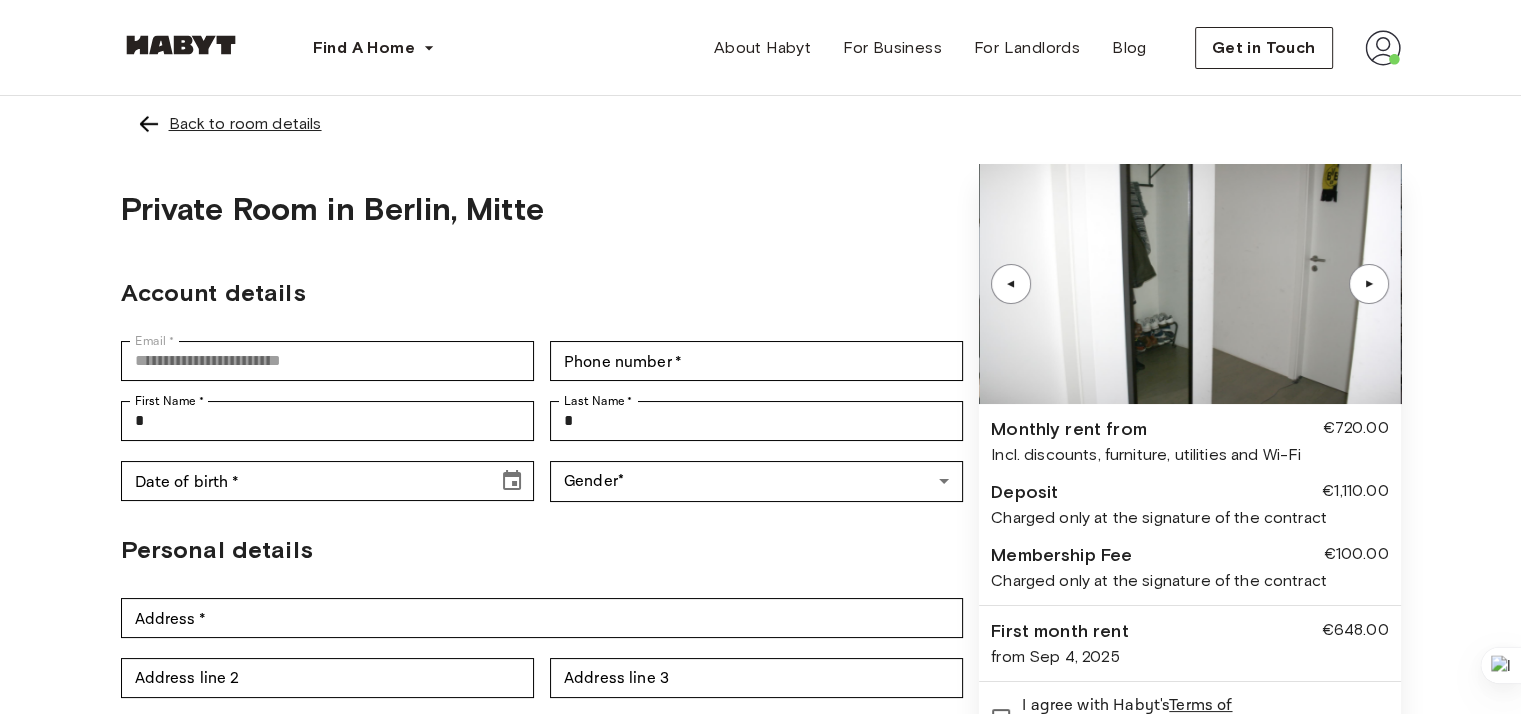 click on "Back to room details" at bounding box center [245, 124] 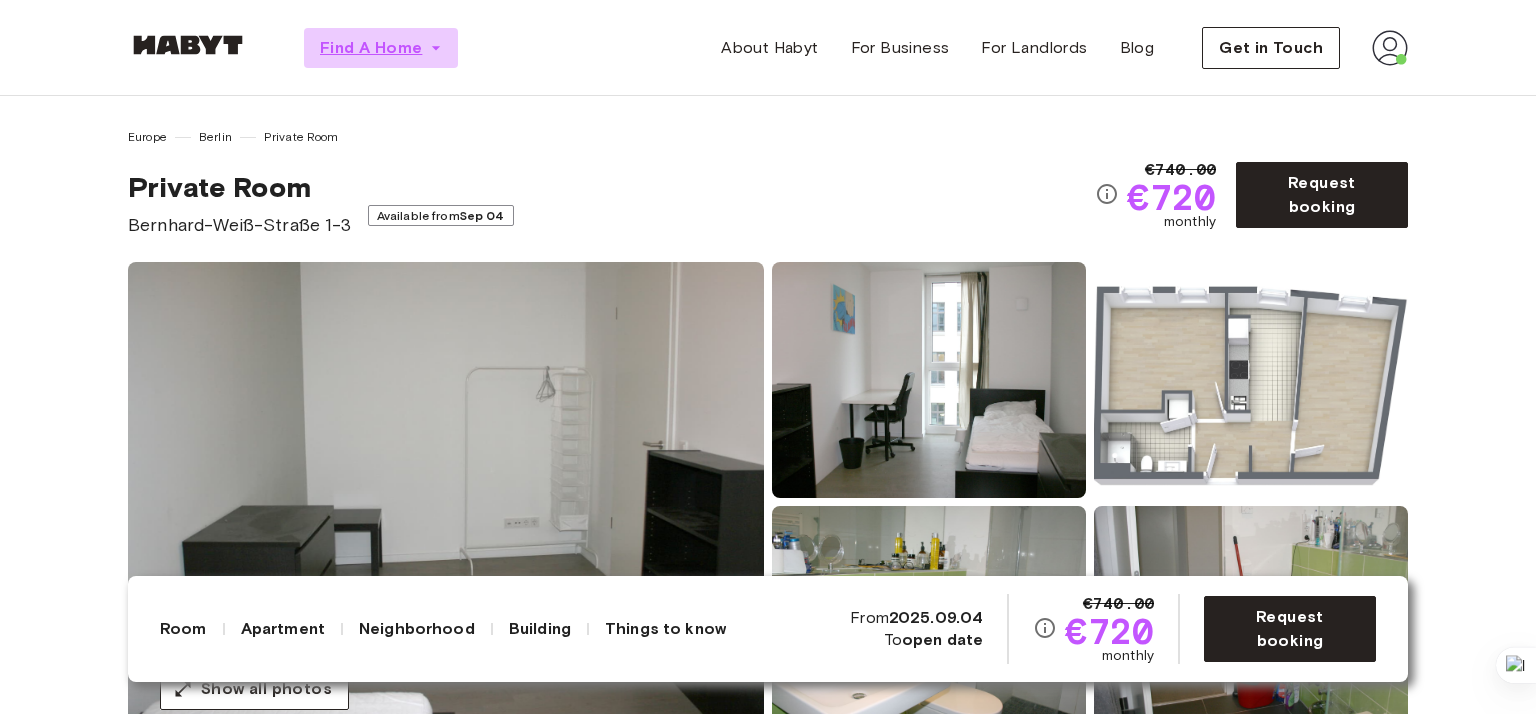 click on "Find A Home" at bounding box center [371, 48] 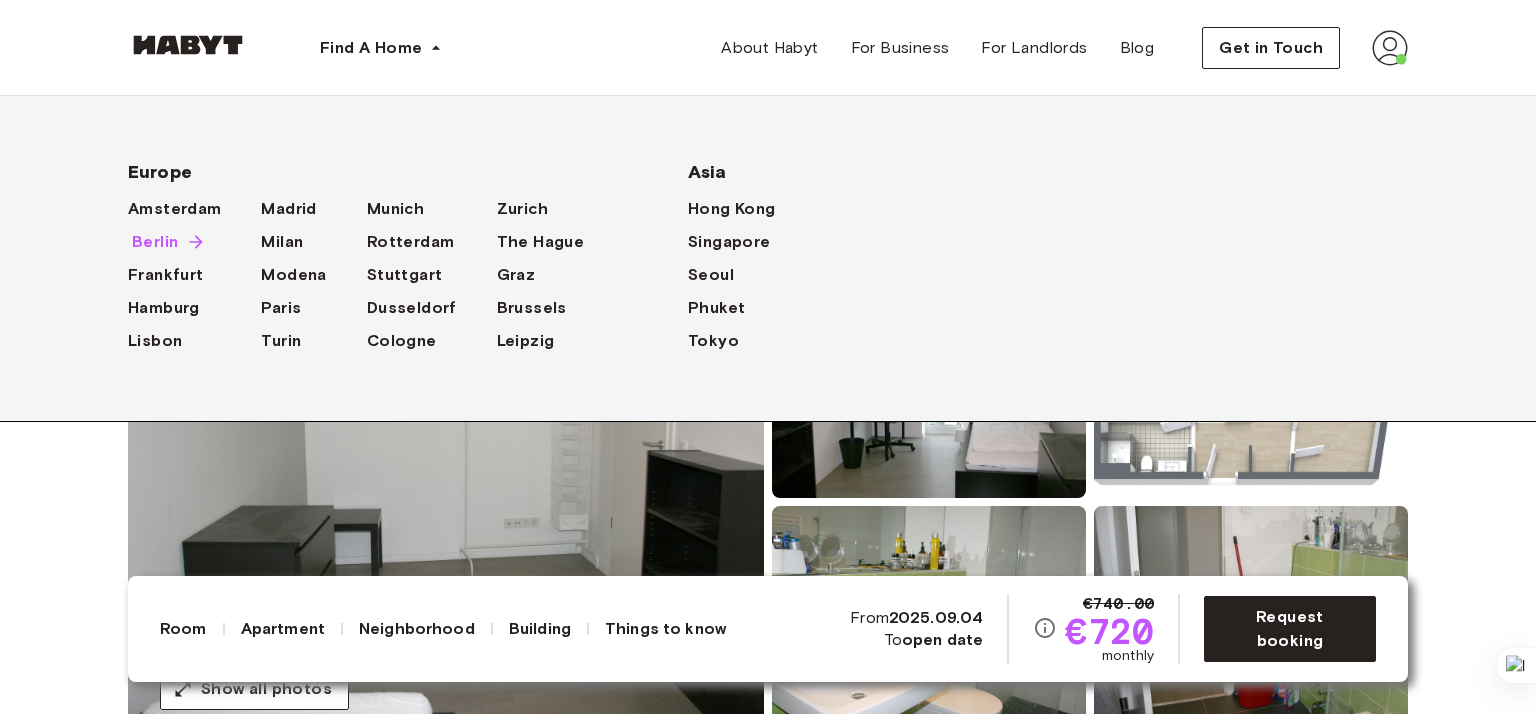 click on "Berlin" at bounding box center [155, 242] 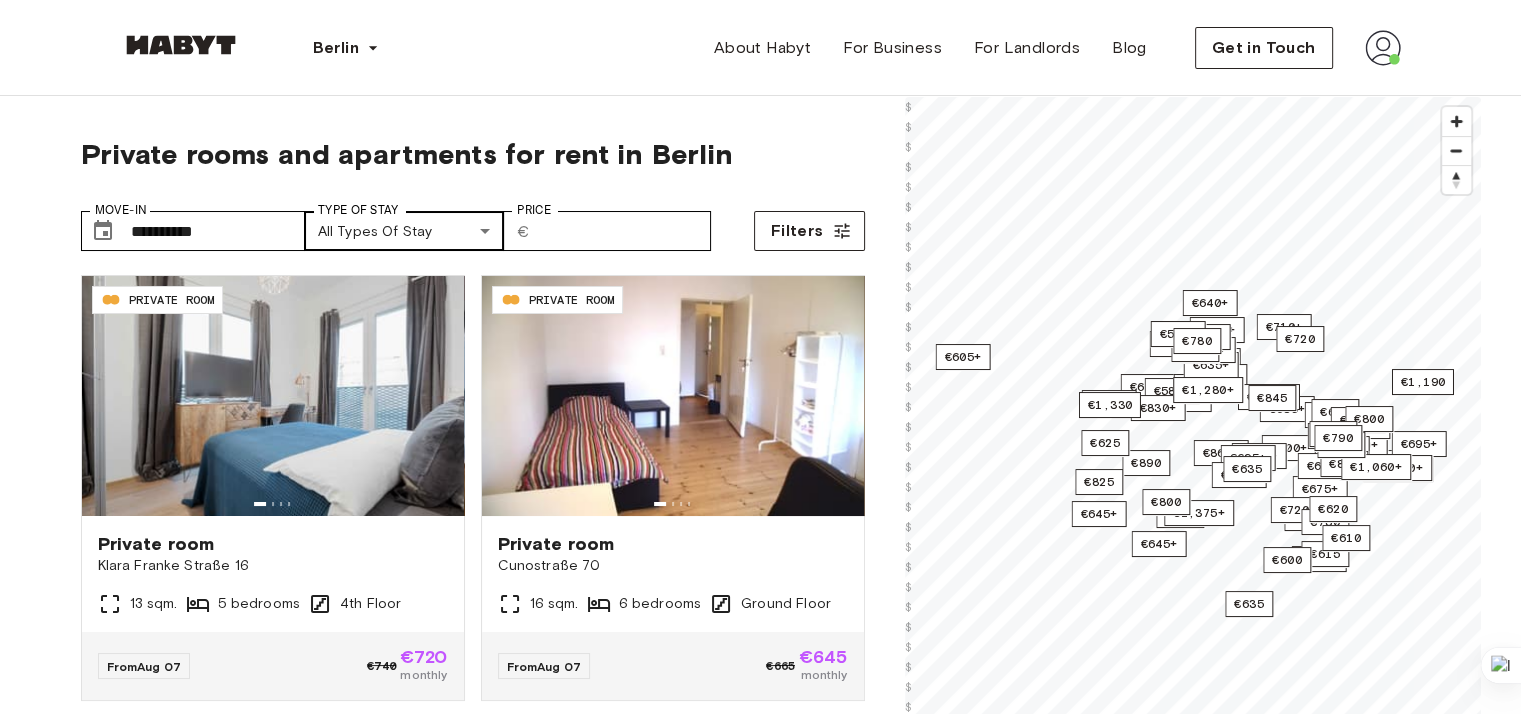 click on "**********" at bounding box center [760, 2364] 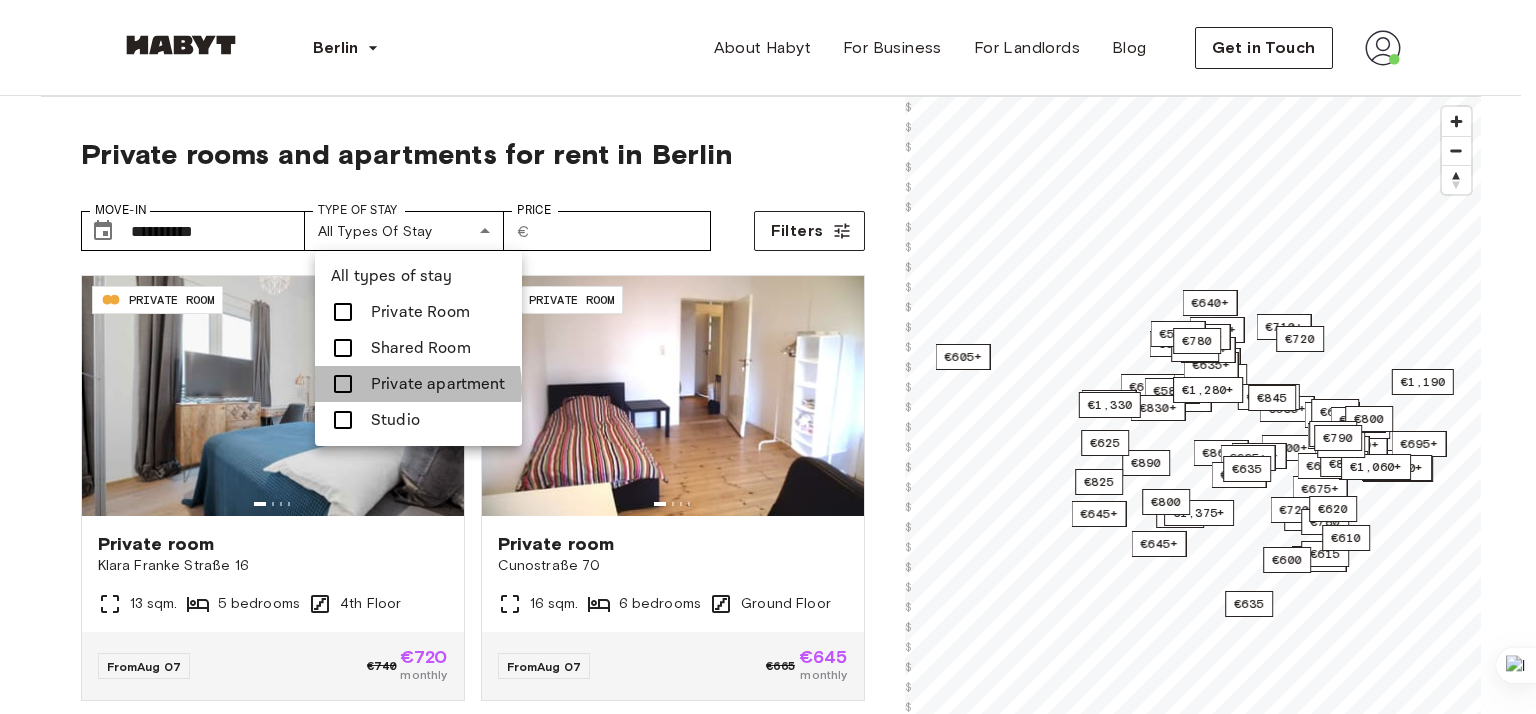 click on "Private apartment" at bounding box center (438, 384) 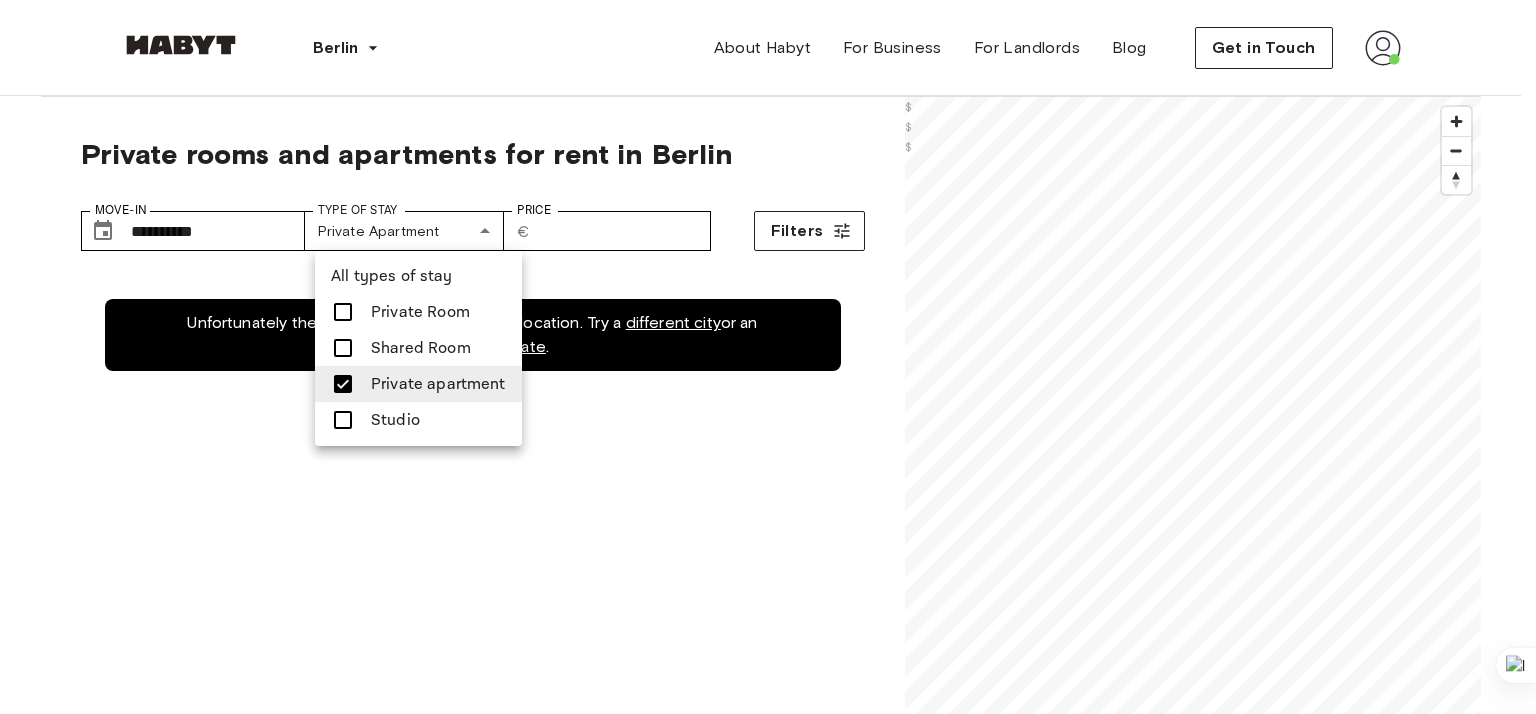 click on "Private apartment" at bounding box center [438, 384] 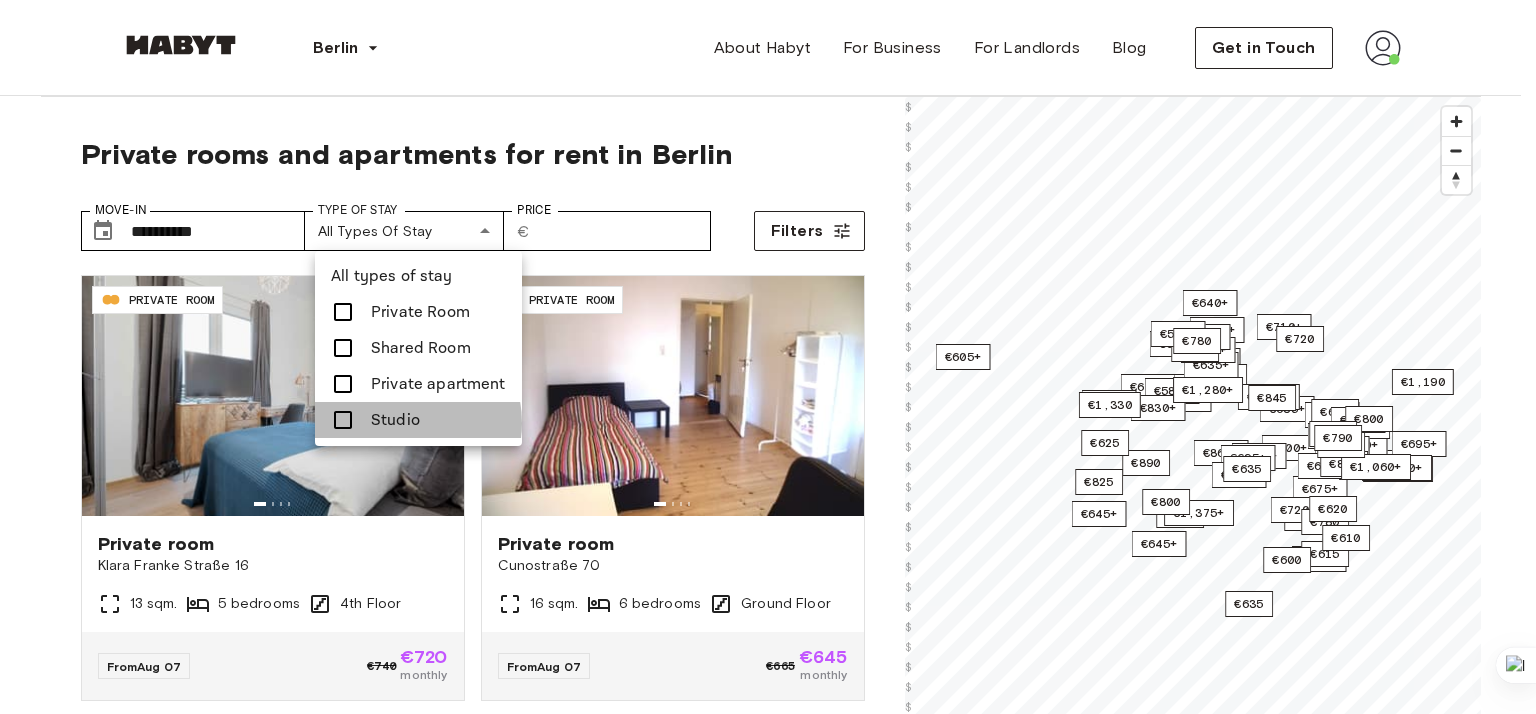 click on "Studio" at bounding box center [395, 420] 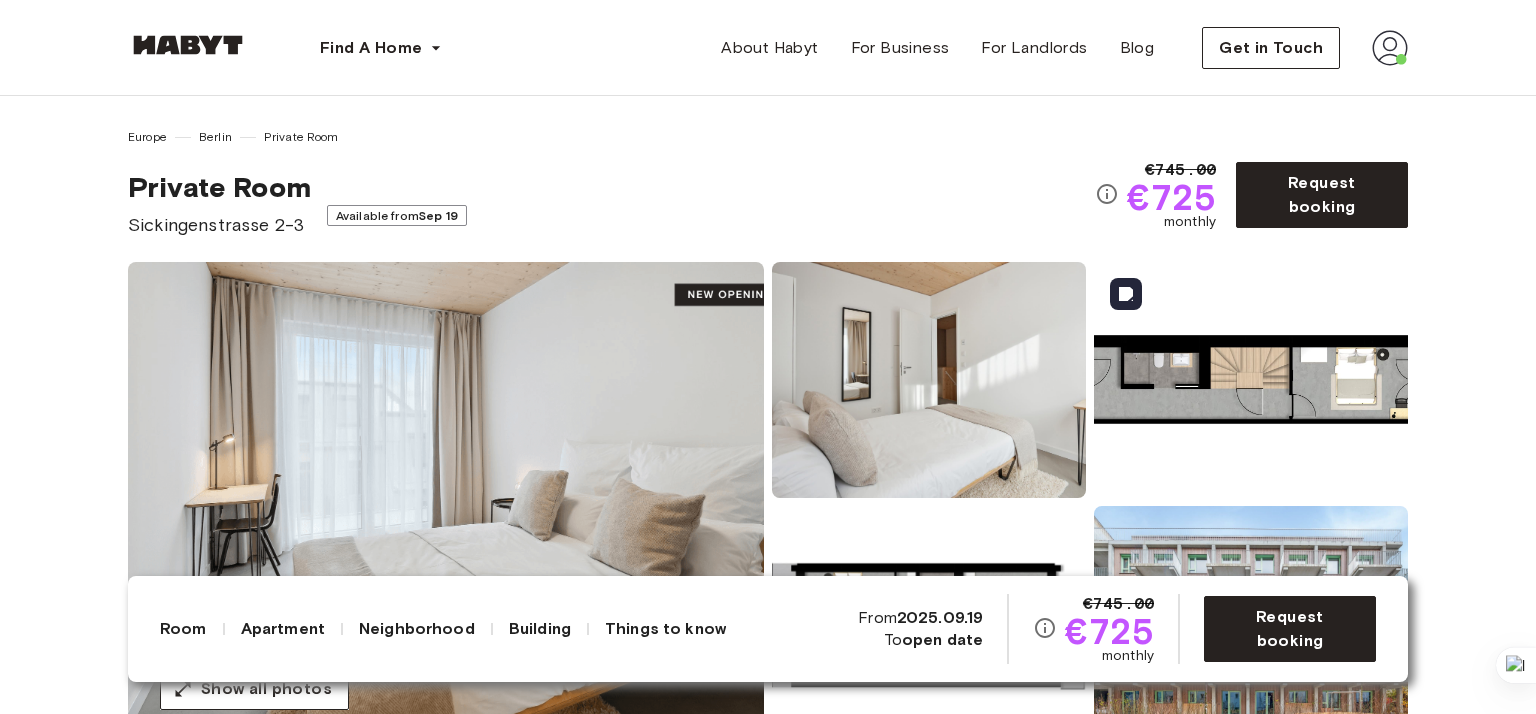 scroll, scrollTop: 0, scrollLeft: 0, axis: both 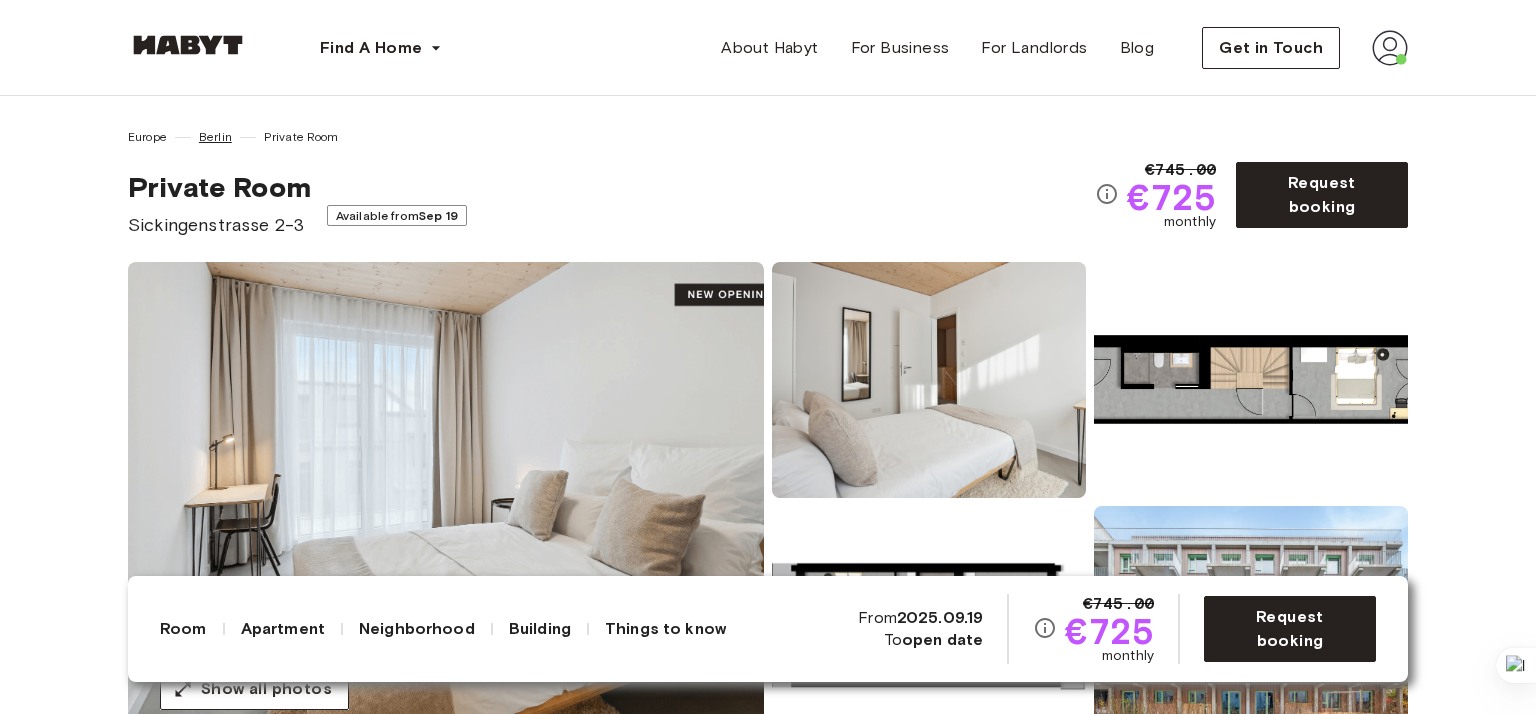 click on "Berlin" at bounding box center [215, 137] 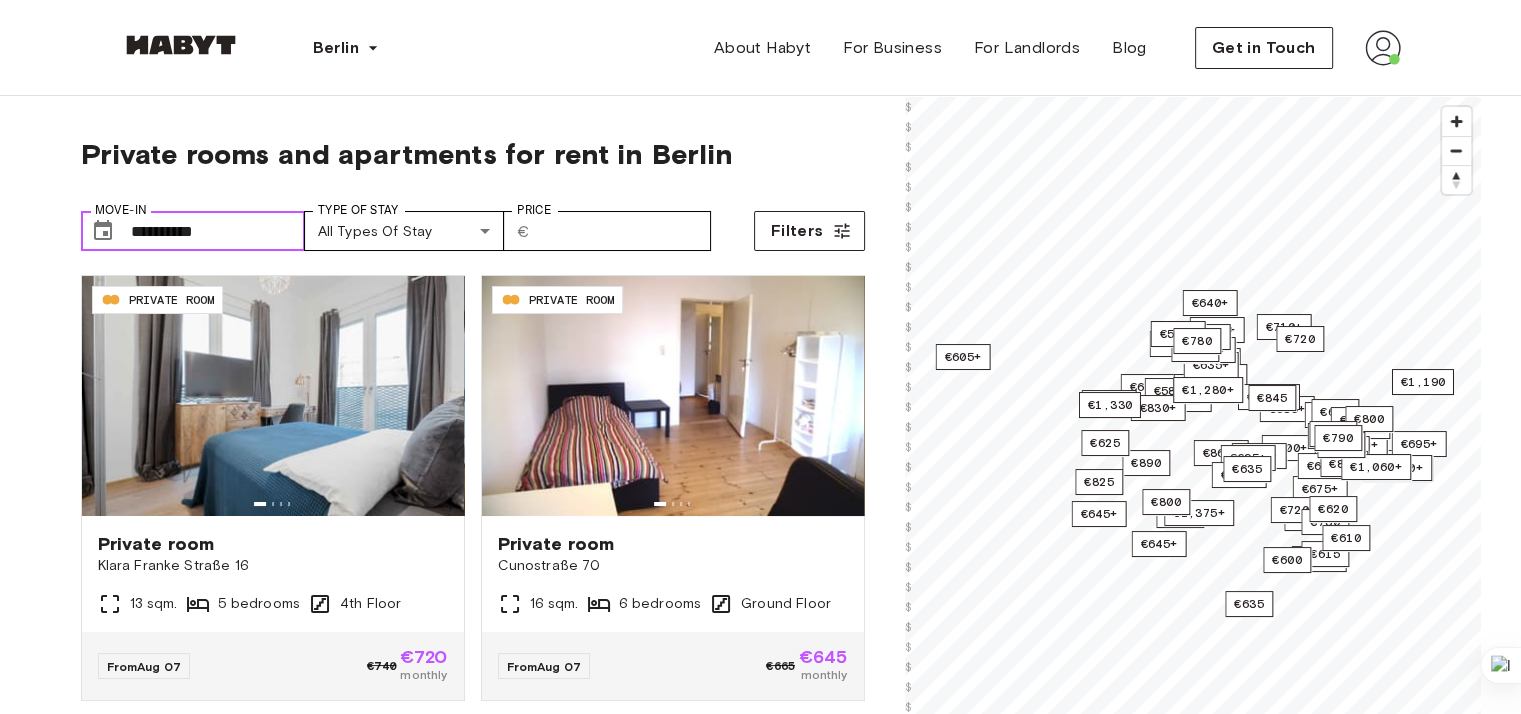 click 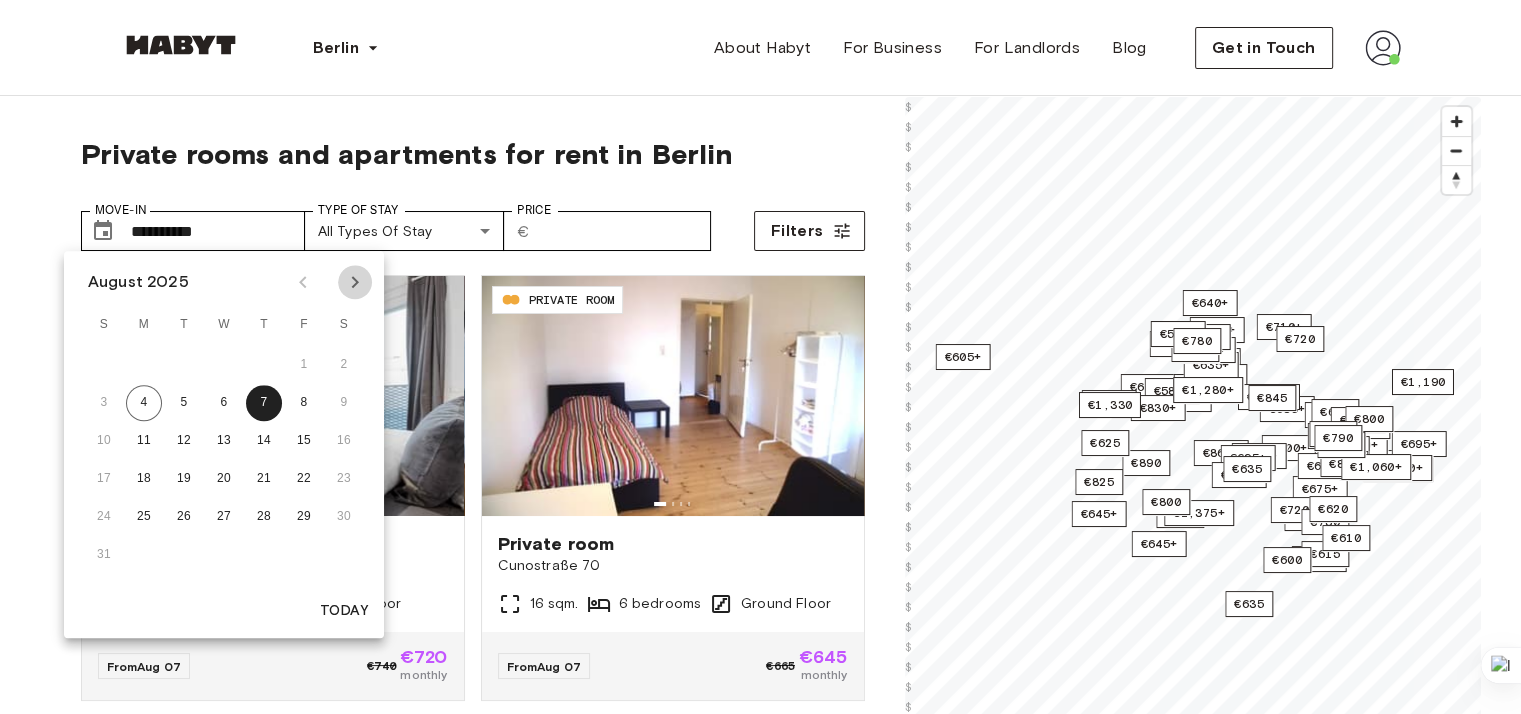 click 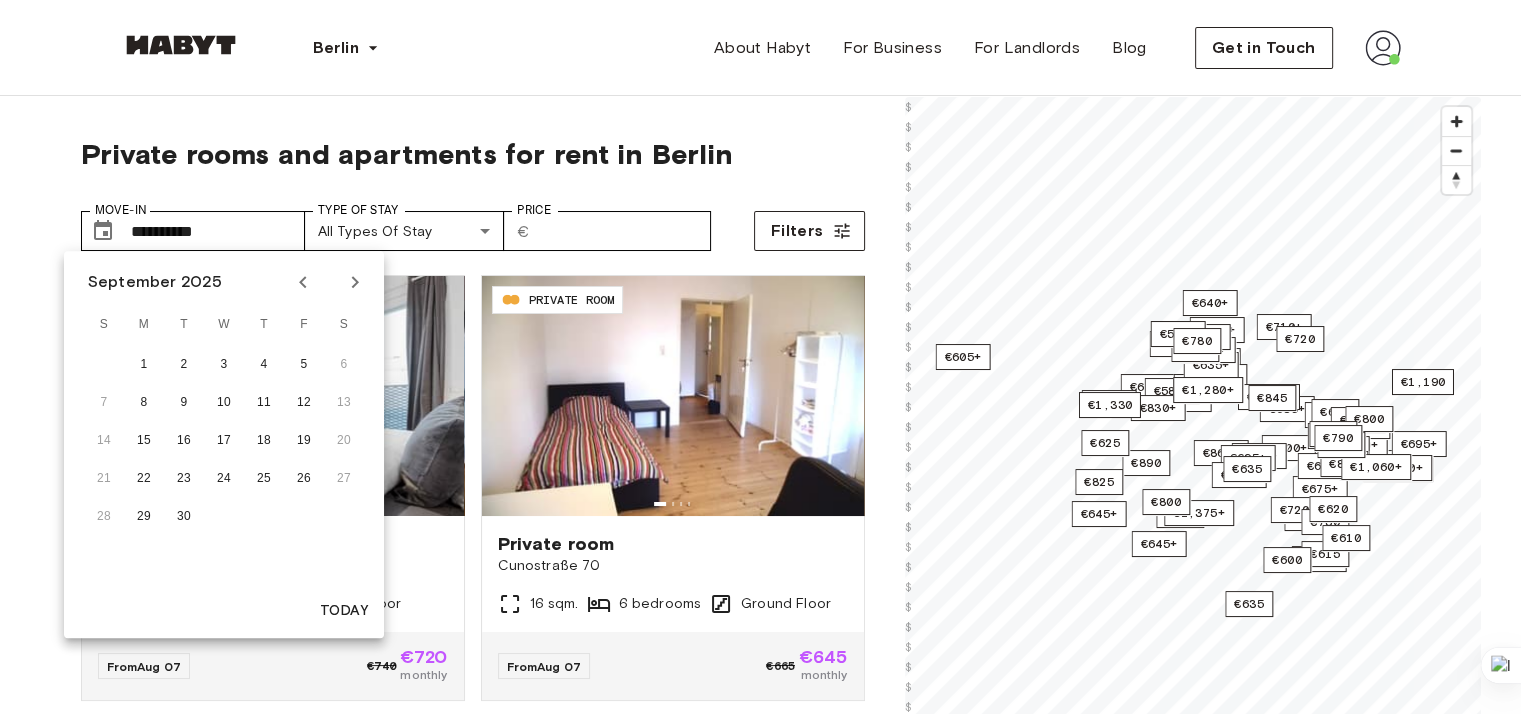 click on "**********" at bounding box center [760, 1945] 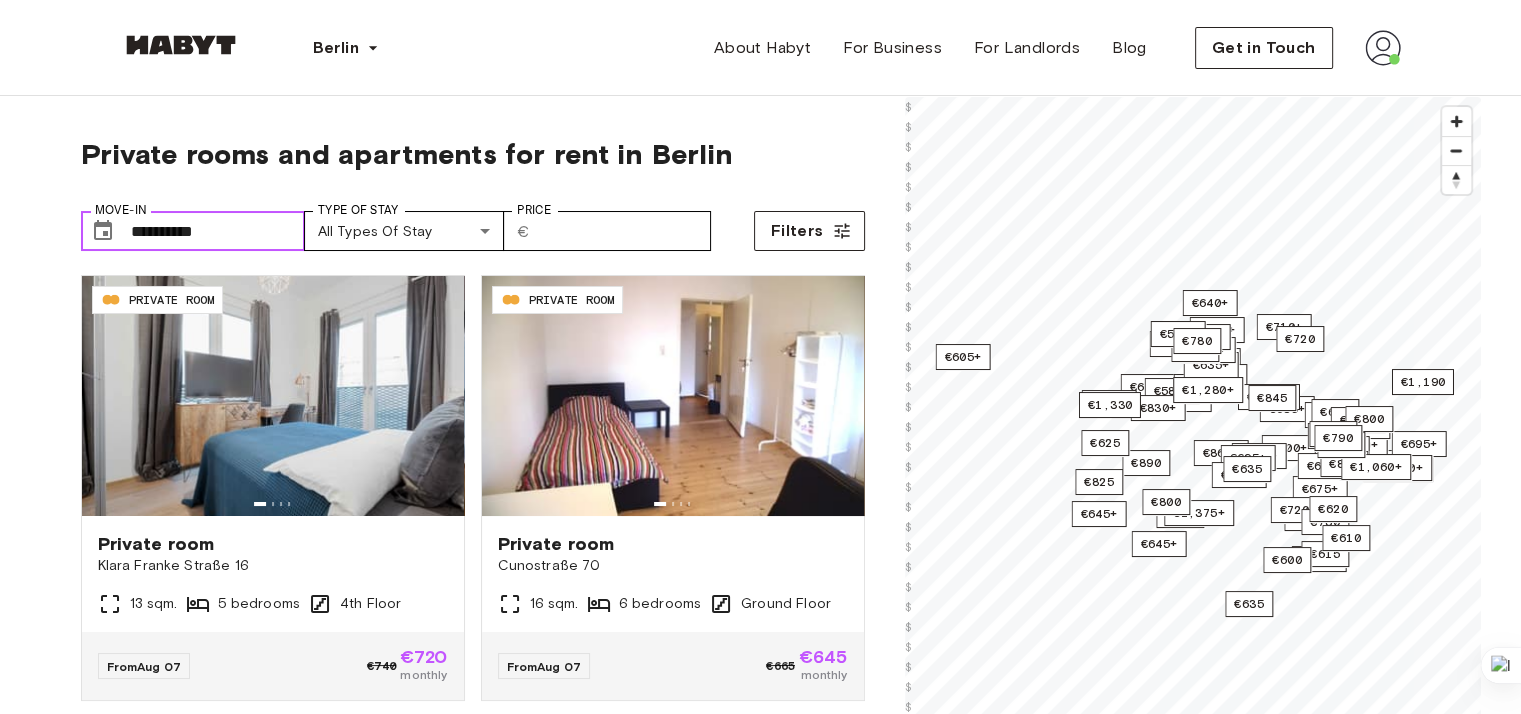 click on "**********" at bounding box center (218, 231) 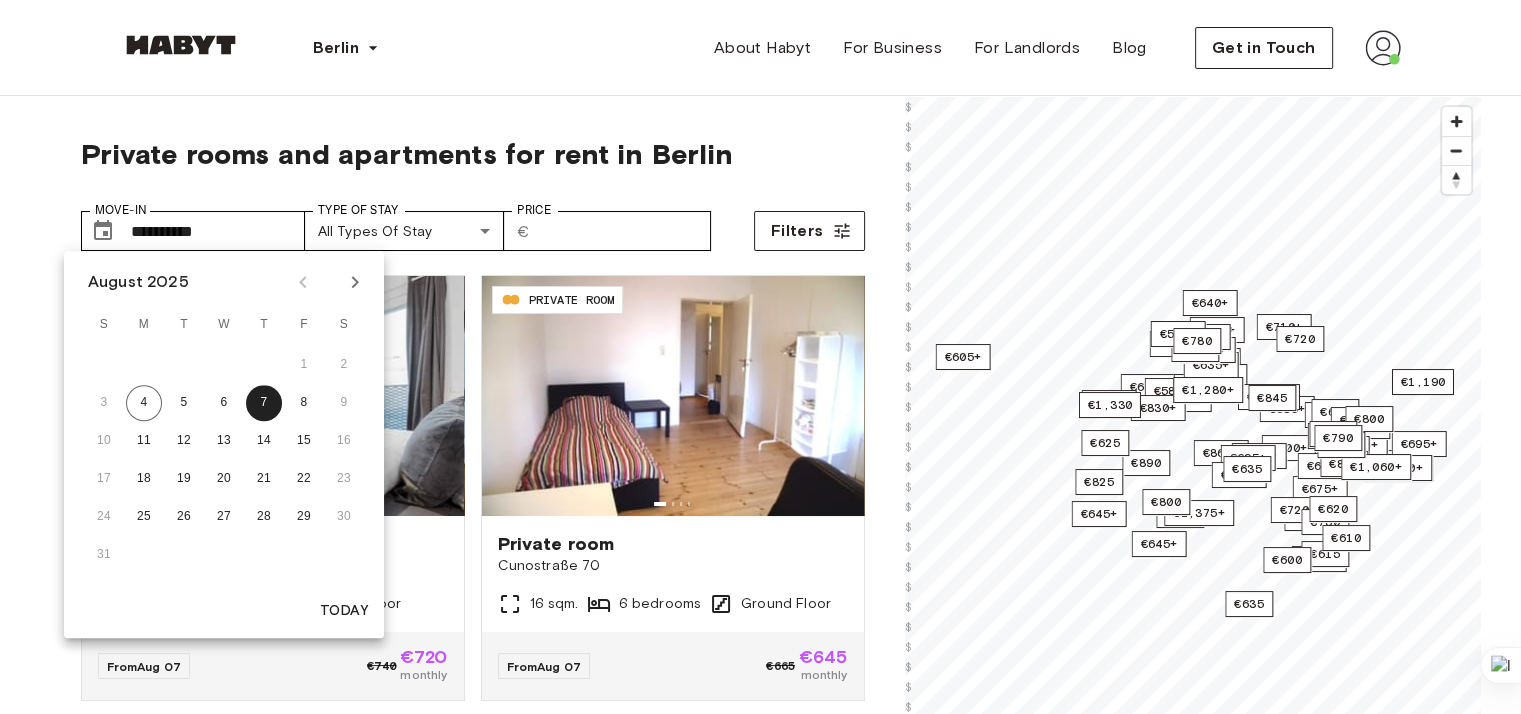 click 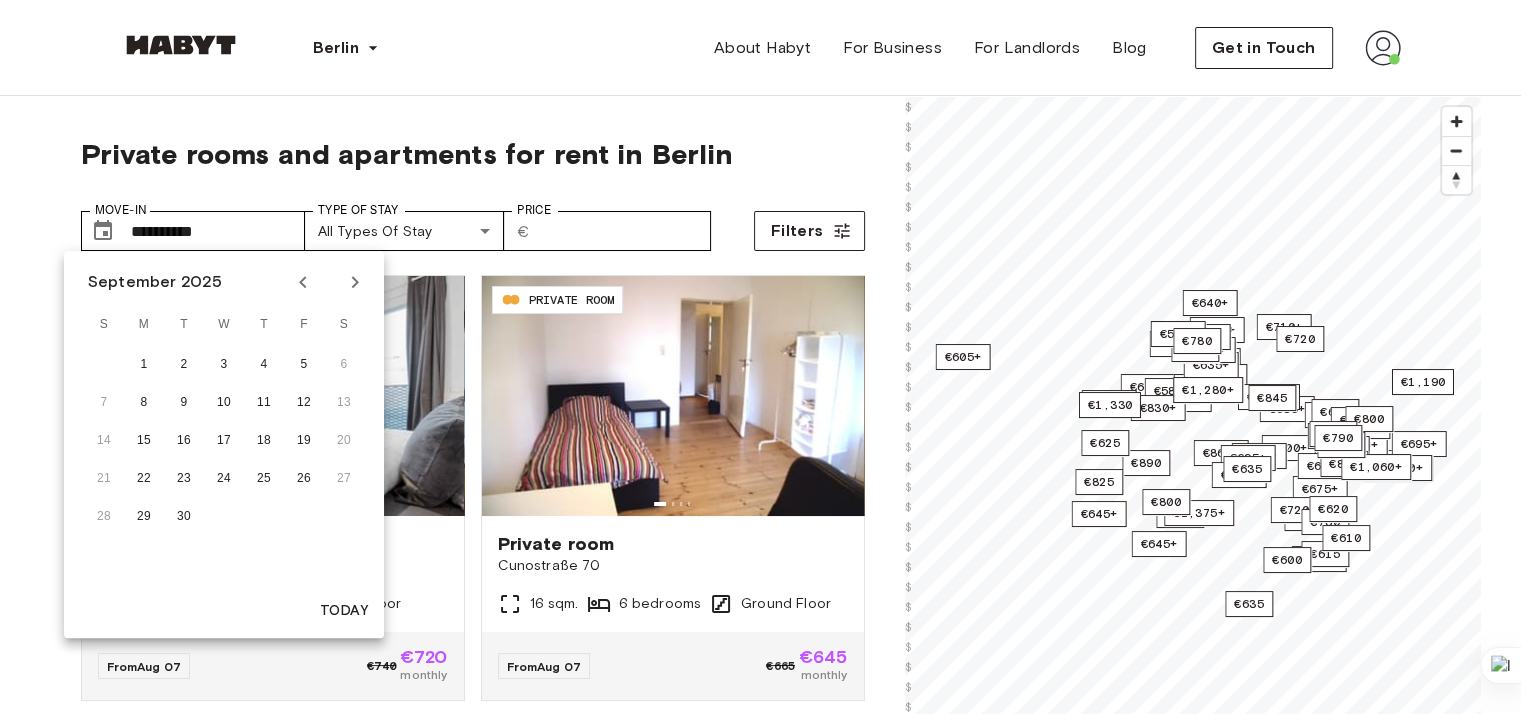 click on "**********" at bounding box center [760, 1945] 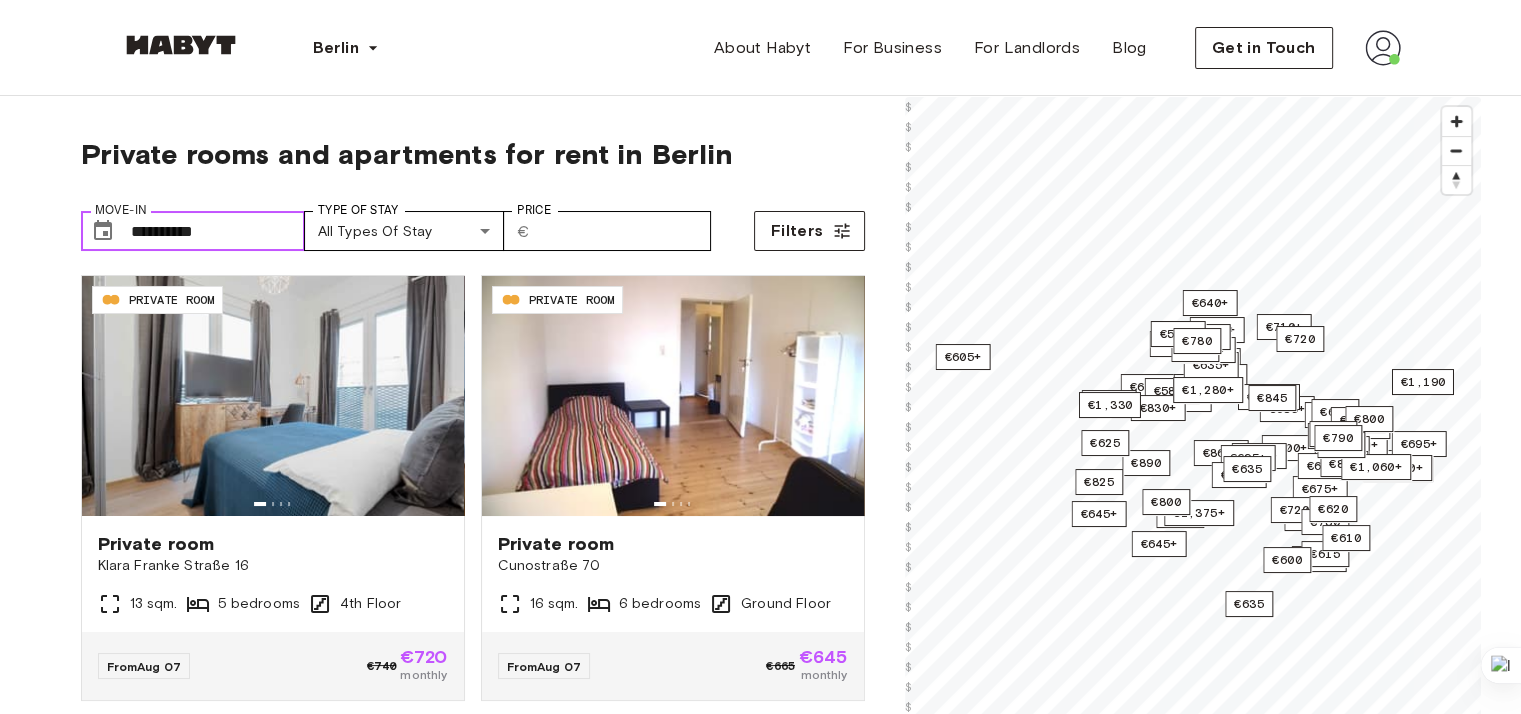 click on "**********" at bounding box center [218, 231] 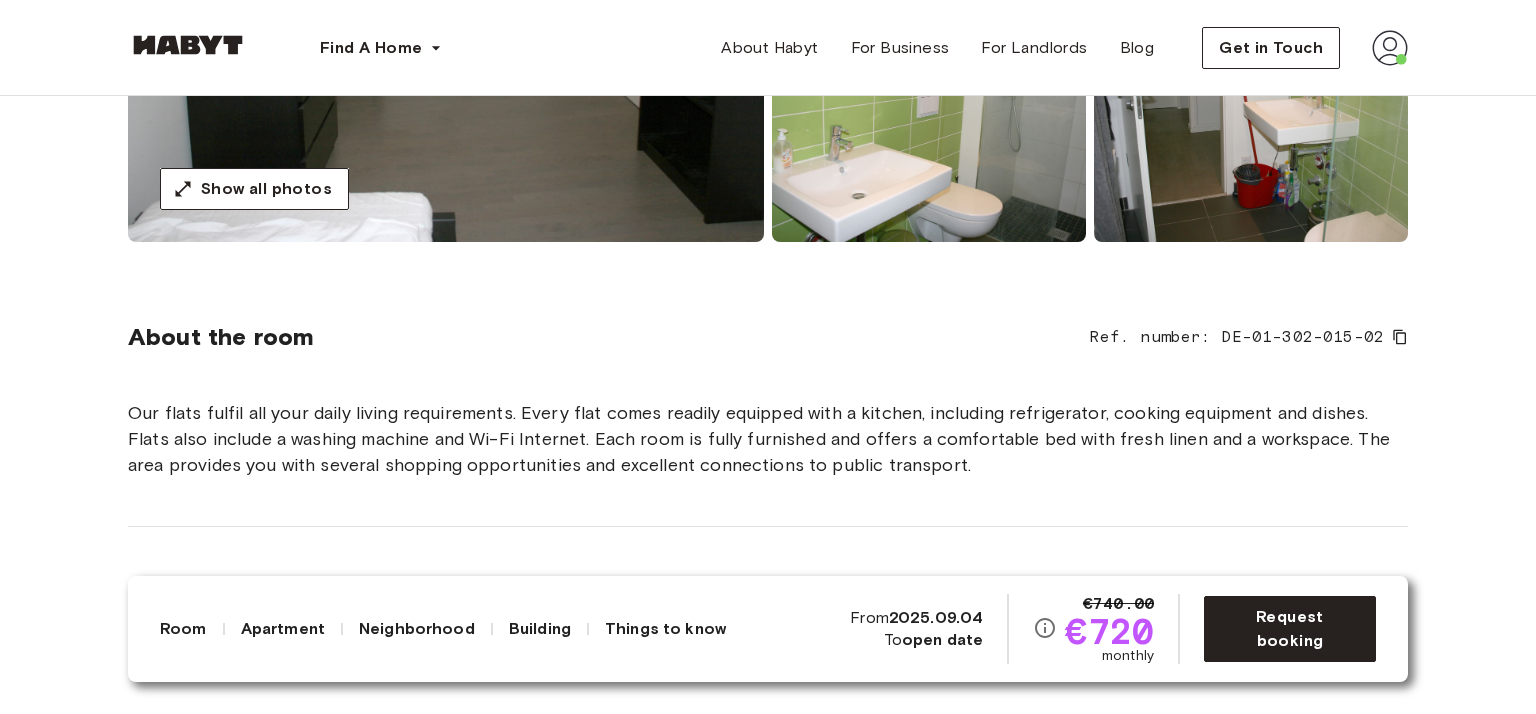 scroll, scrollTop: 500, scrollLeft: 0, axis: vertical 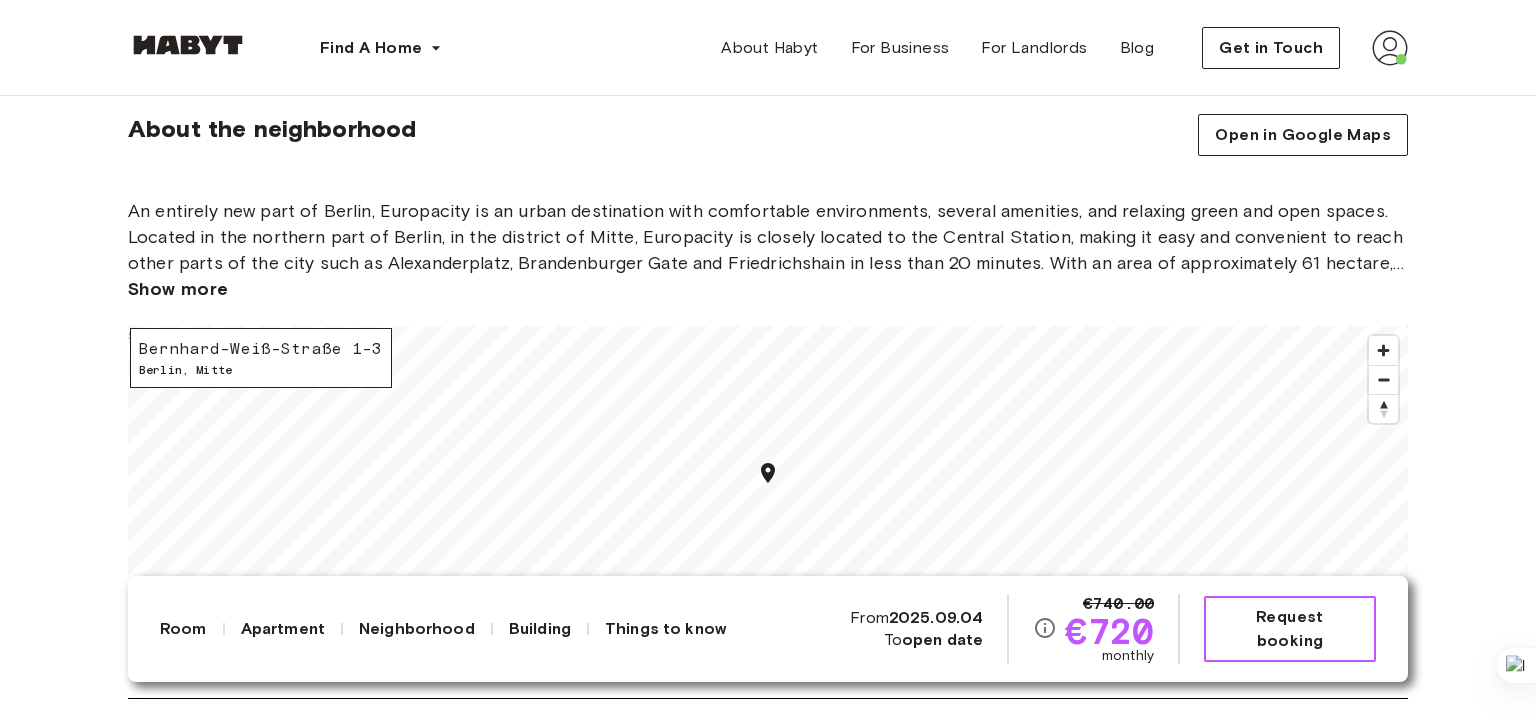 click on "Request booking" at bounding box center [1290, 629] 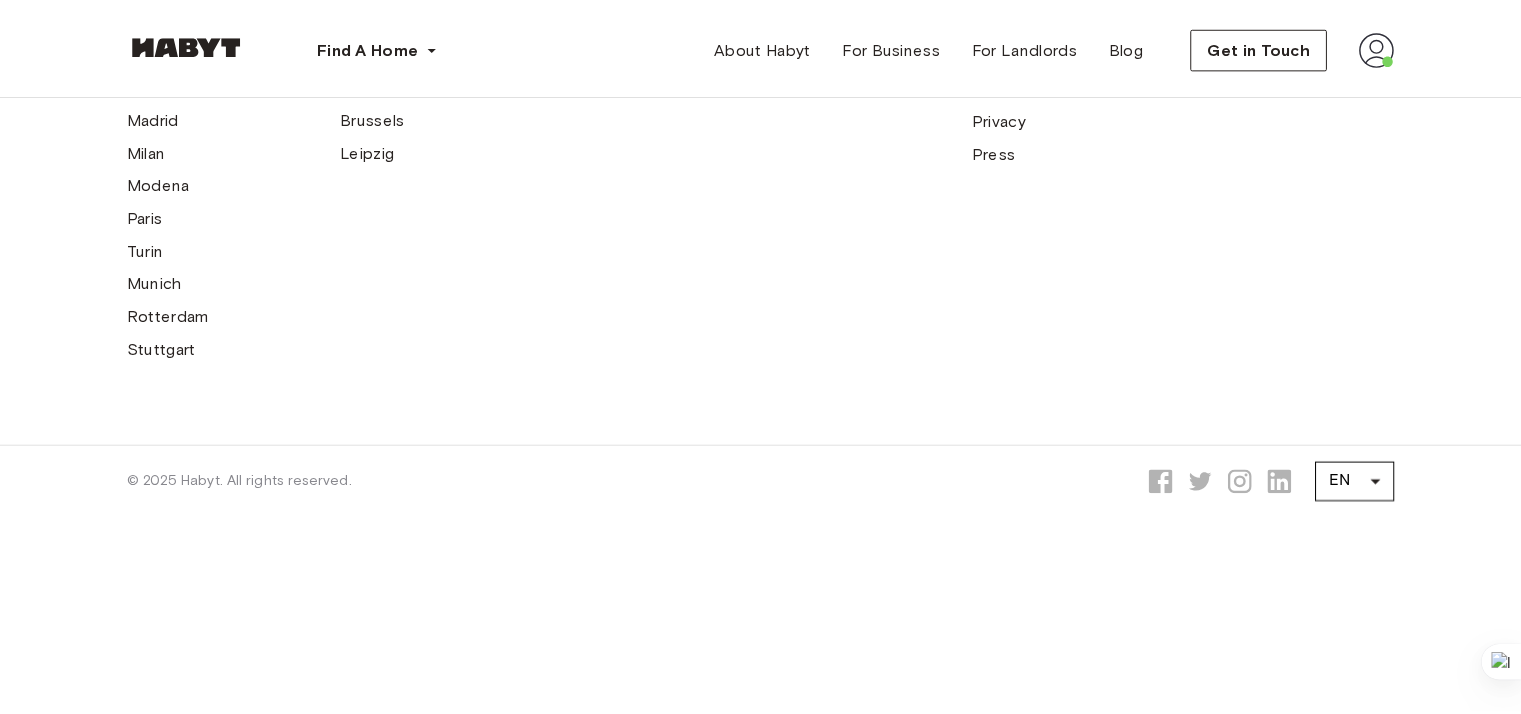 scroll, scrollTop: 0, scrollLeft: 0, axis: both 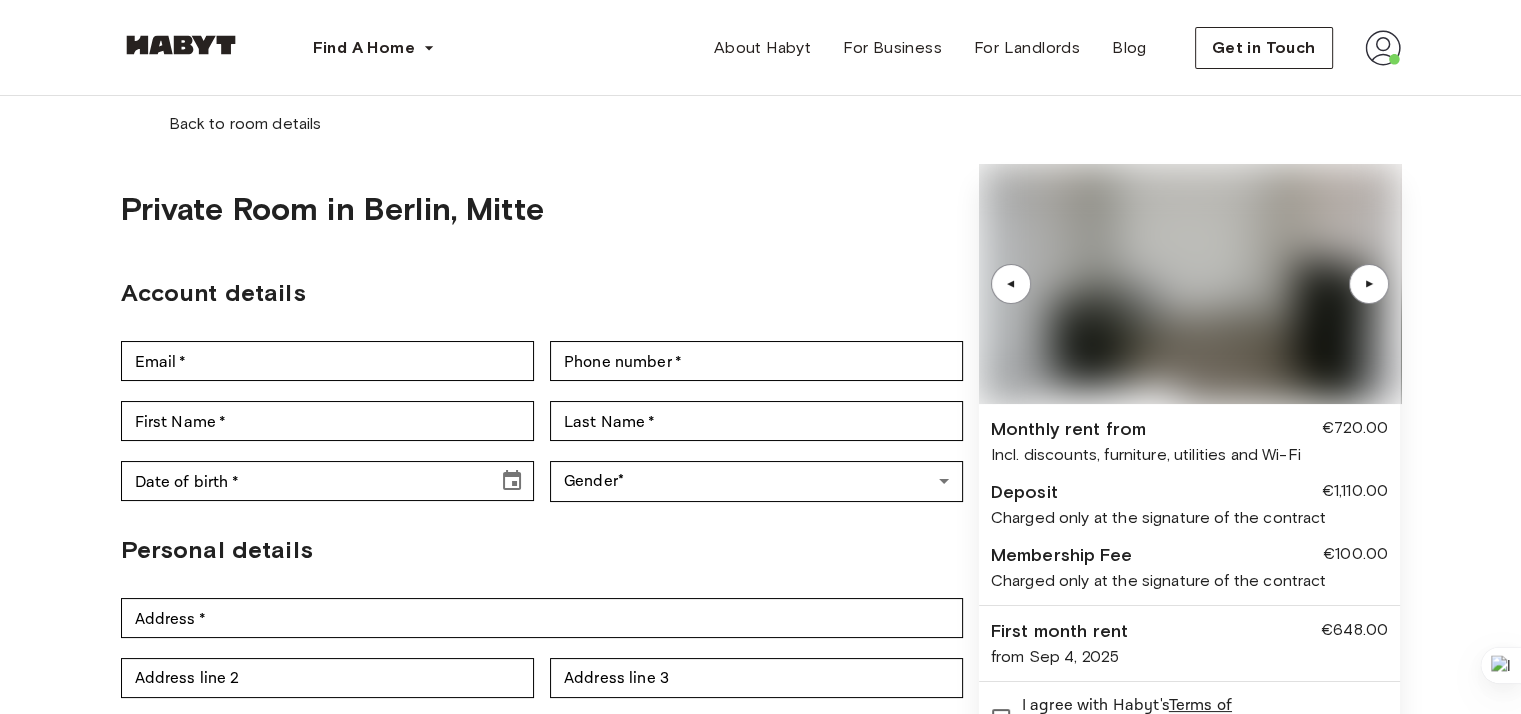 type on "**********" 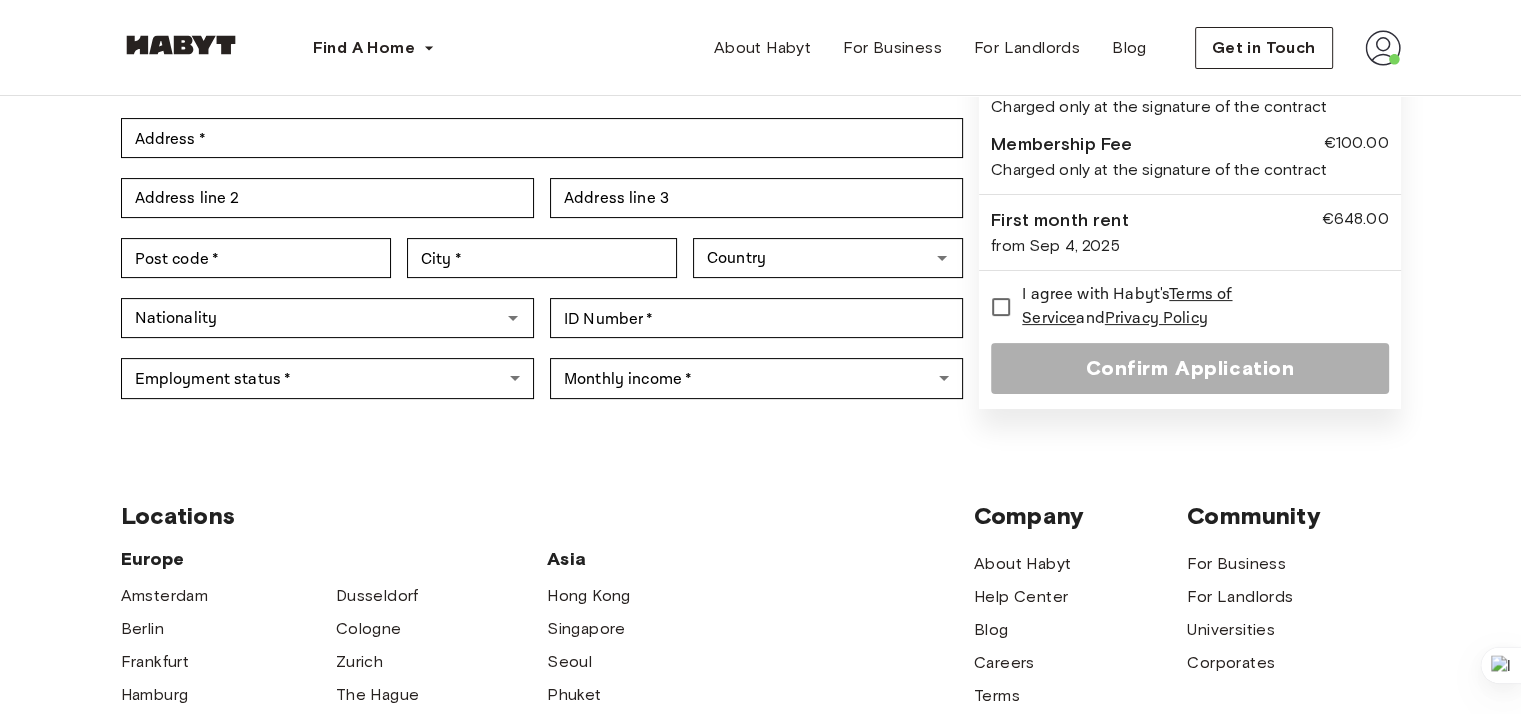 scroll, scrollTop: 535, scrollLeft: 0, axis: vertical 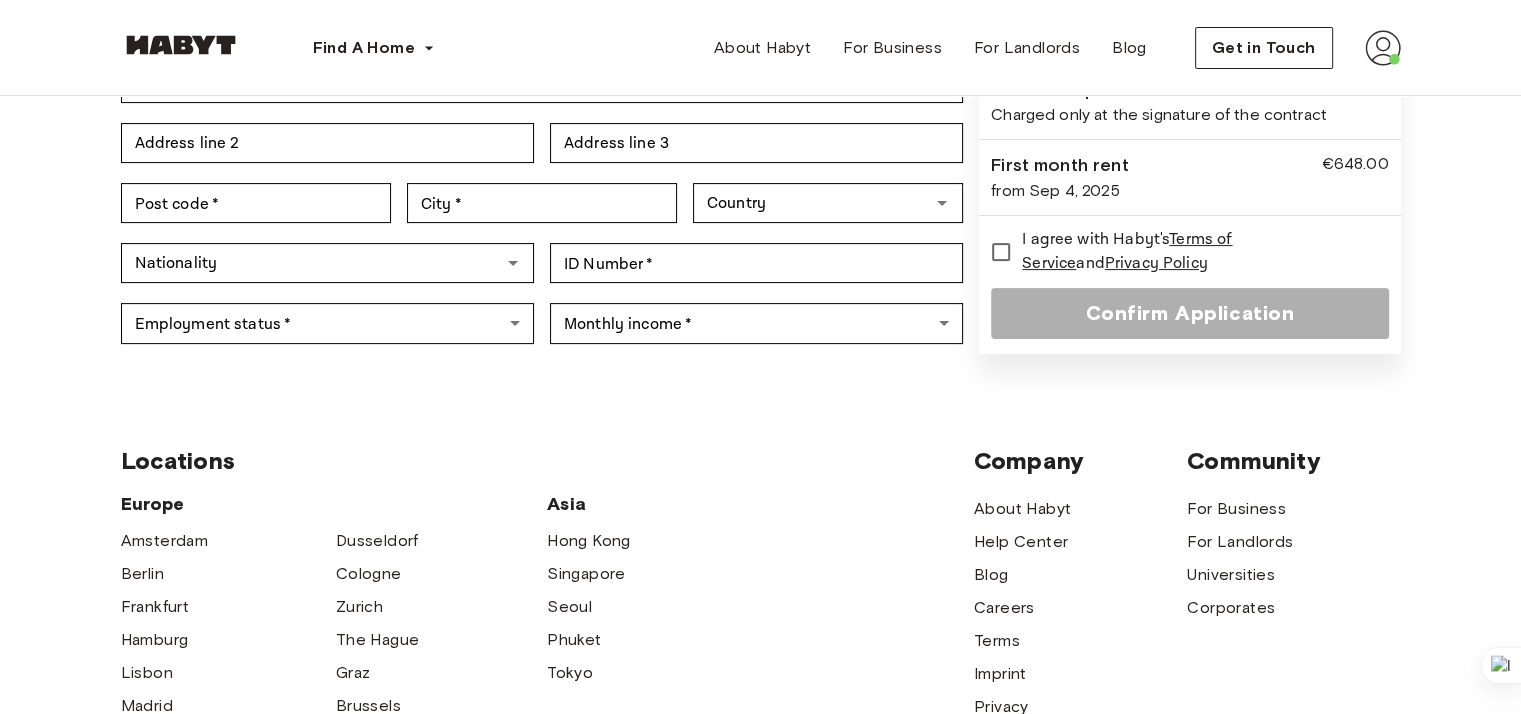 click on "Terms of Service" at bounding box center [1127, 251] 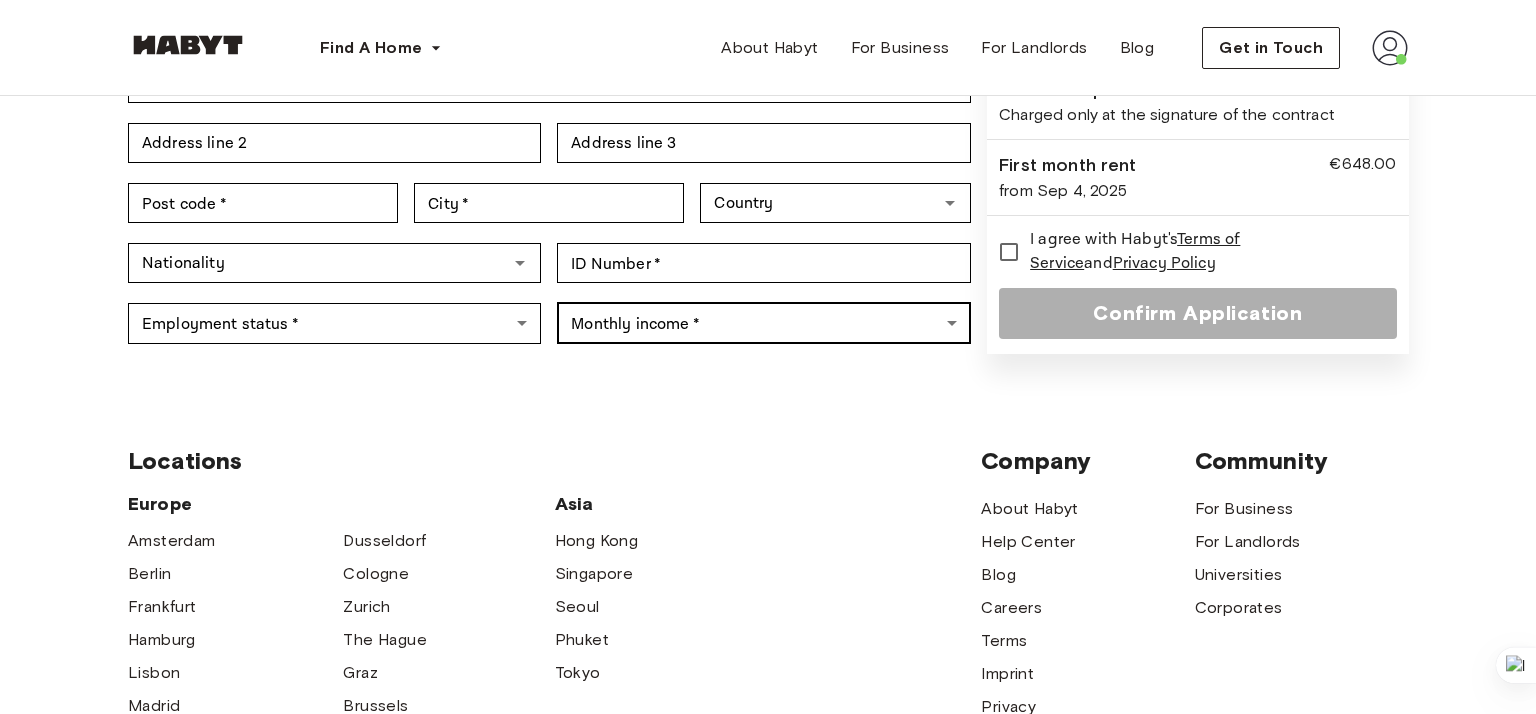 click on "**********" at bounding box center [768, 383] 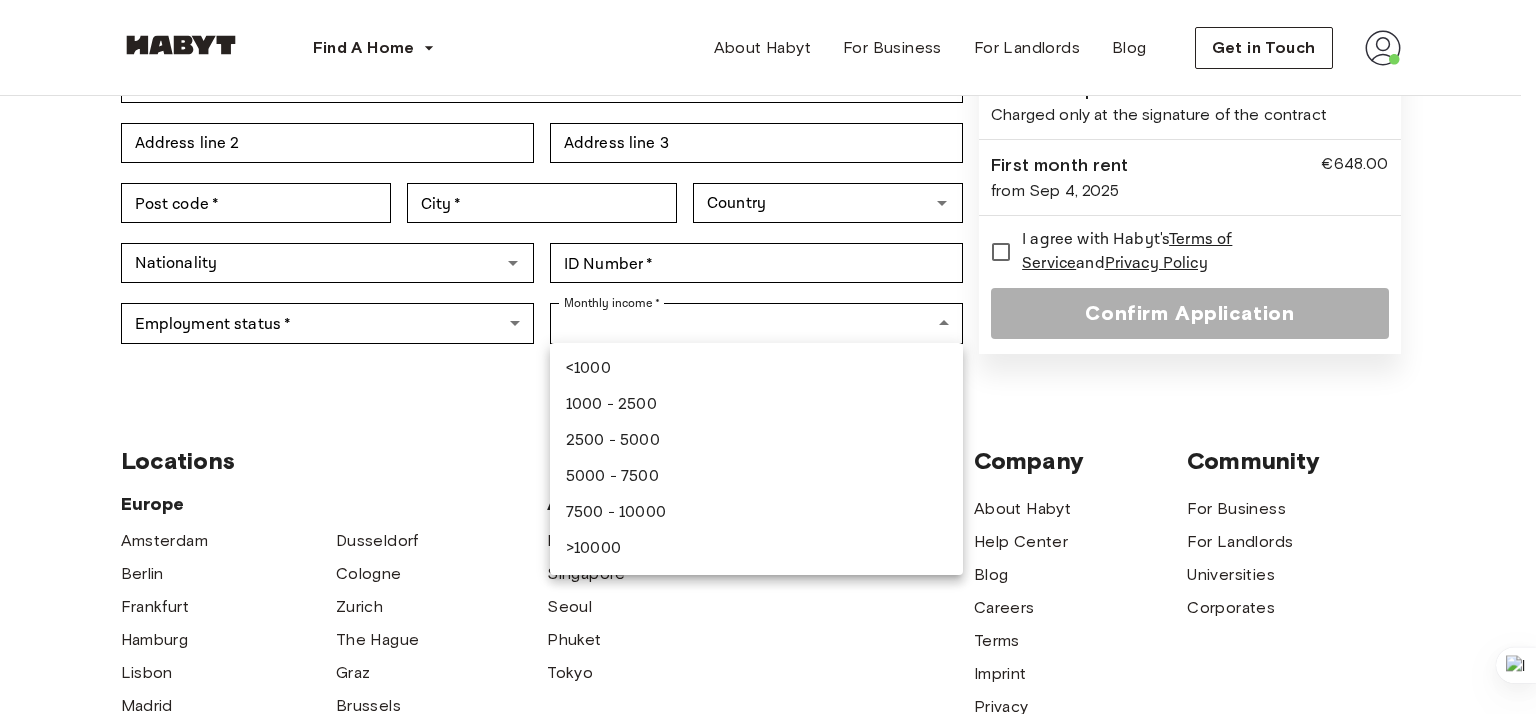 click at bounding box center [768, 357] 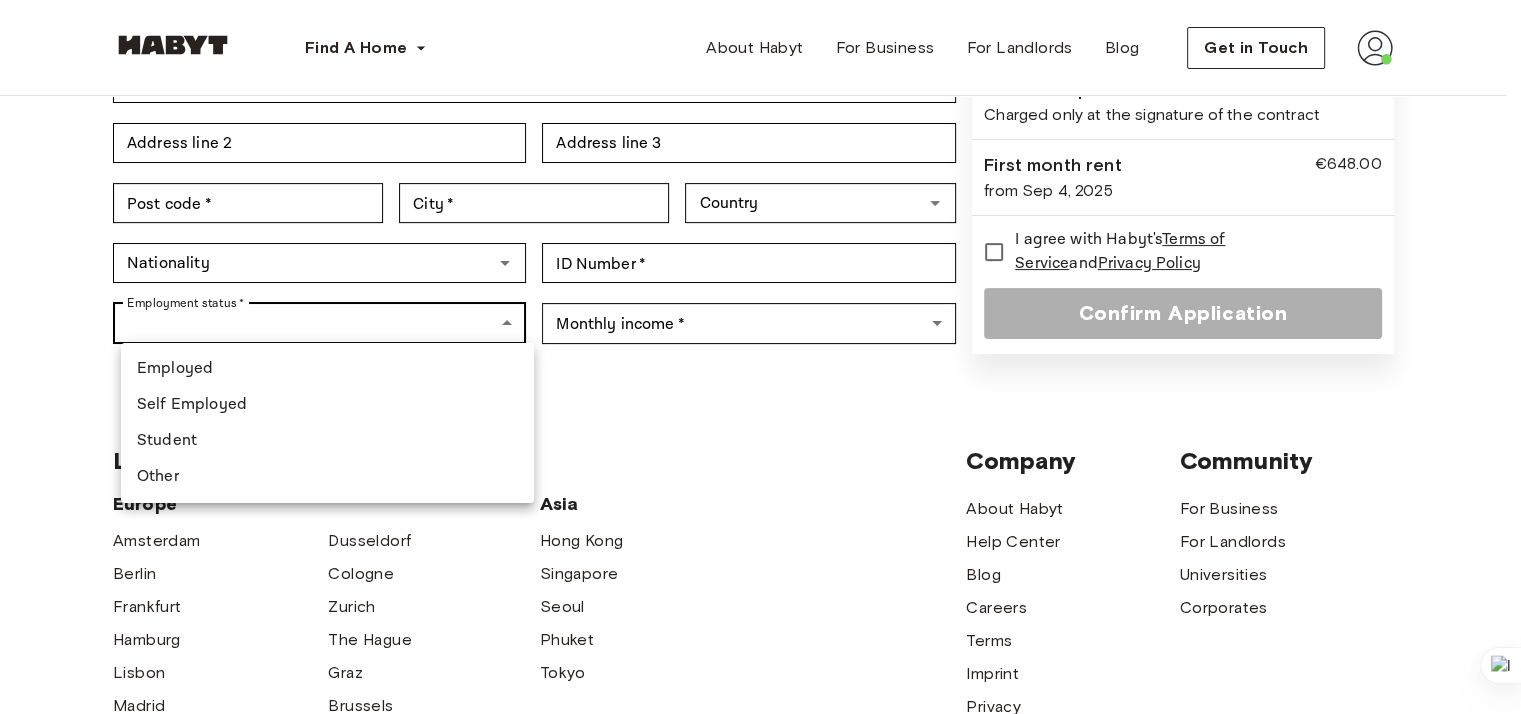 click on "**********" at bounding box center (760, 383) 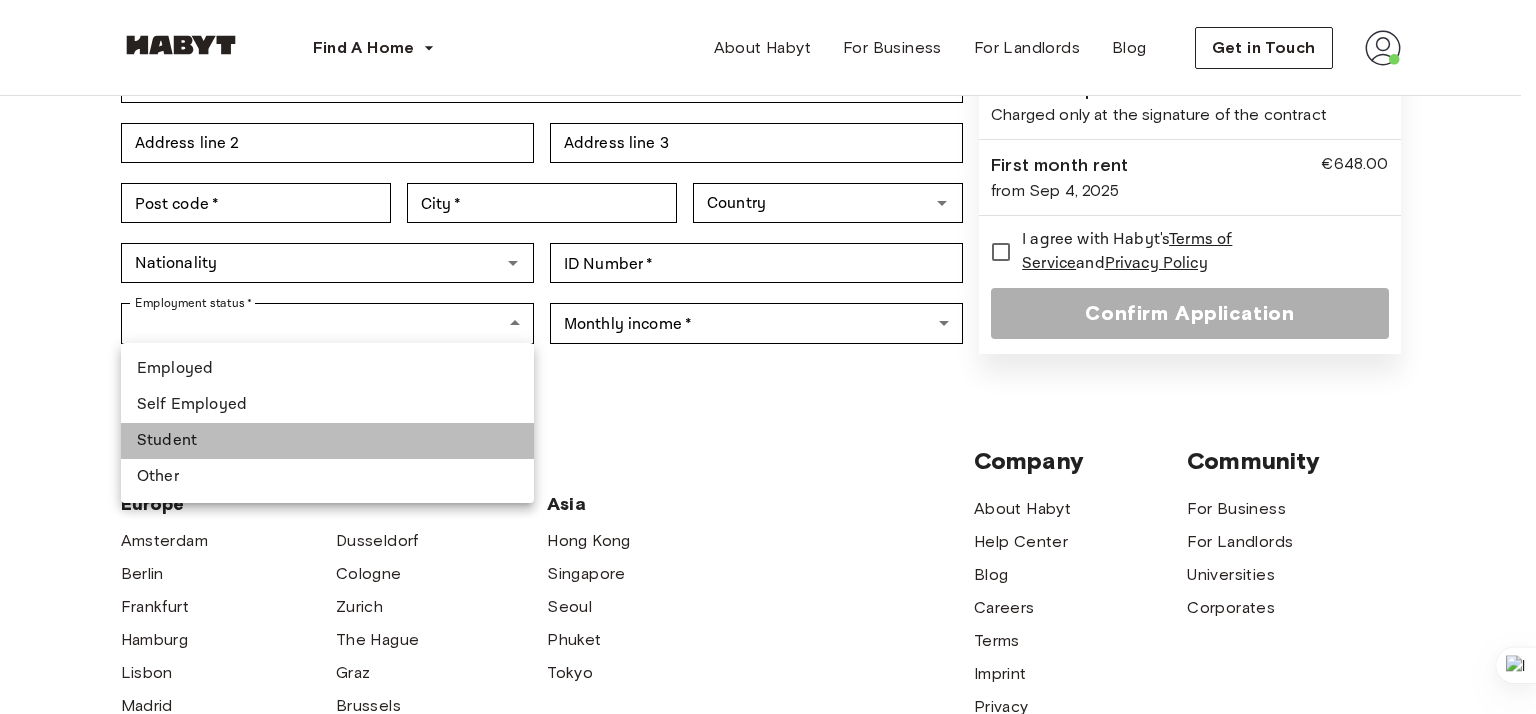 click on "Student" at bounding box center (327, 441) 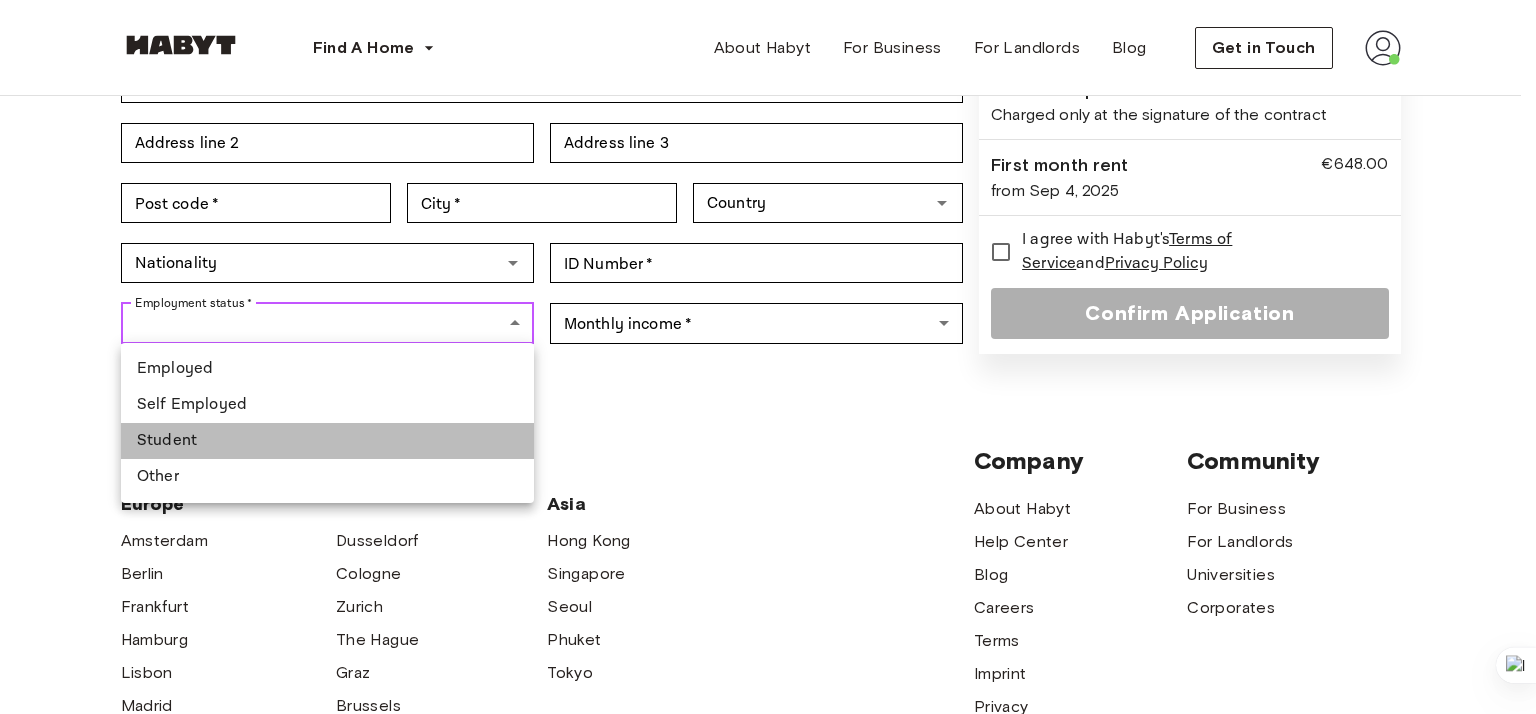 type on "*******" 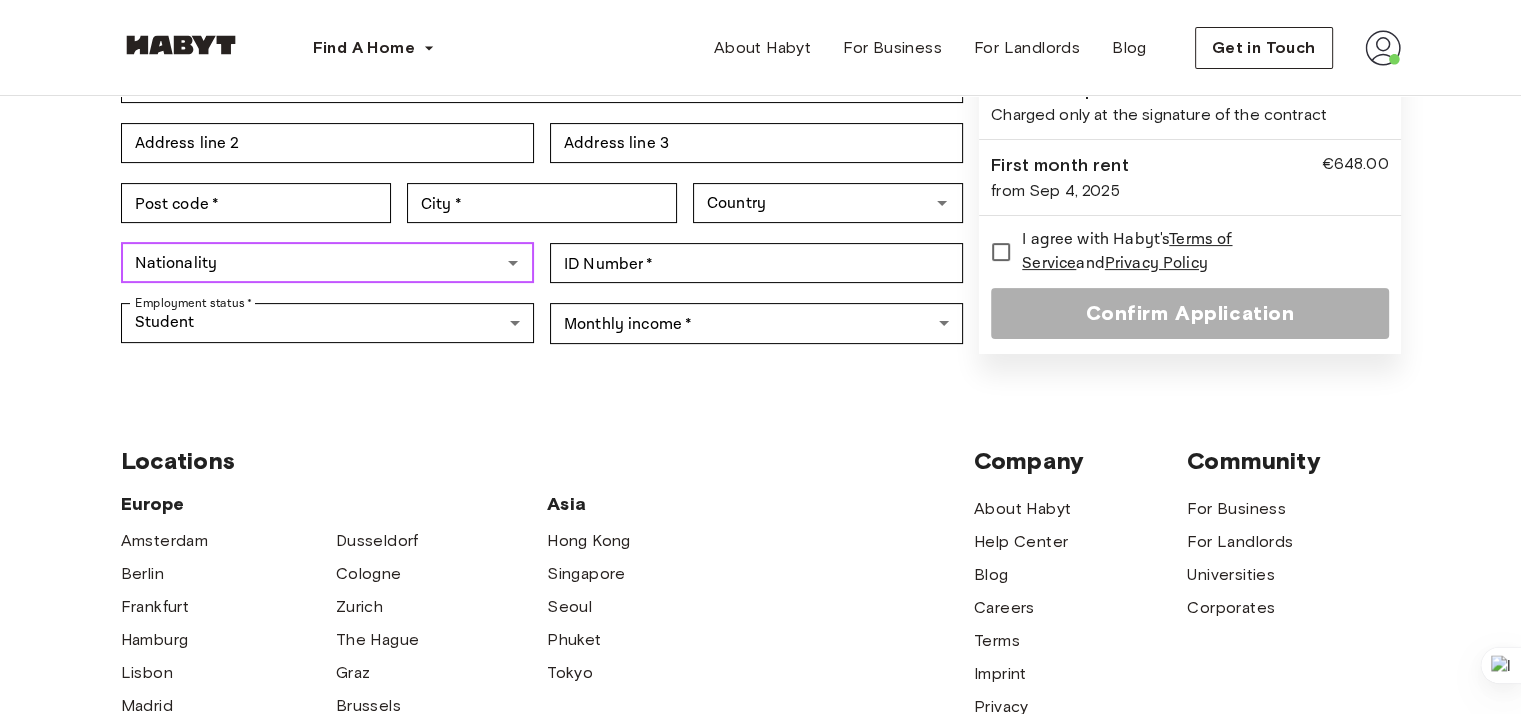 click on "Nationality" at bounding box center [311, 263] 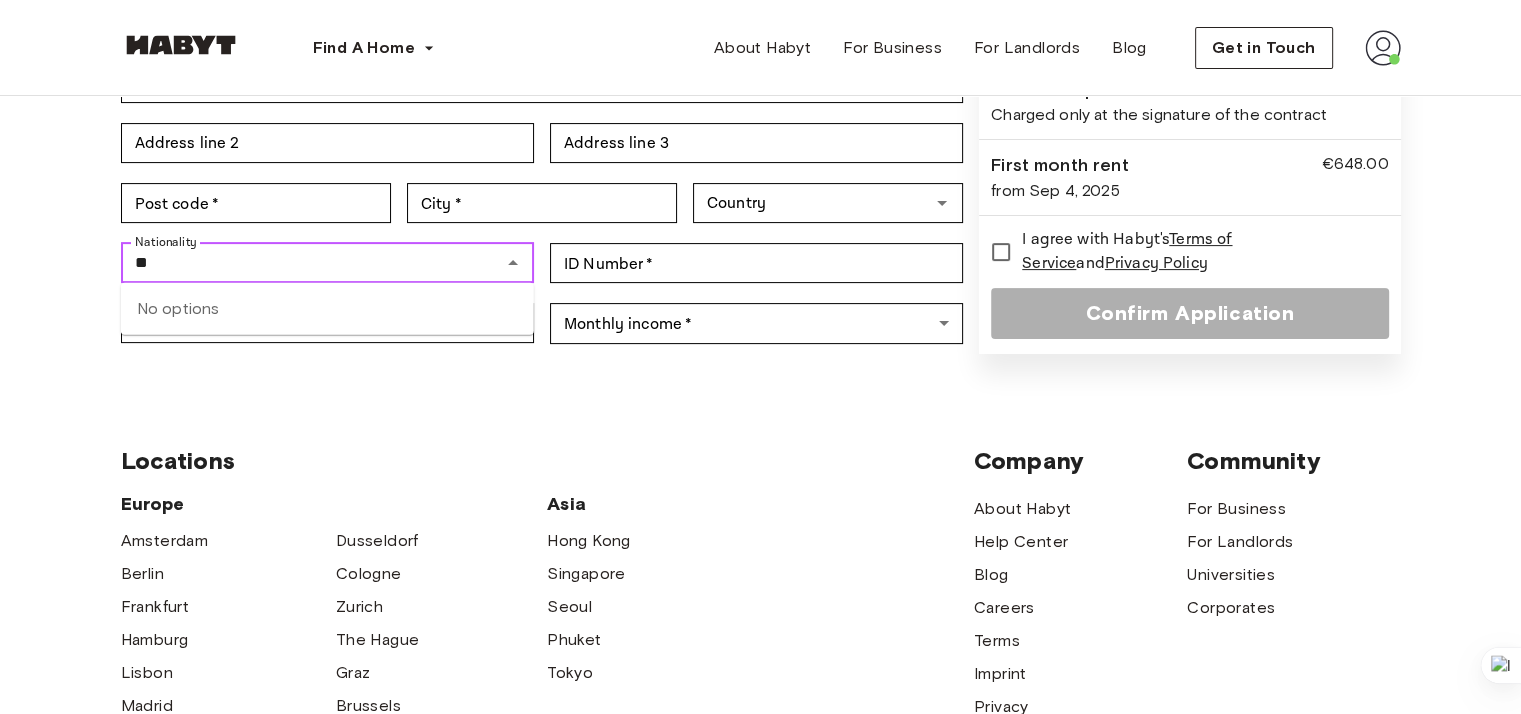 type on "*" 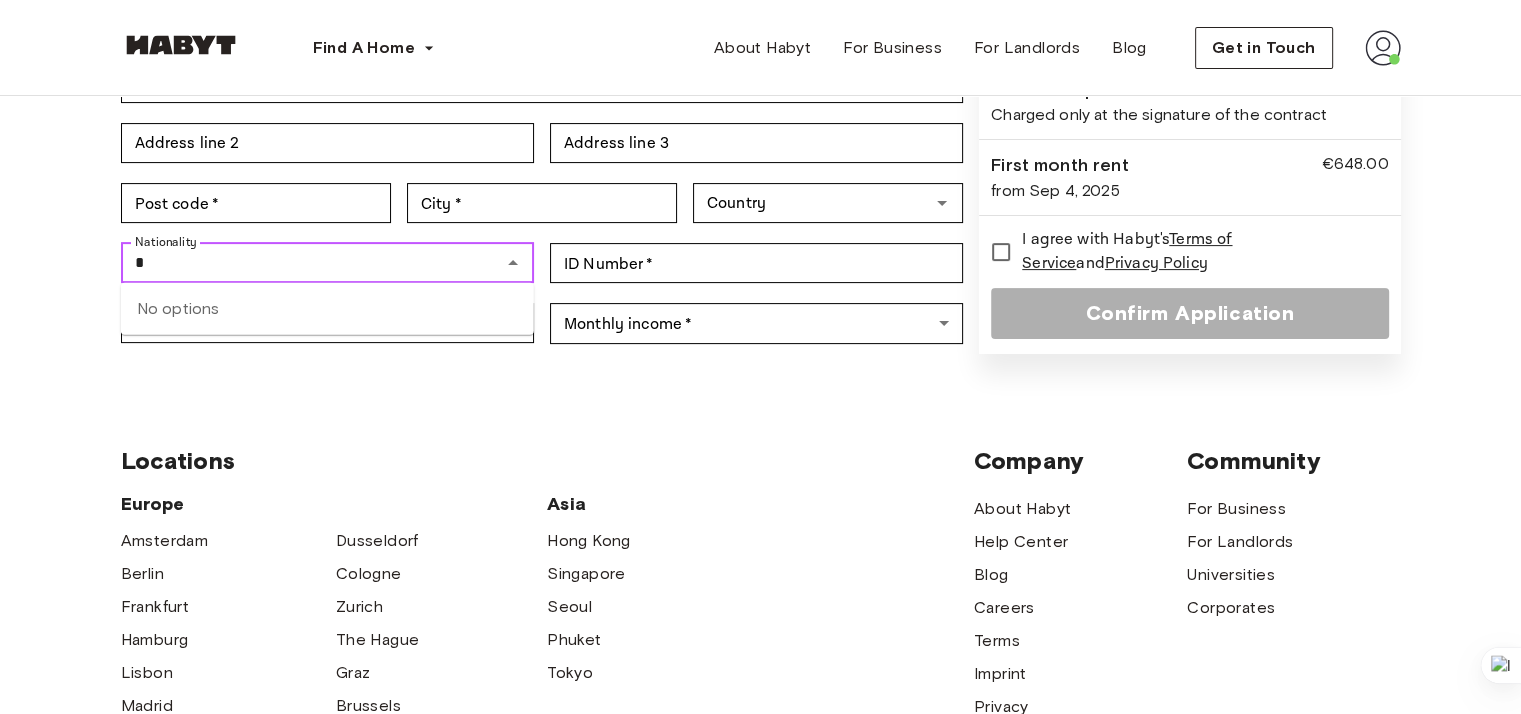 type 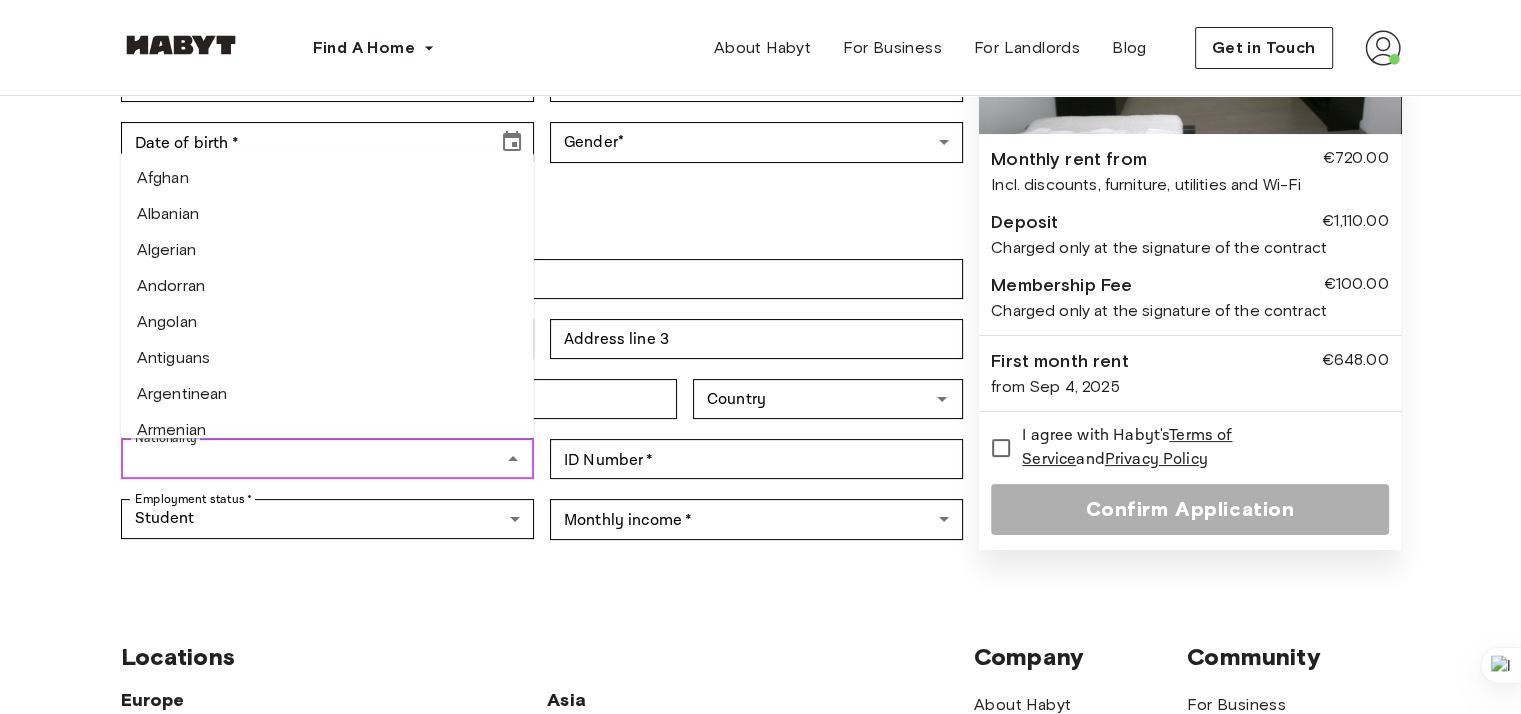 scroll, scrollTop: 308, scrollLeft: 0, axis: vertical 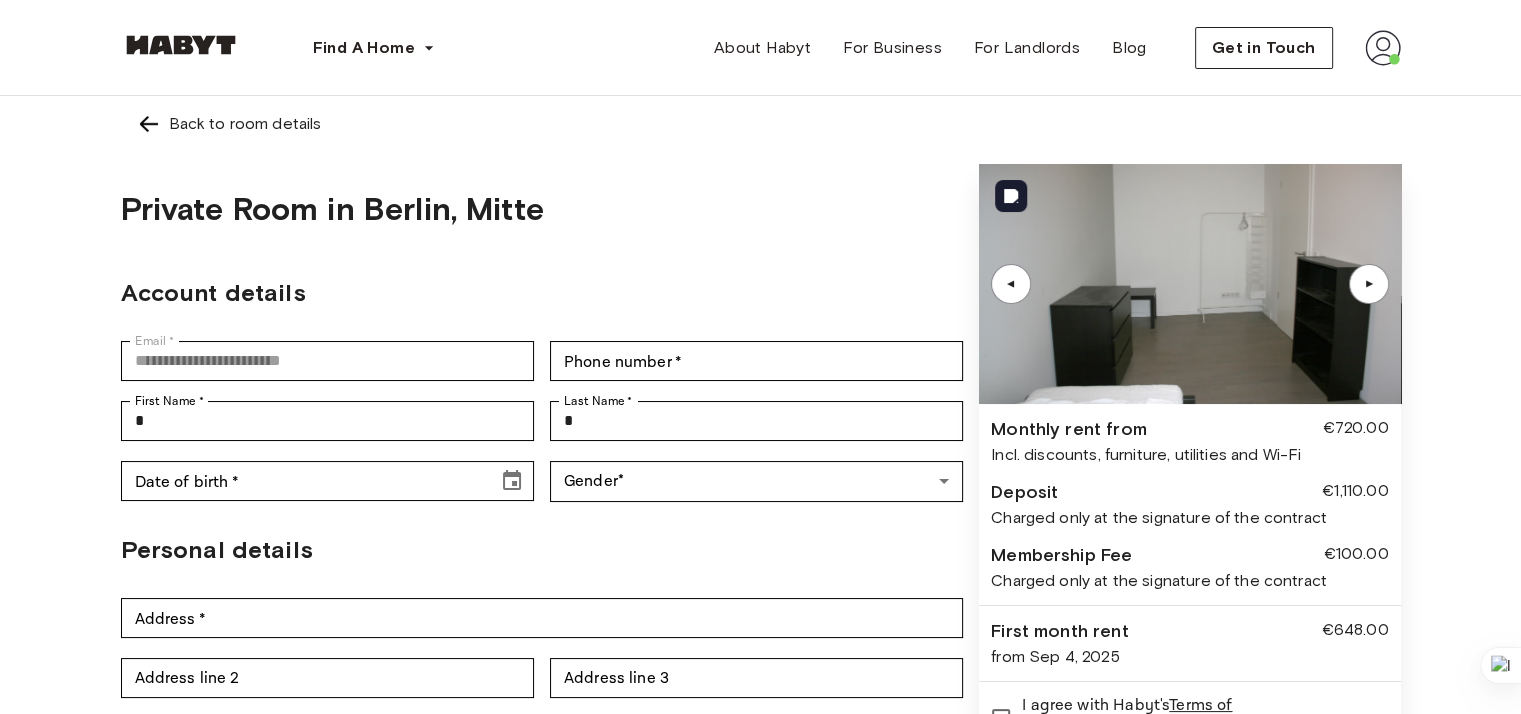 click at bounding box center (1189, 284) 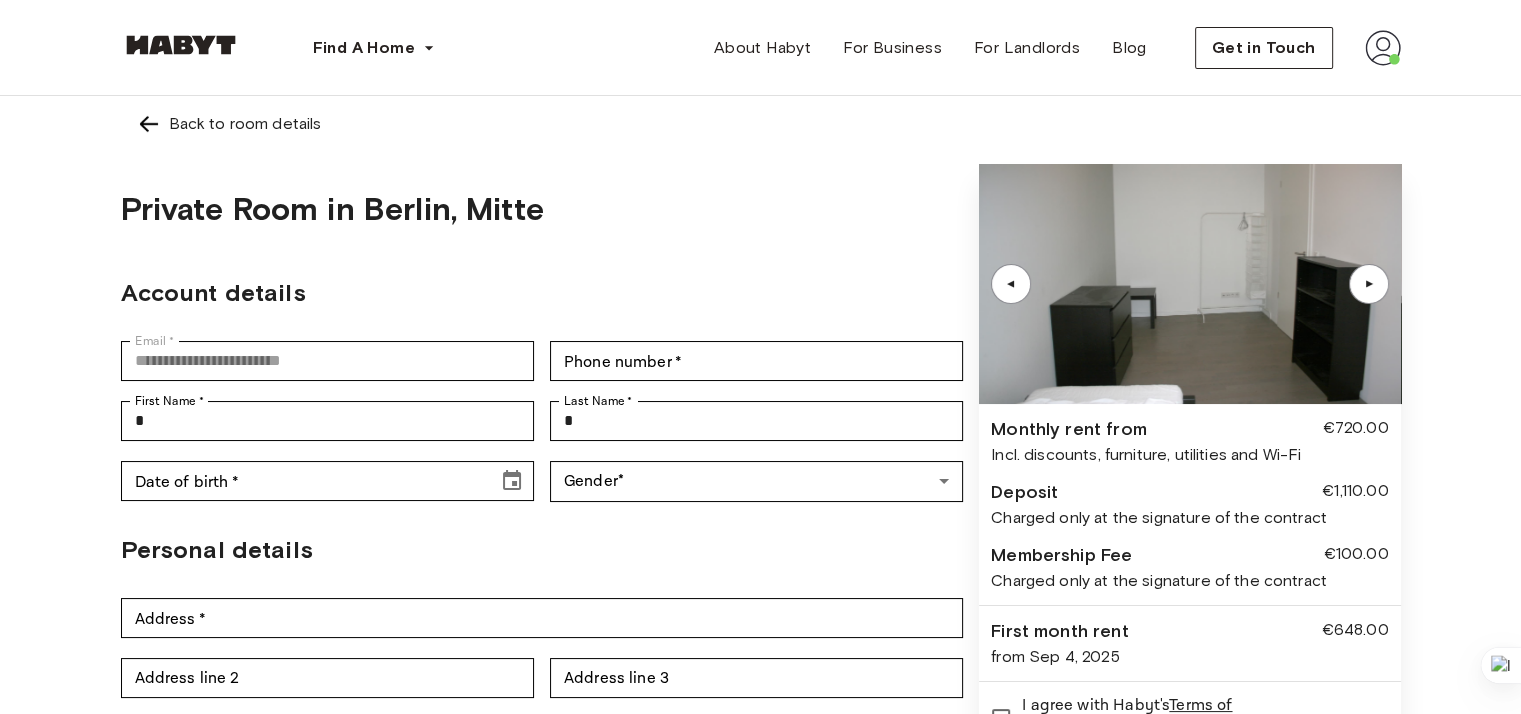 click at bounding box center (149, 124) 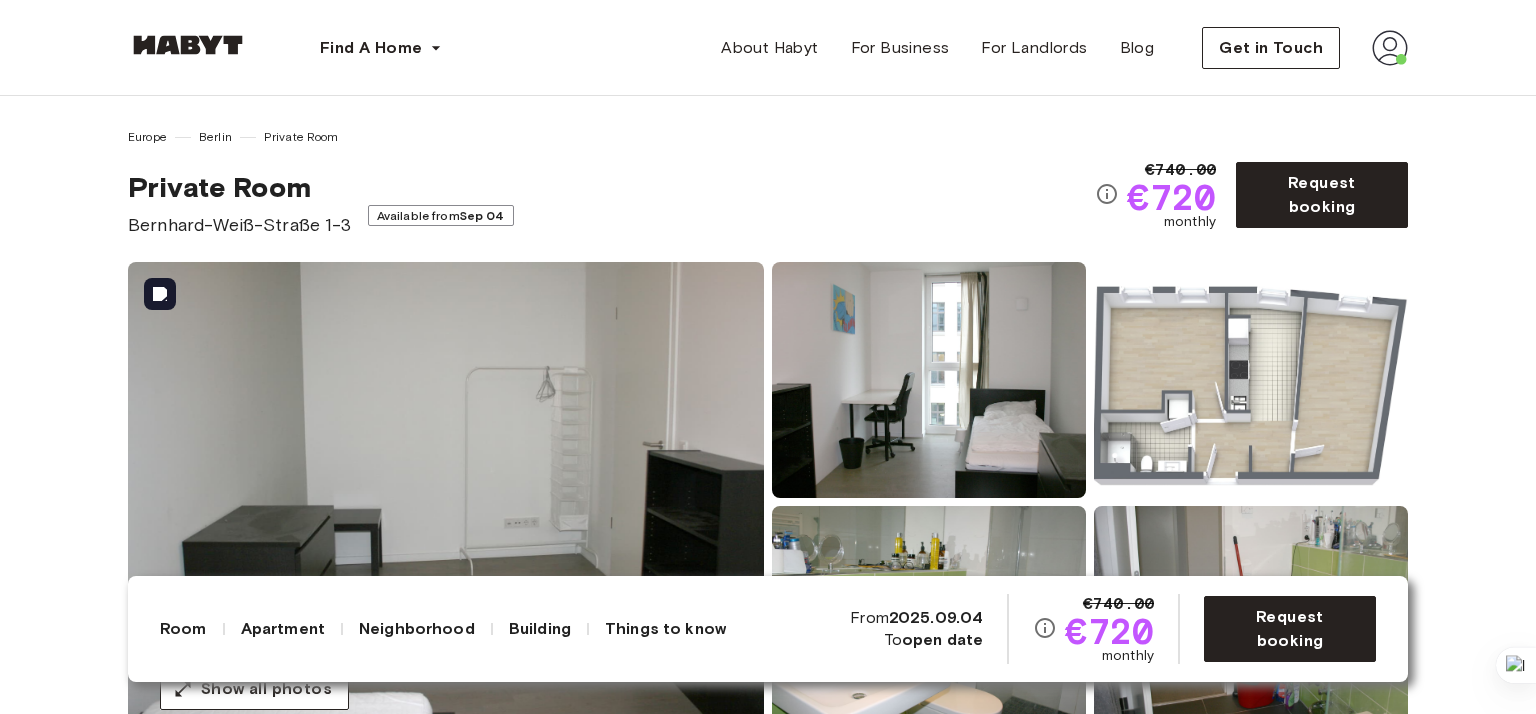 click at bounding box center (446, 502) 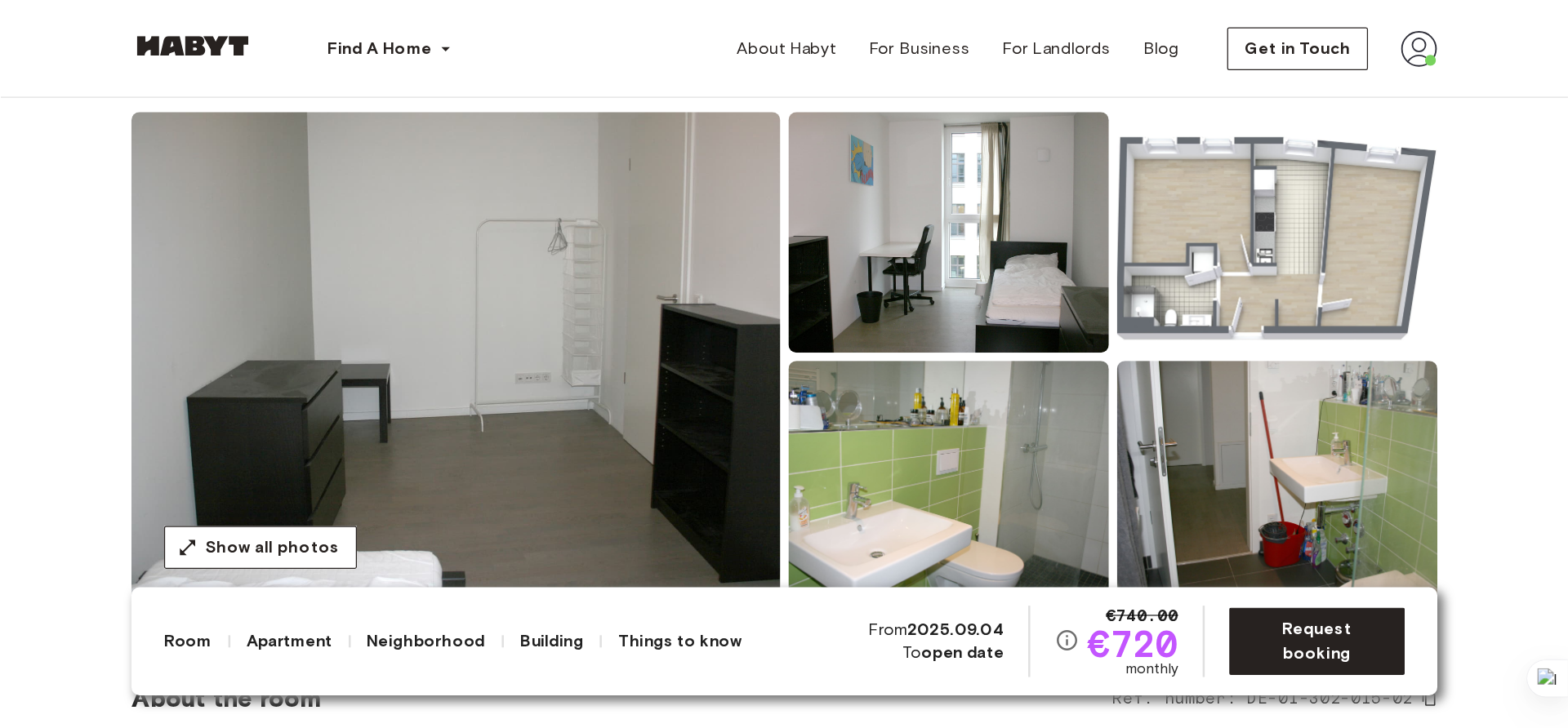 scroll, scrollTop: 163, scrollLeft: 0, axis: vertical 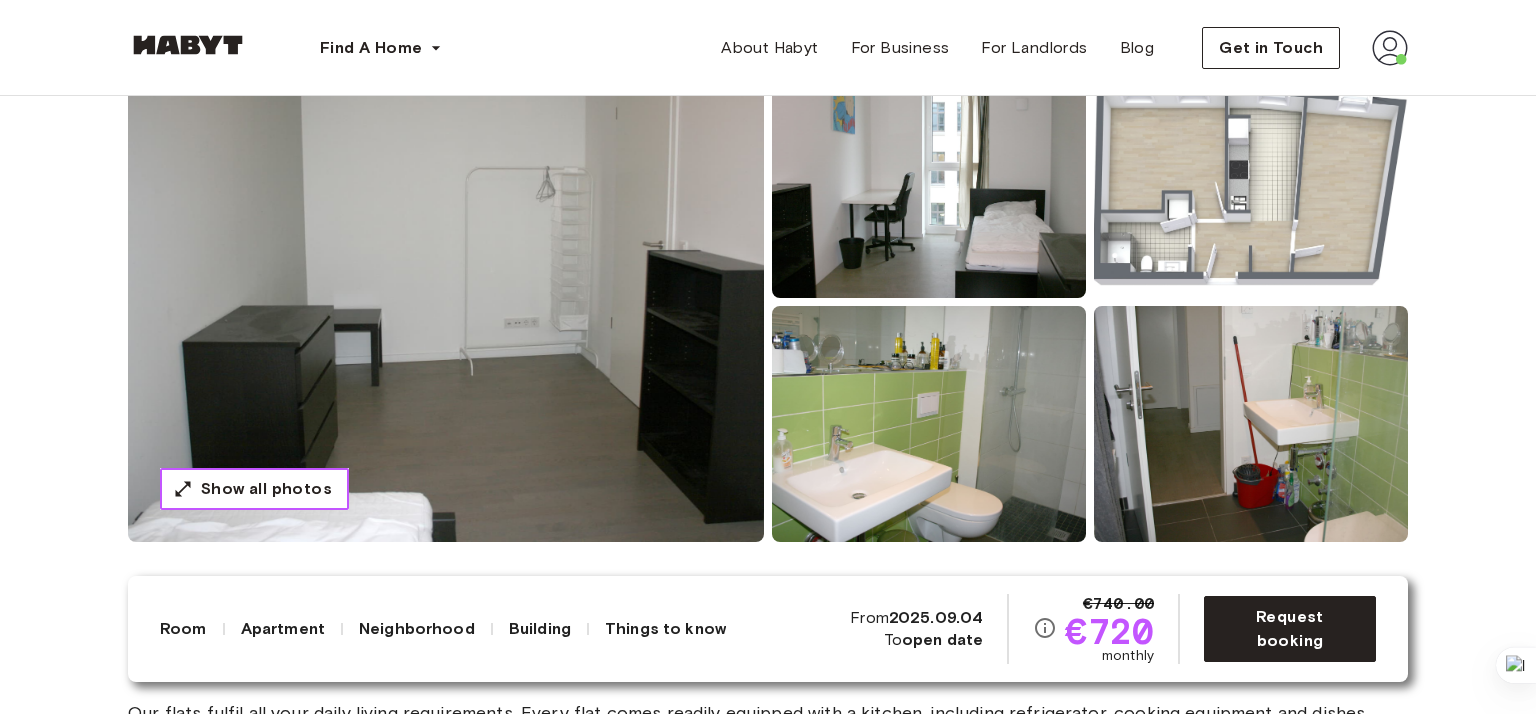 click on "Show all photos" at bounding box center [266, 489] 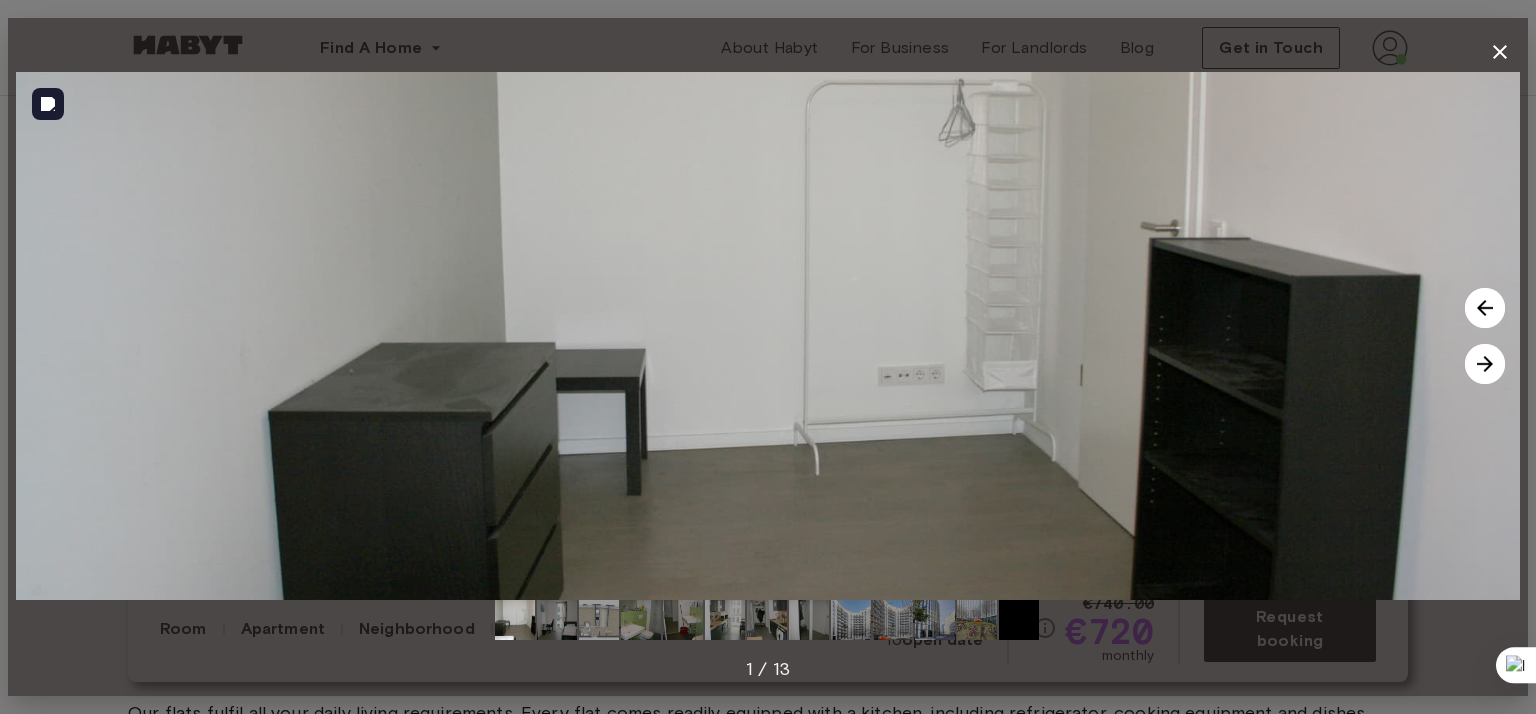 click at bounding box center (1485, 364) 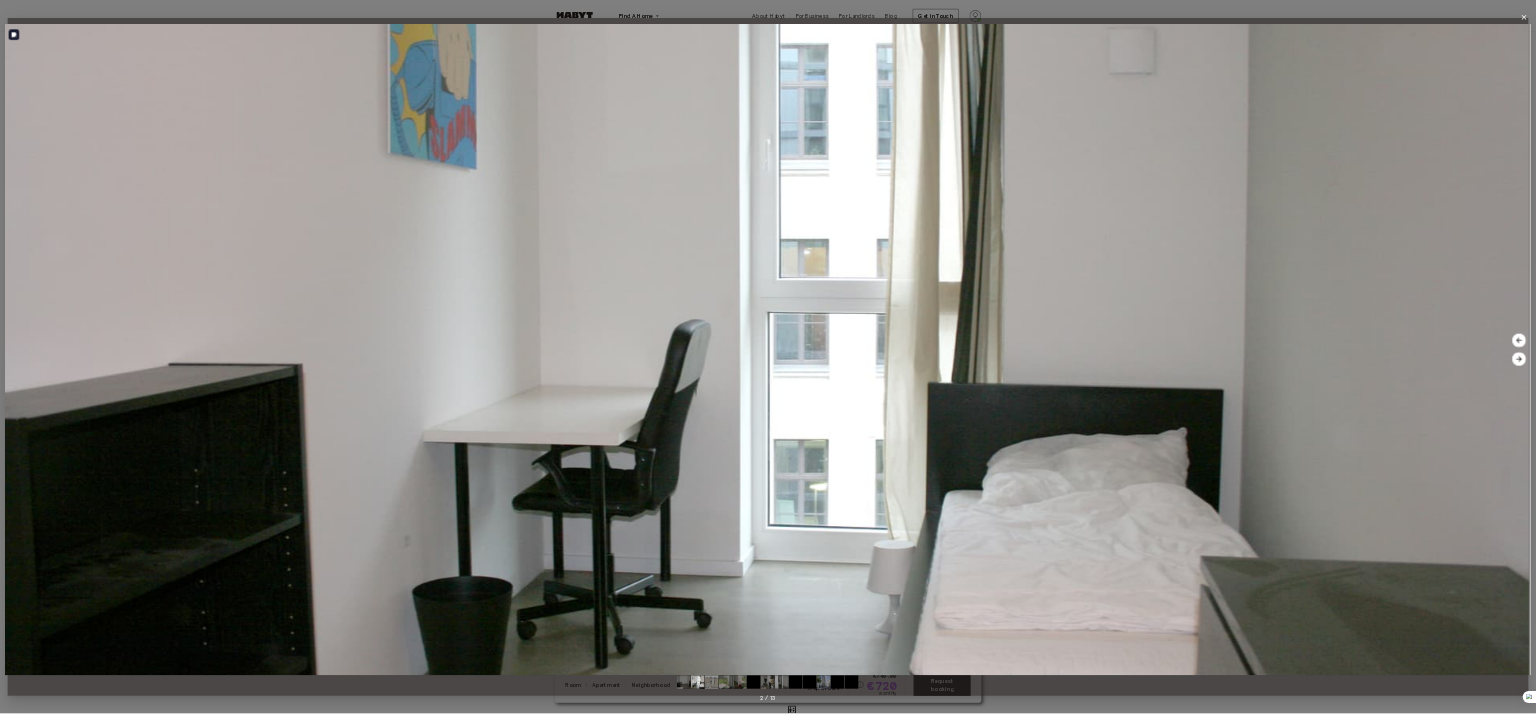 scroll, scrollTop: 198, scrollLeft: 0, axis: vertical 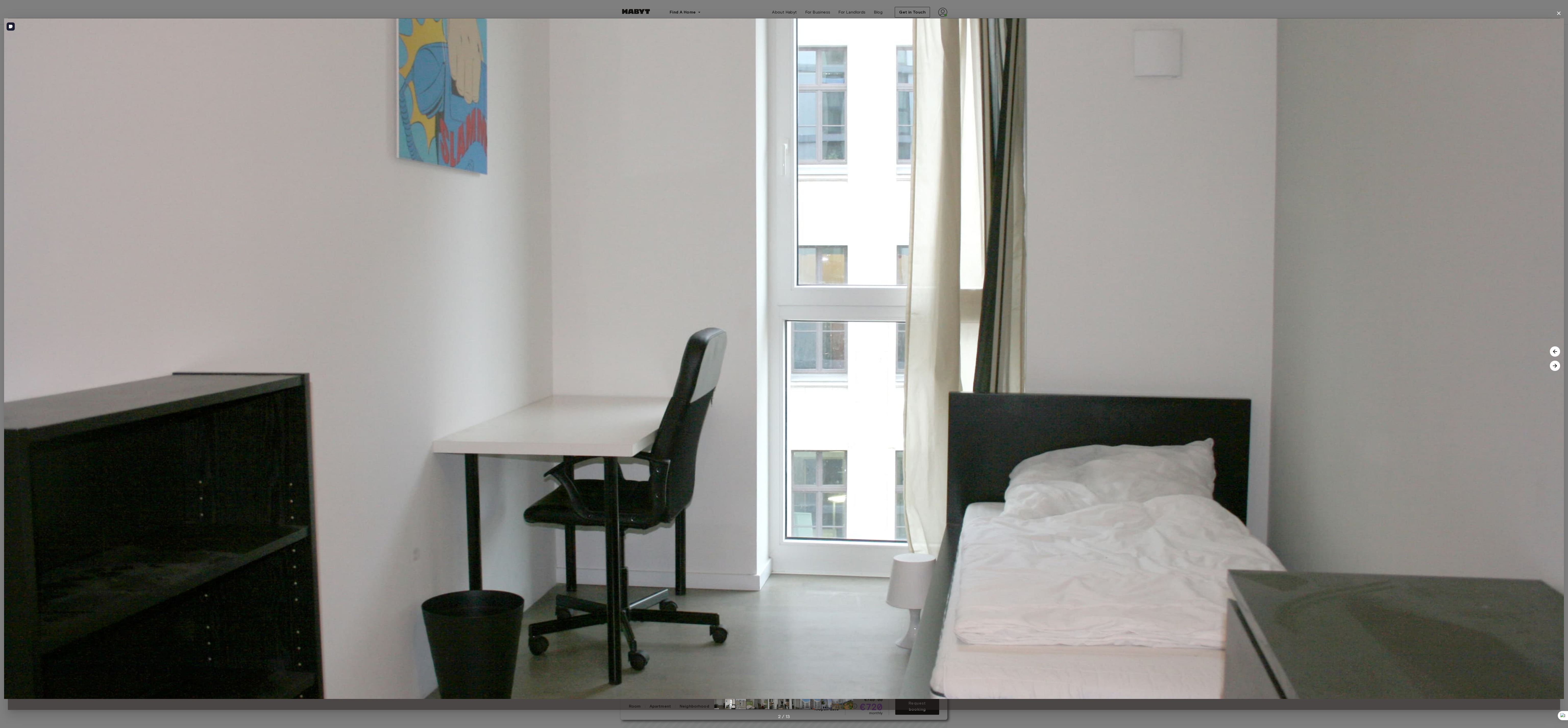 click at bounding box center [1555, 366] 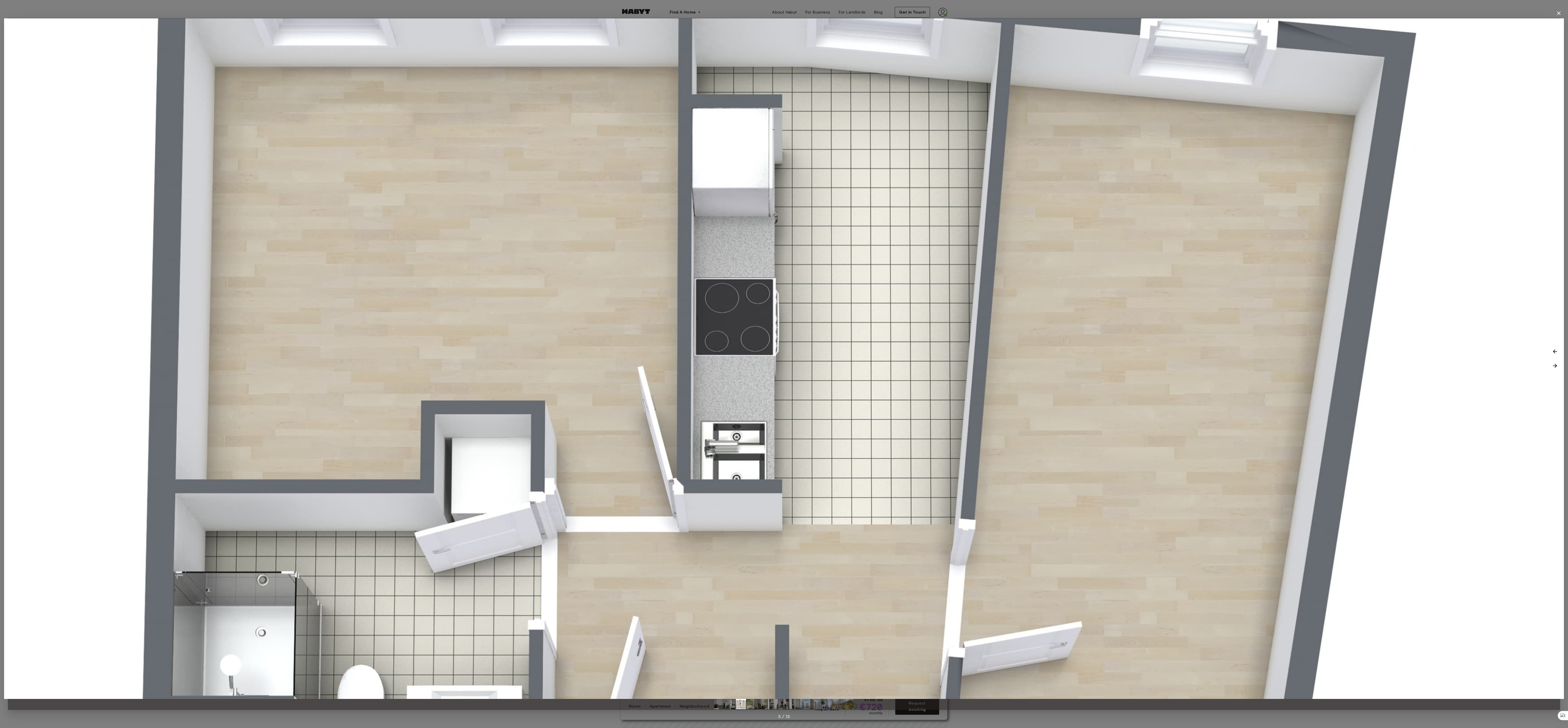 click at bounding box center [1555, 366] 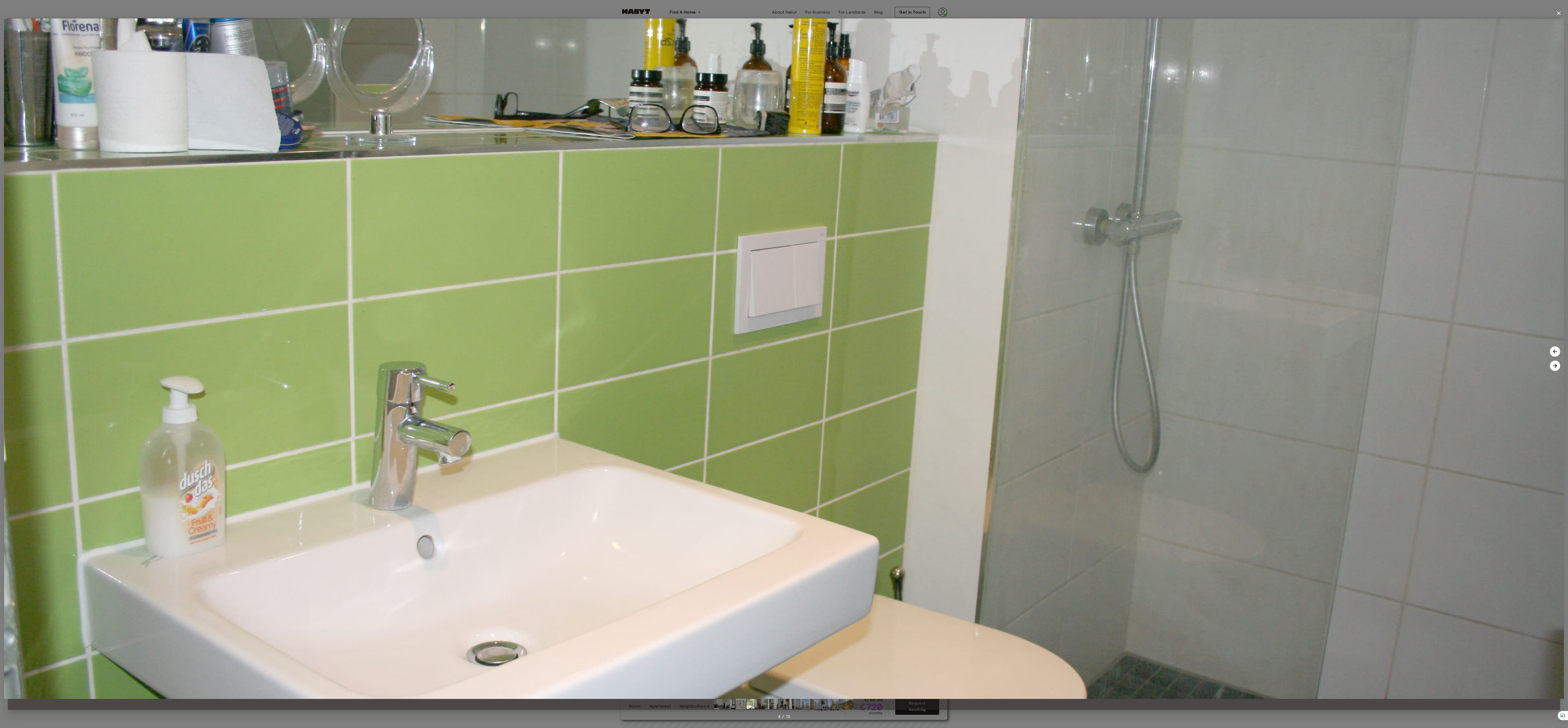 click at bounding box center (1555, 366) 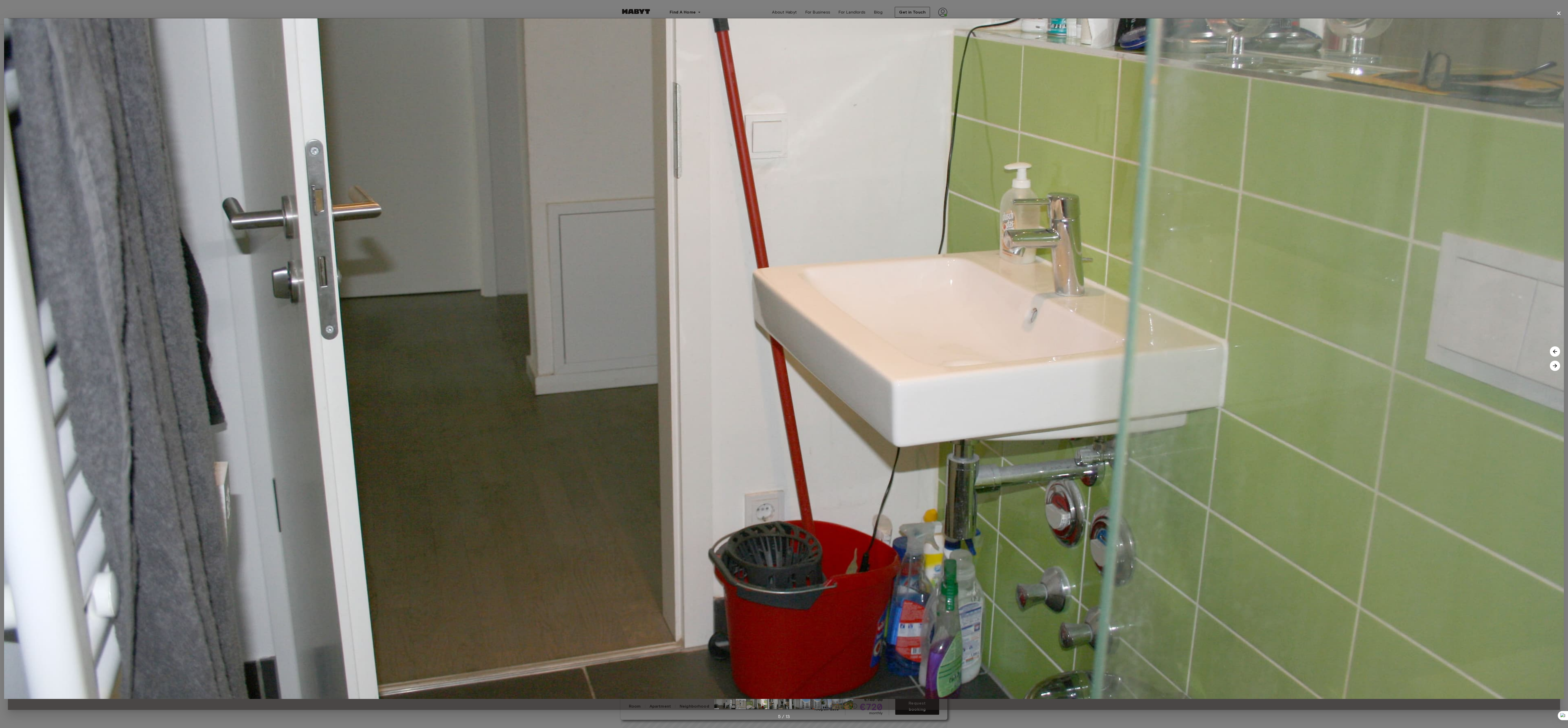 click at bounding box center [1555, 366] 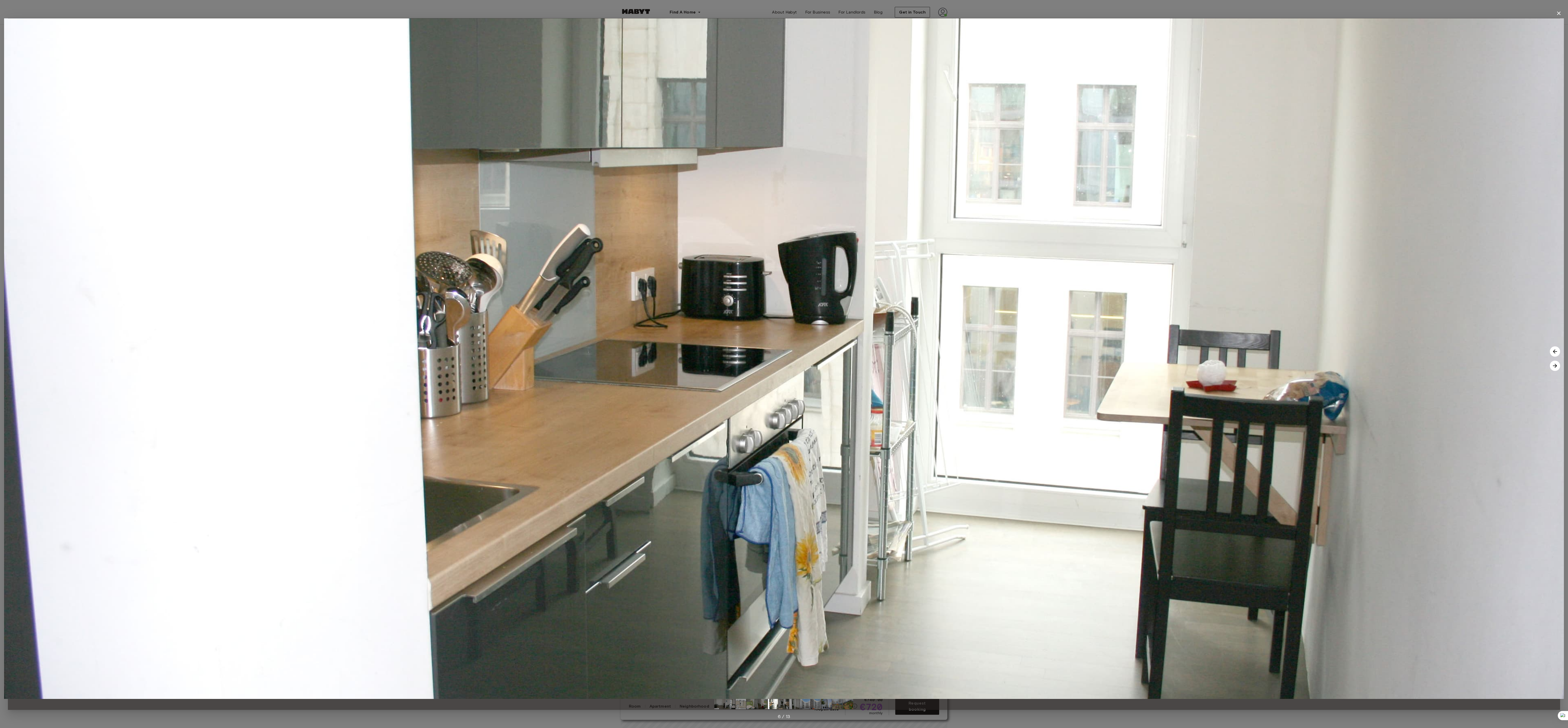 click at bounding box center (1555, 366) 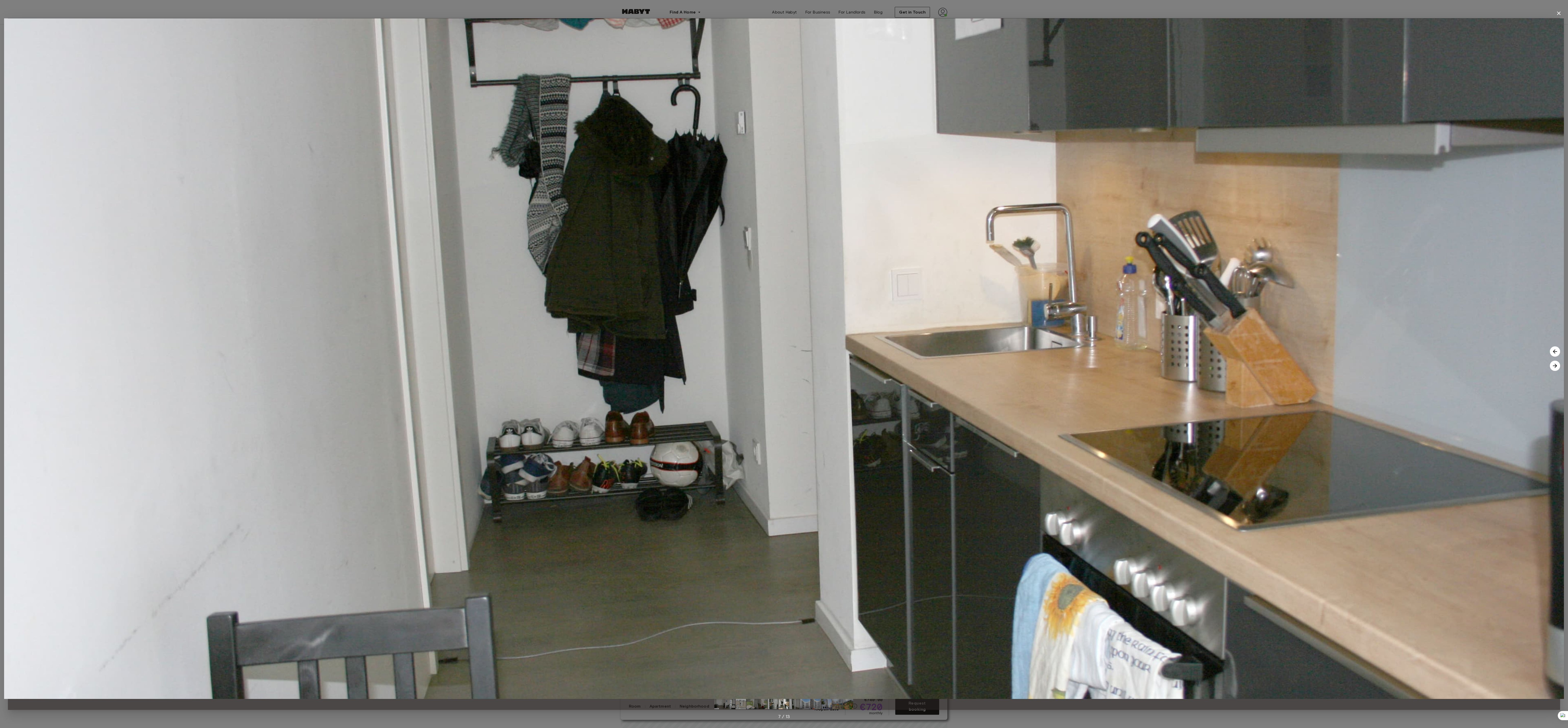 click at bounding box center [1555, 366] 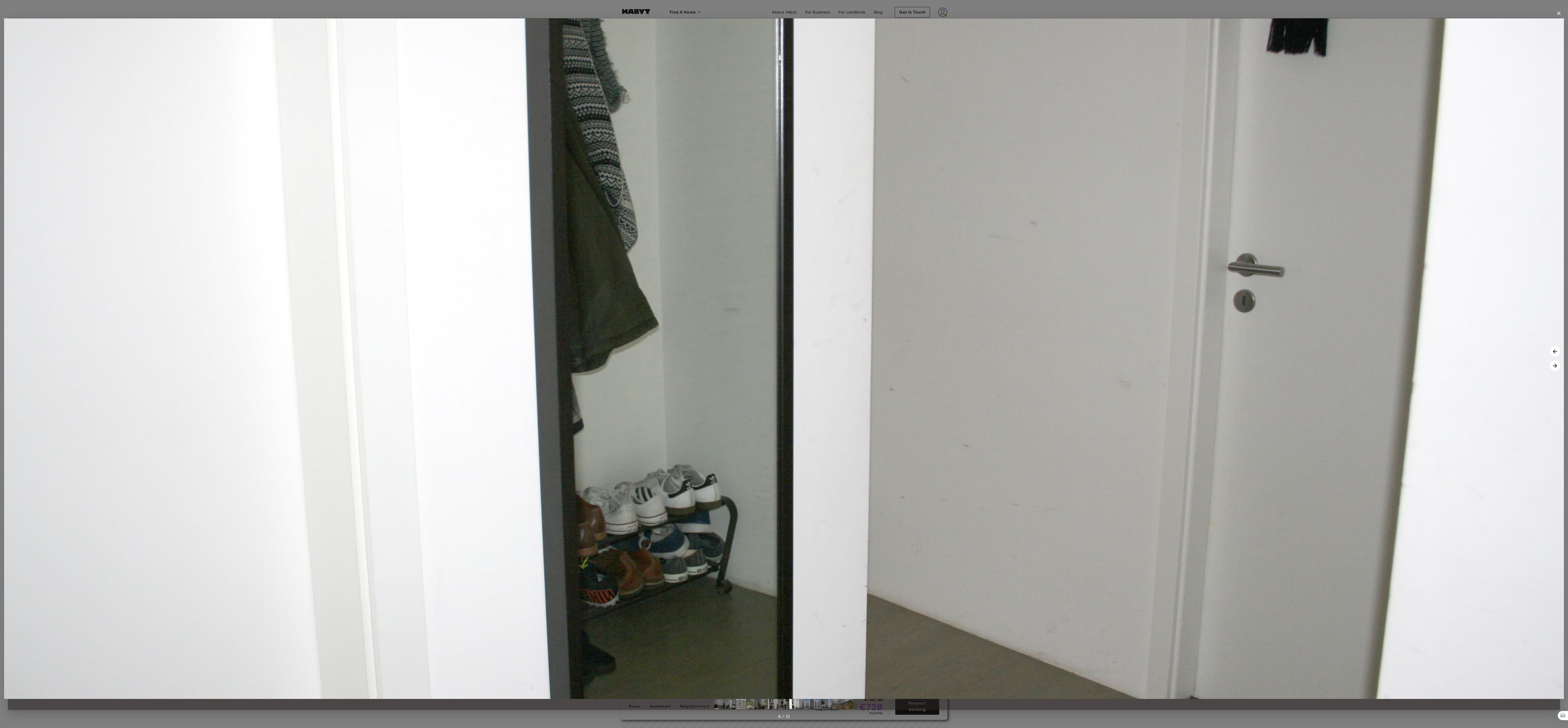 click at bounding box center [1555, 366] 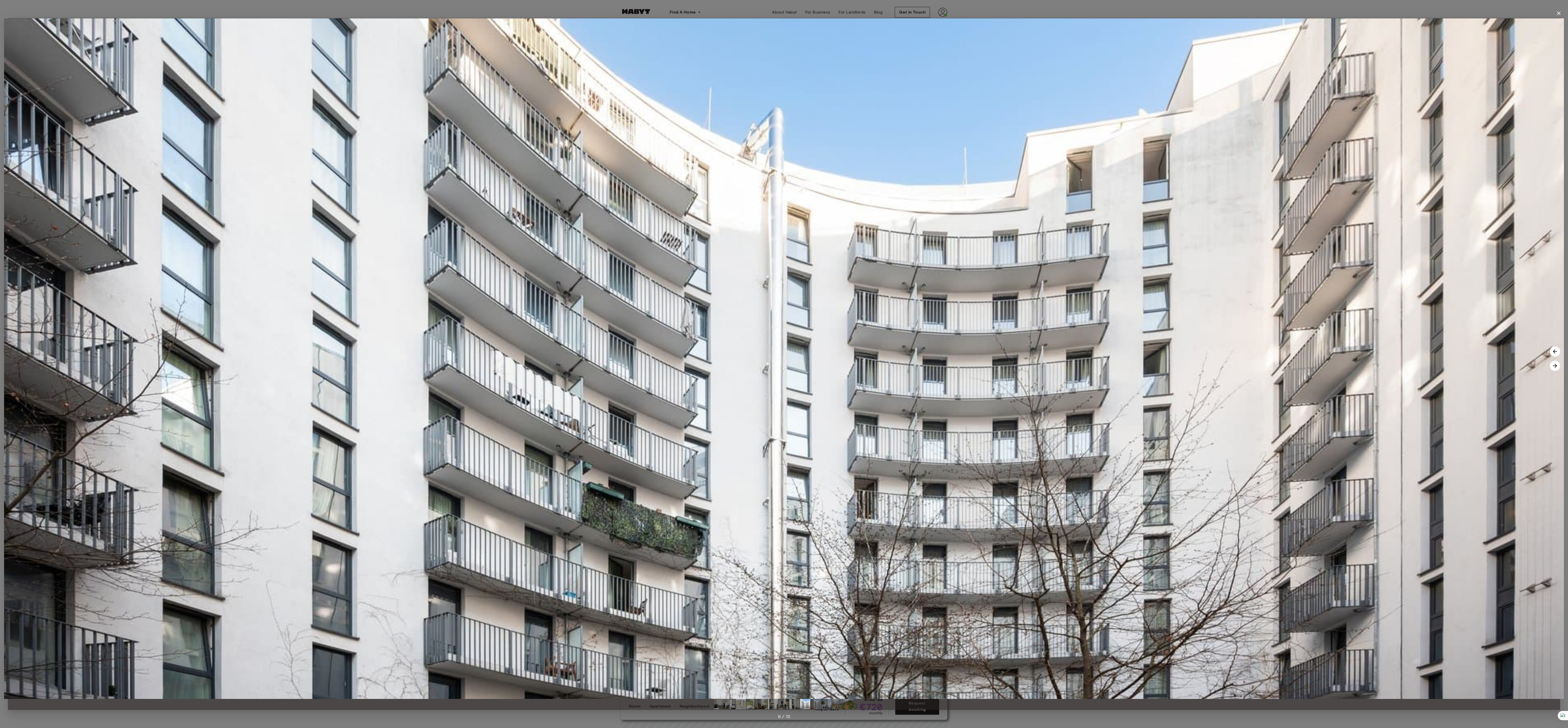 click at bounding box center [1555, 366] 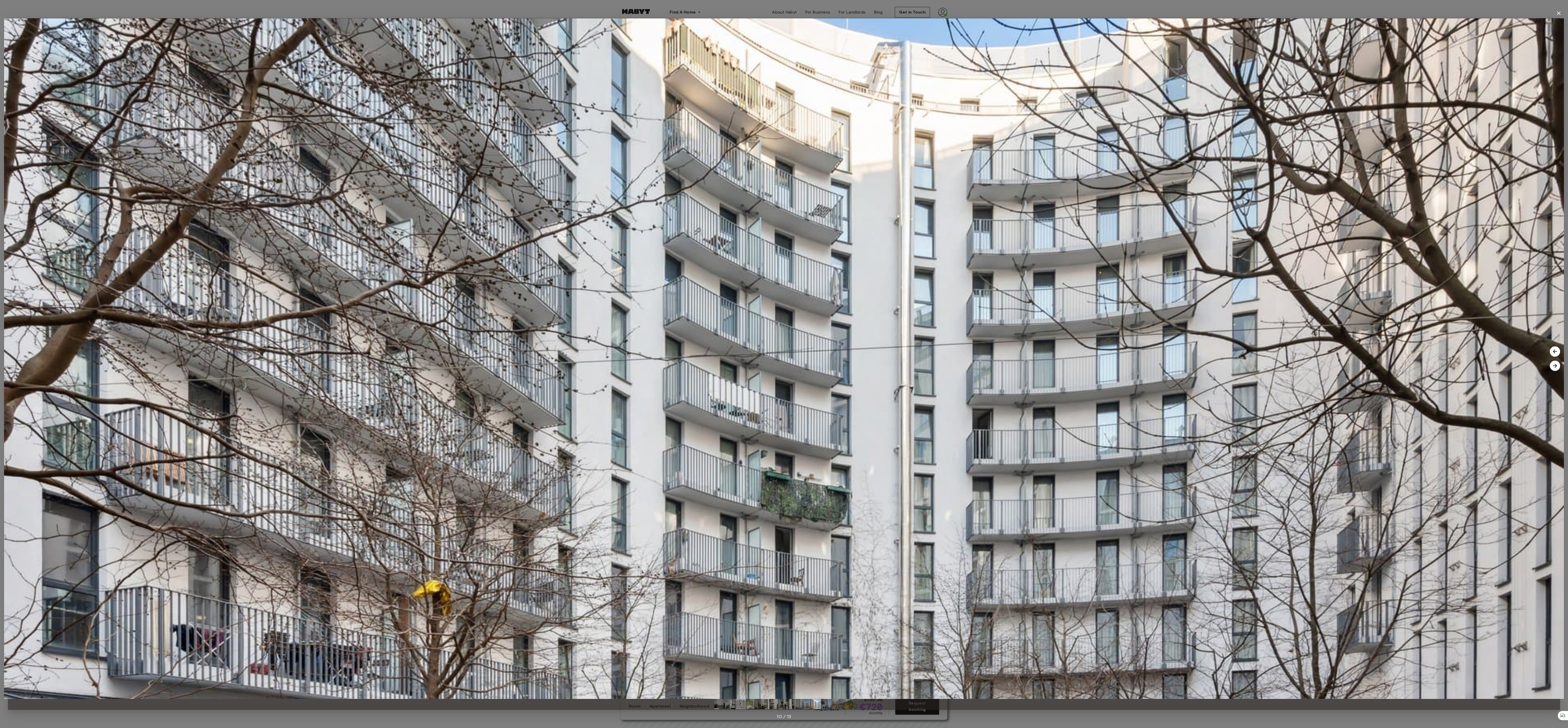 click at bounding box center [1555, 366] 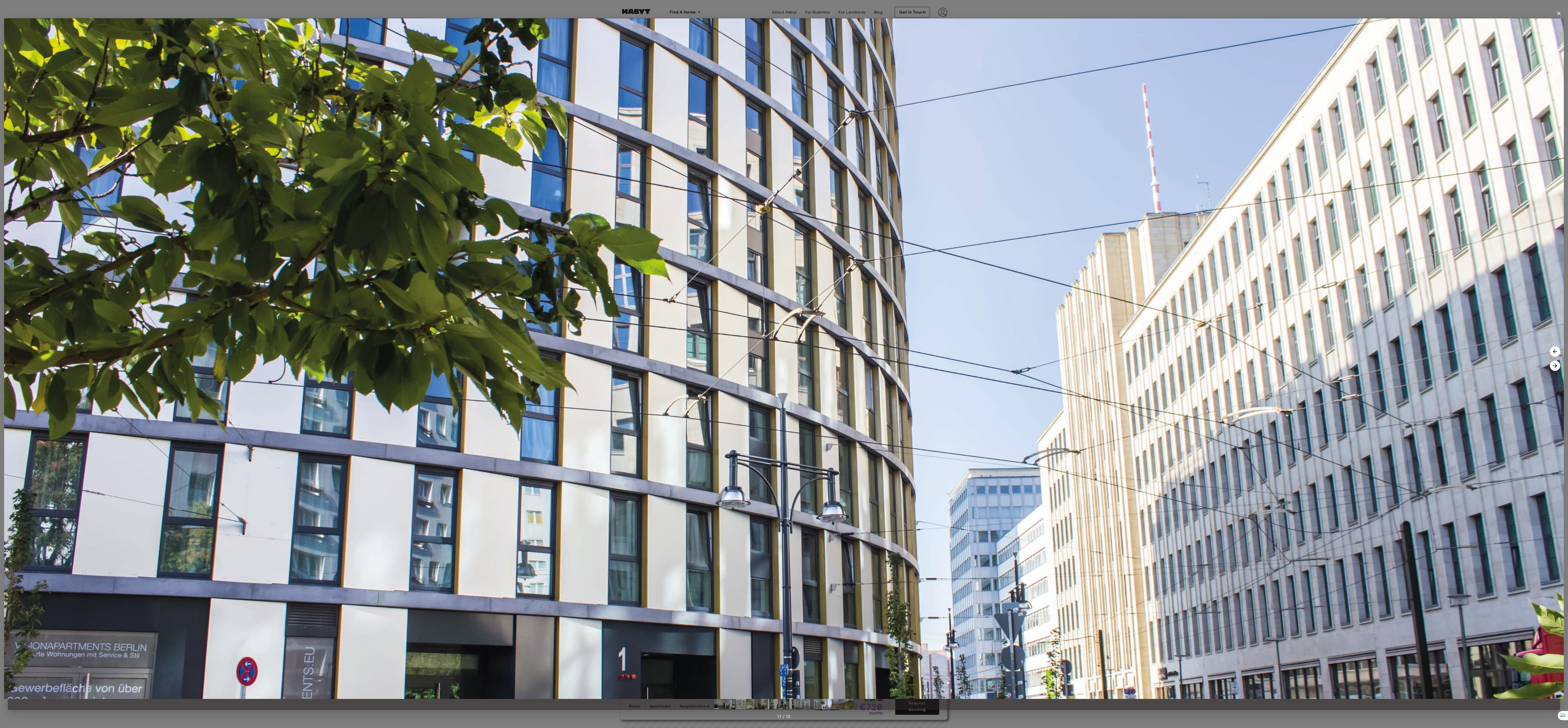 click at bounding box center (1555, 366) 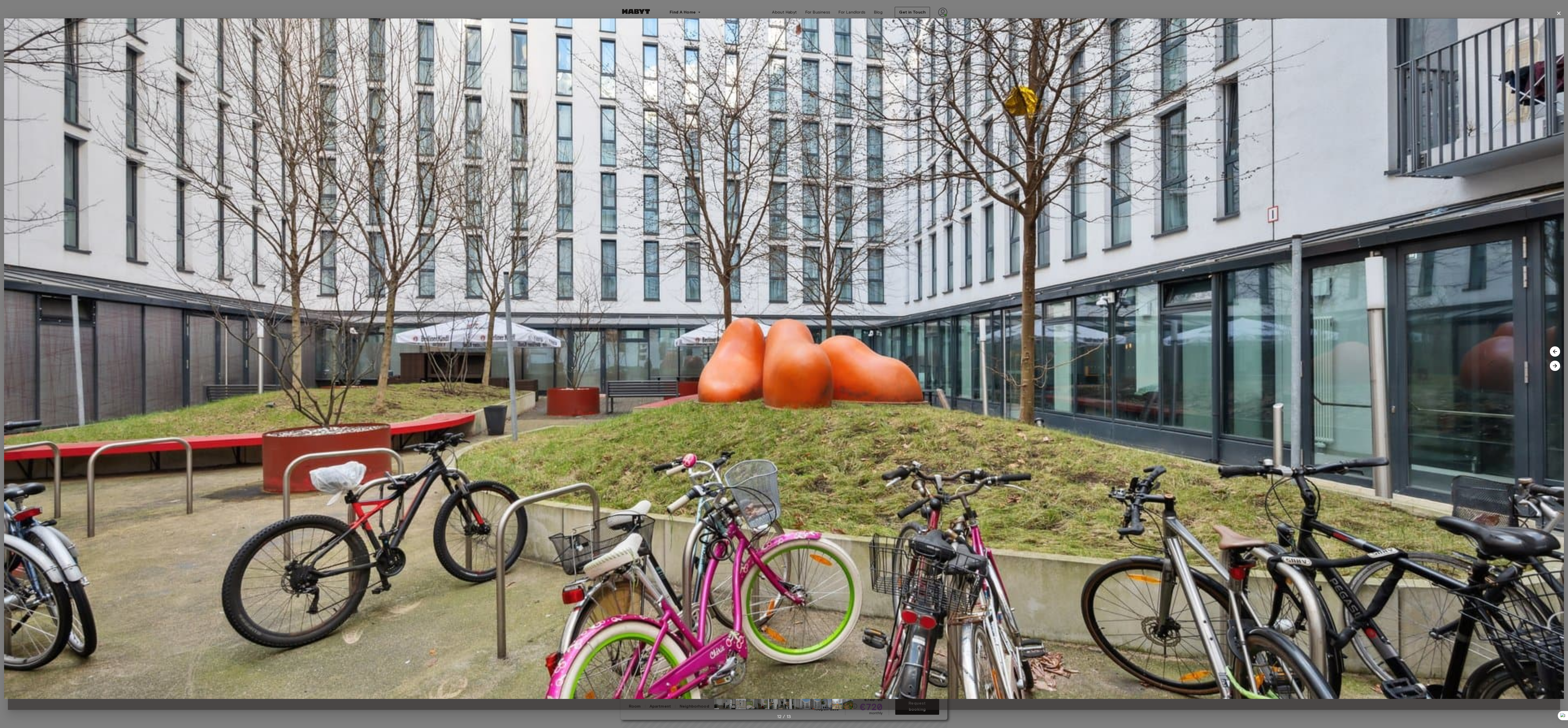 click at bounding box center [1555, 366] 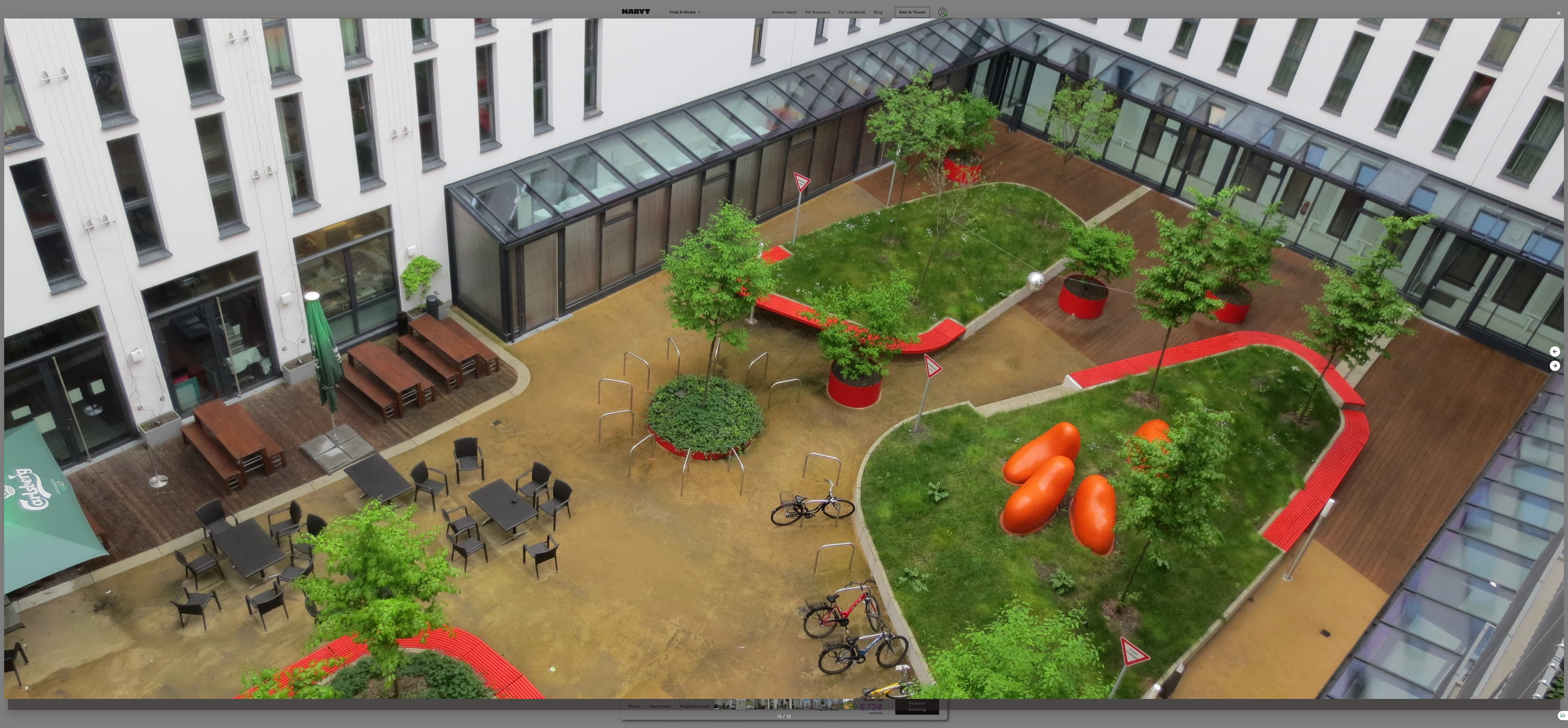 click at bounding box center [1555, 366] 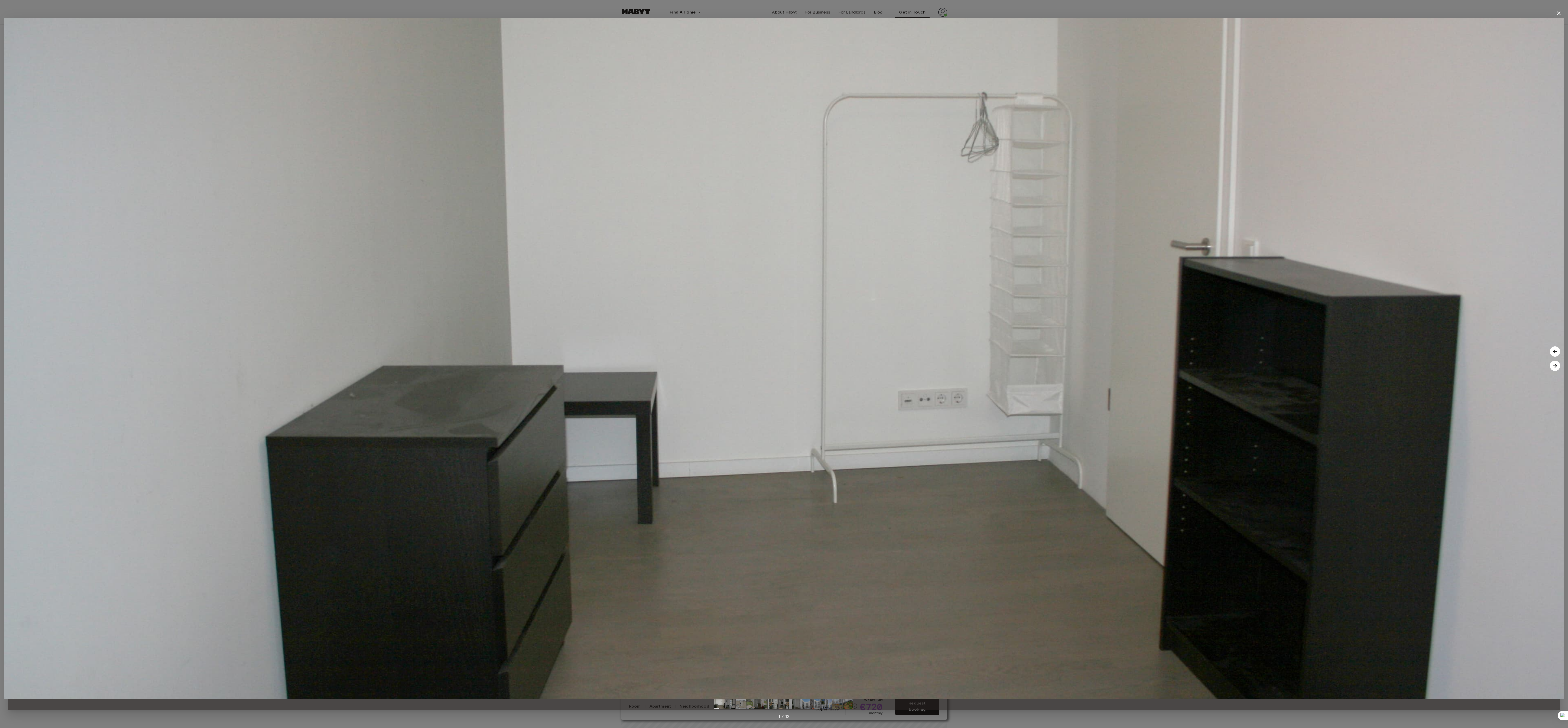 click at bounding box center [1555, 366] 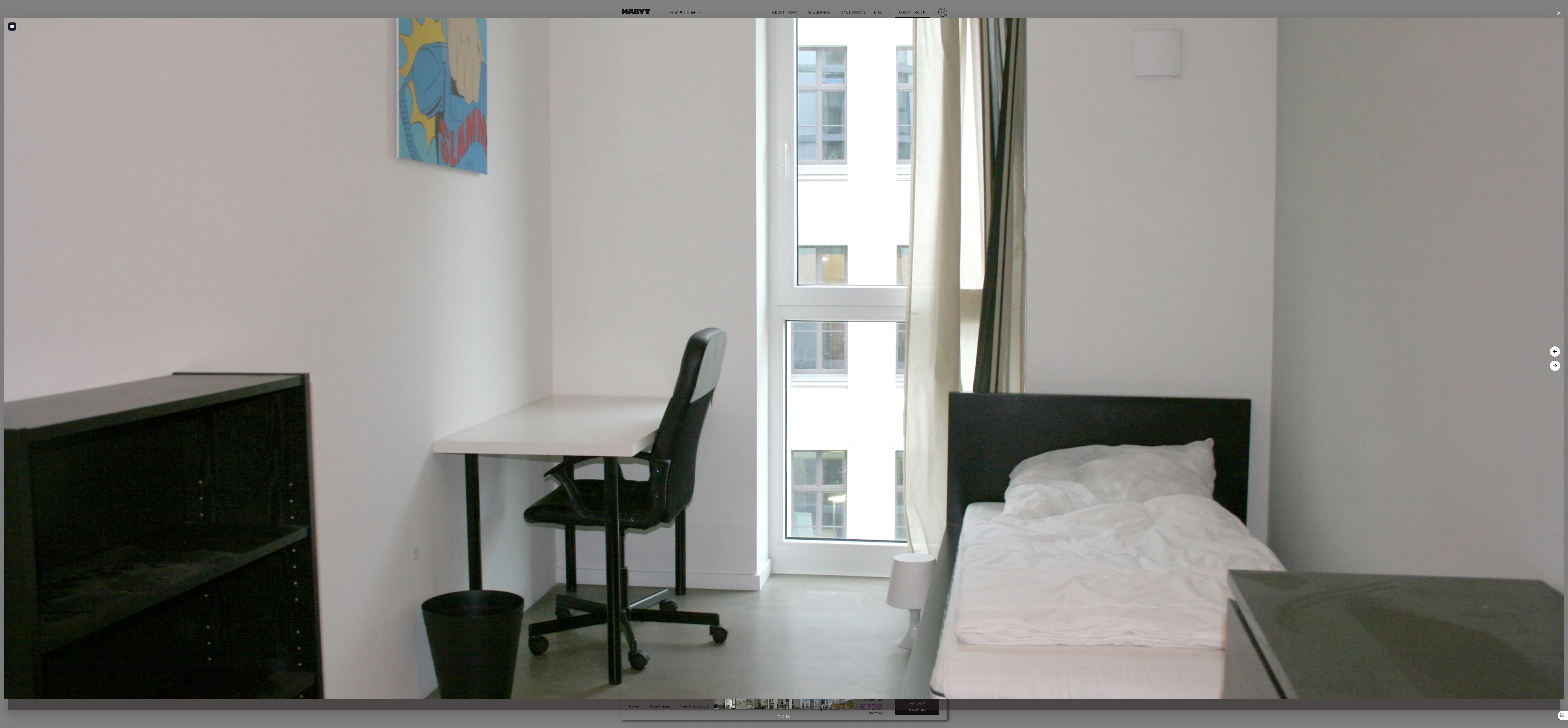 click at bounding box center (1555, 366) 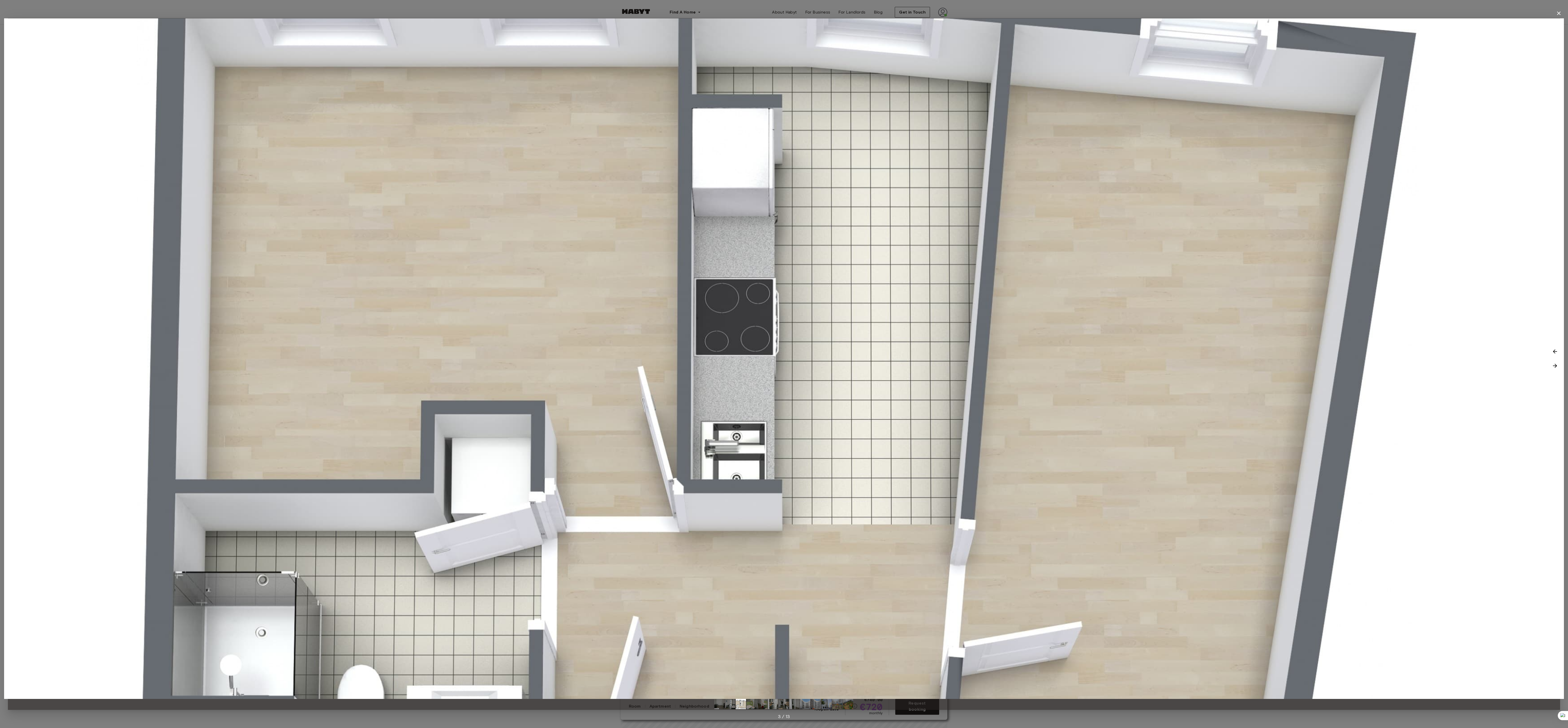 click at bounding box center (1555, 366) 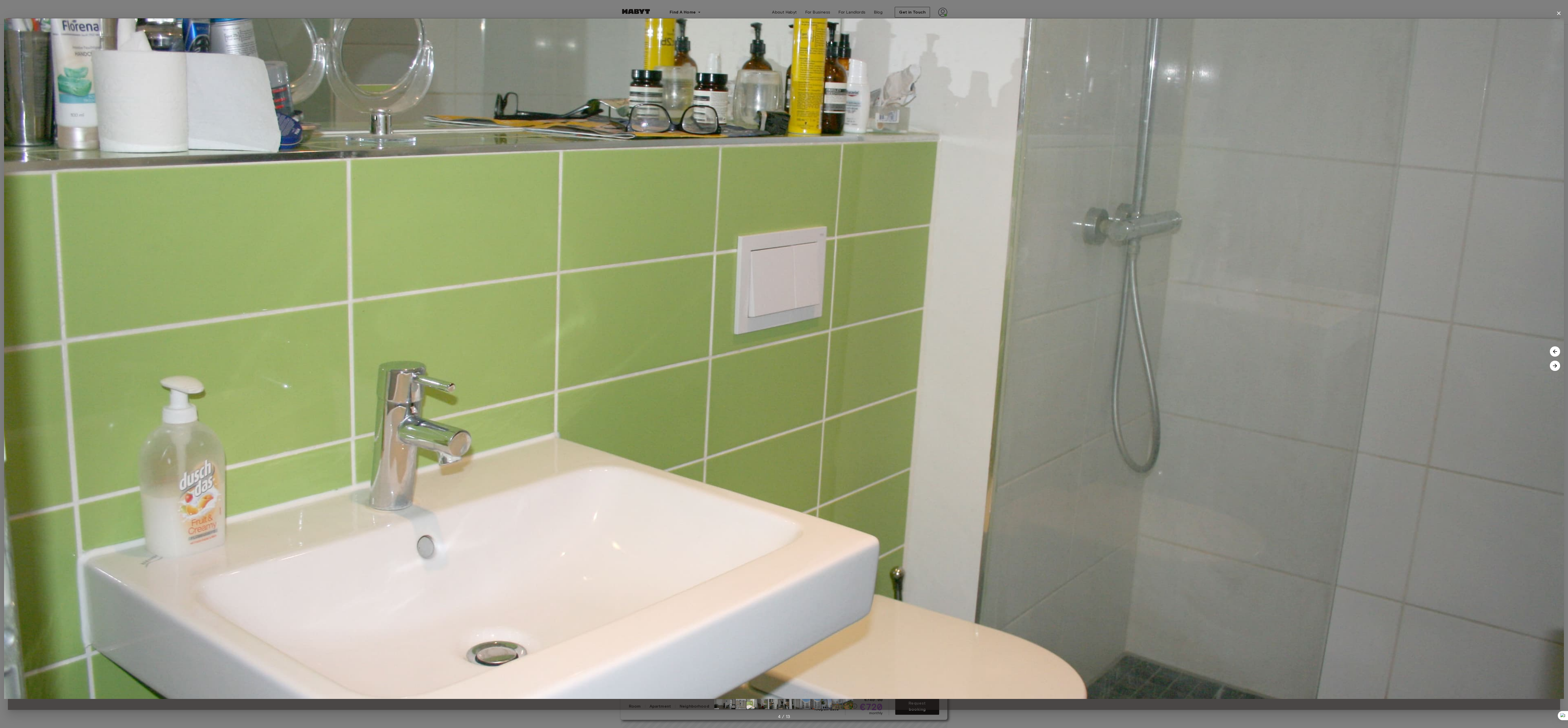 click at bounding box center [1555, 366] 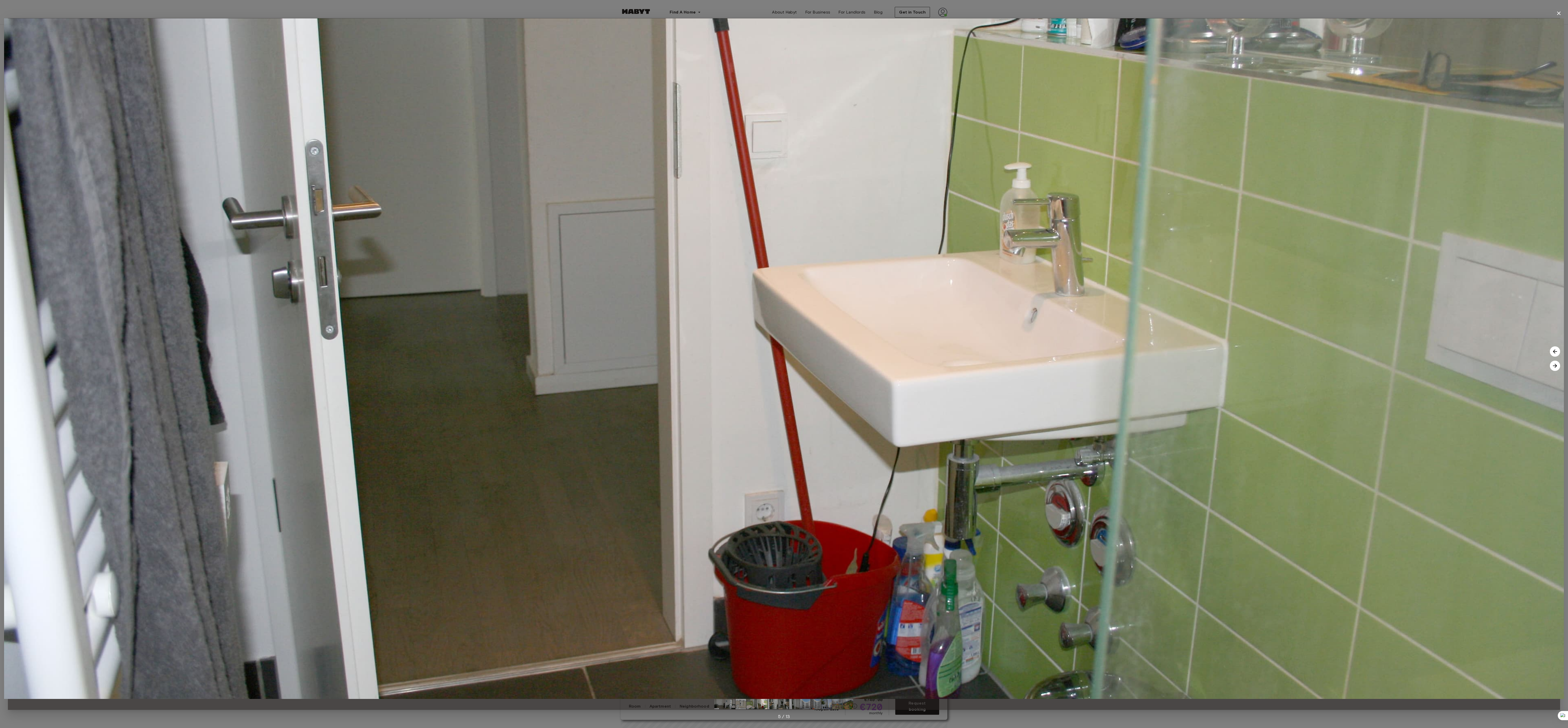 click at bounding box center [1555, 366] 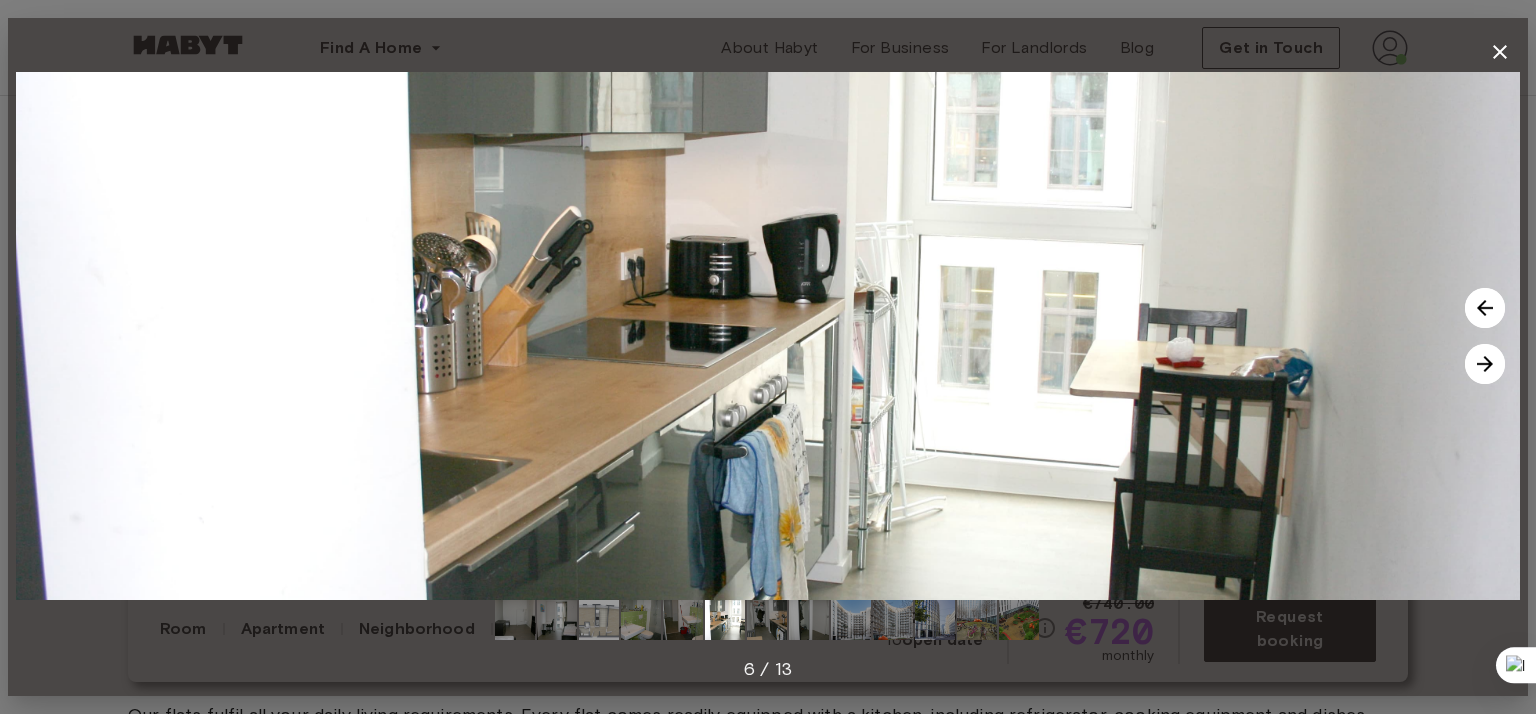 click 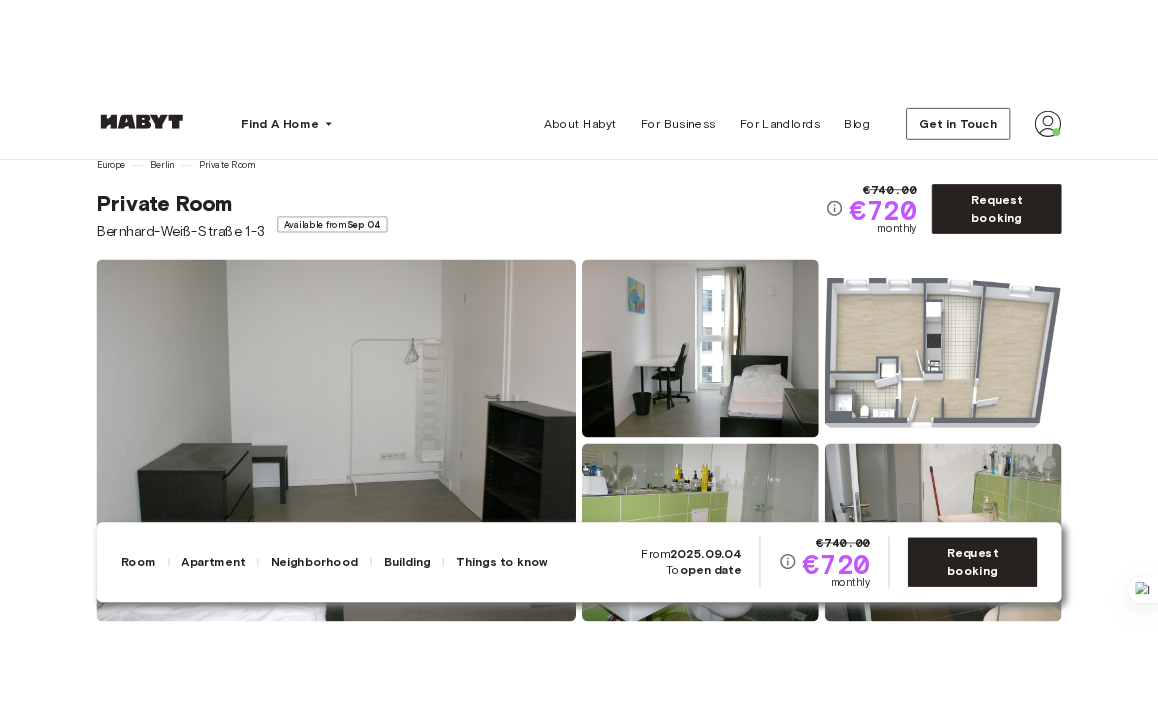 scroll, scrollTop: 0, scrollLeft: 0, axis: both 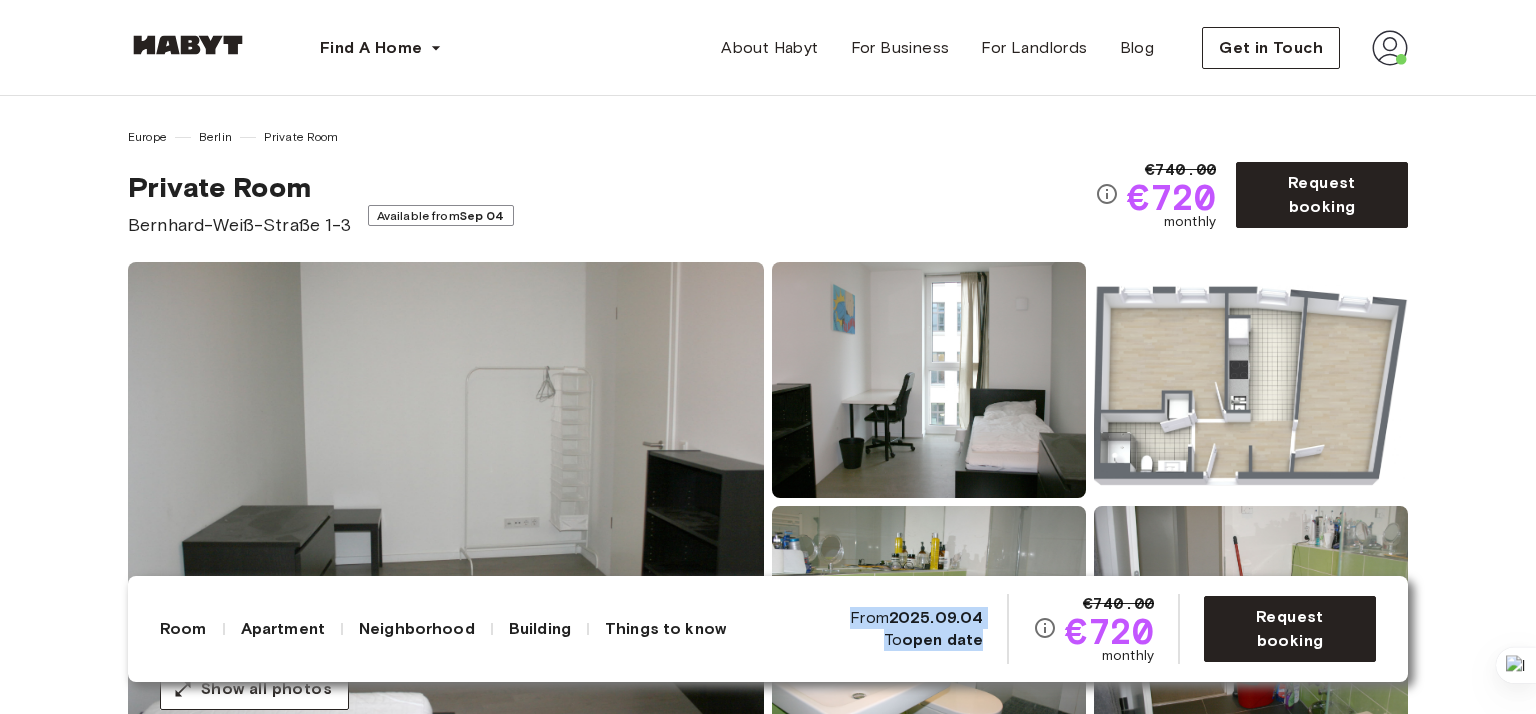 drag, startPoint x: 853, startPoint y: 616, endPoint x: 991, endPoint y: 636, distance: 139.44174 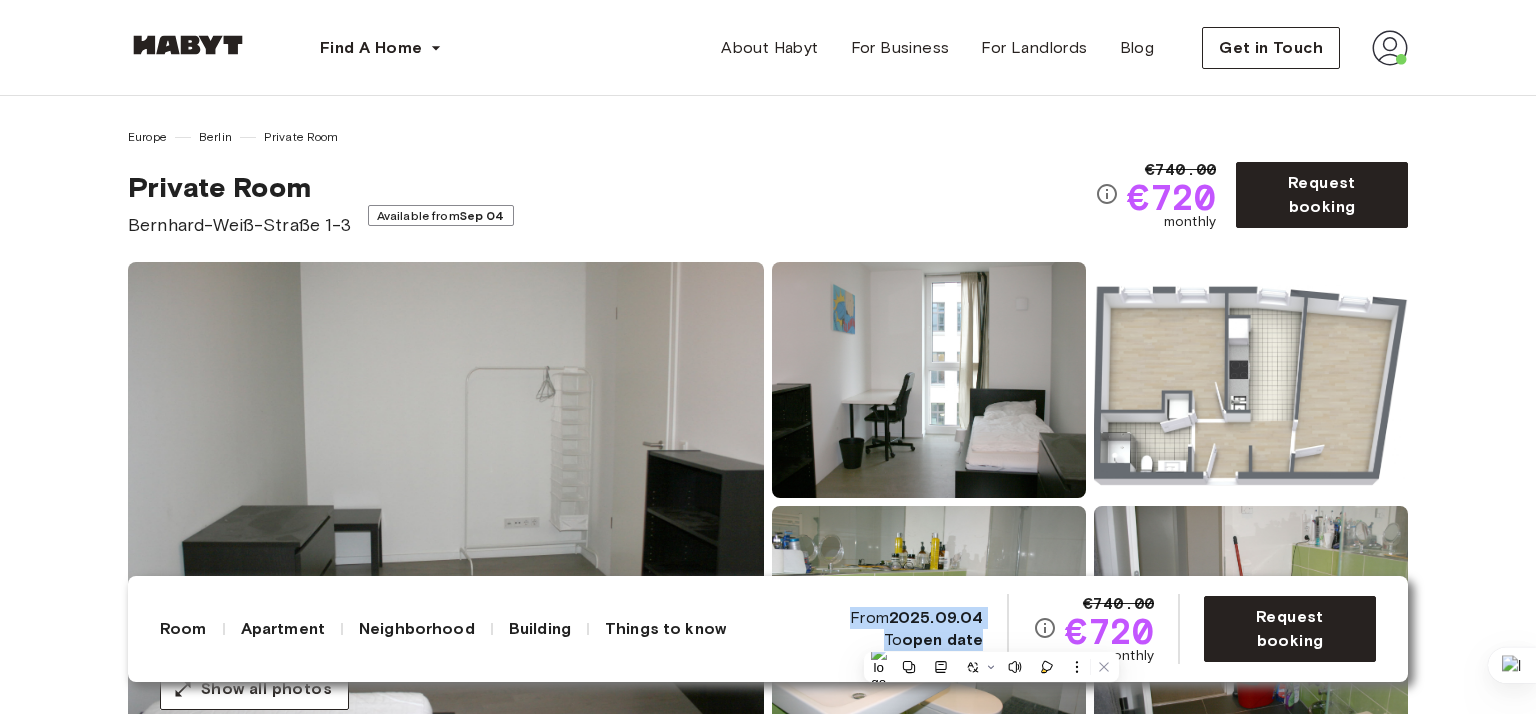 copy on "From  2025.09.04 To  open date" 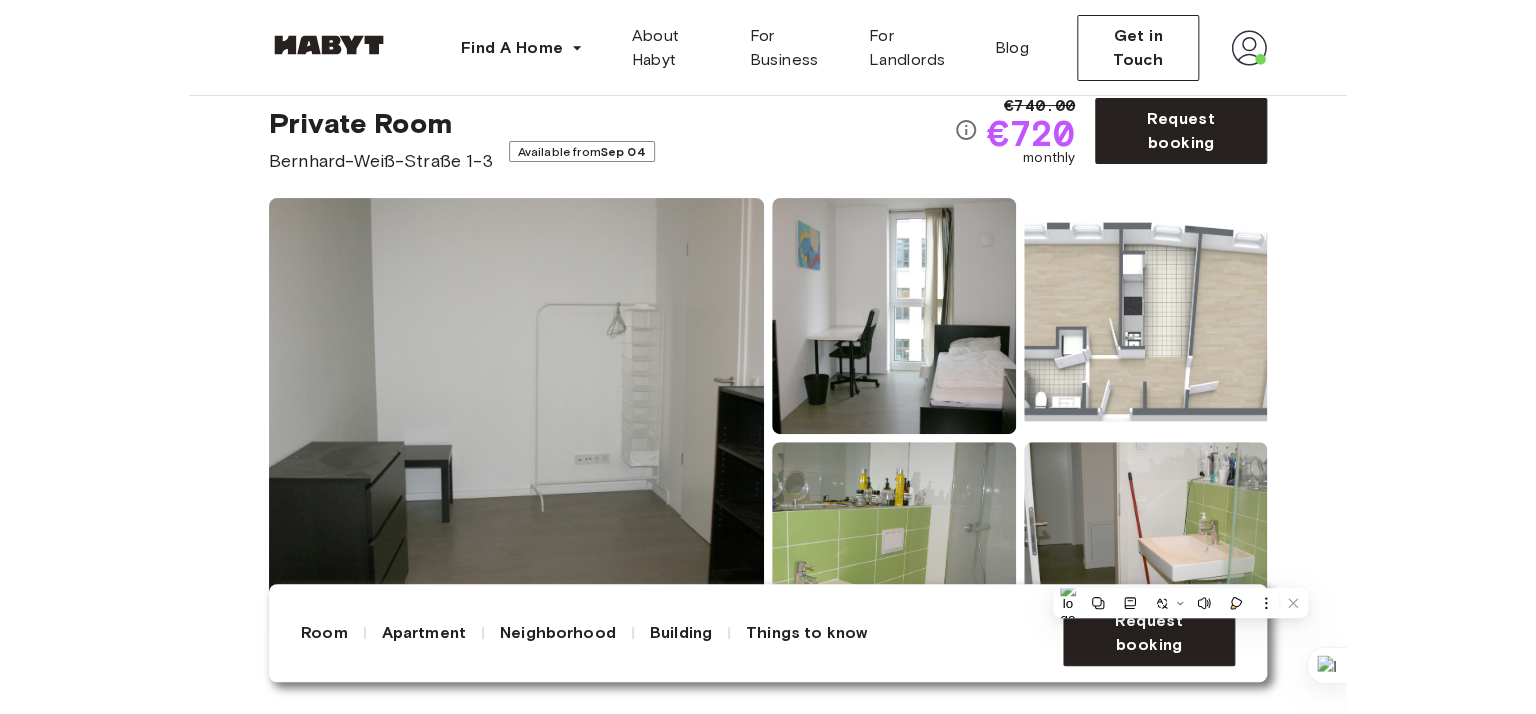 scroll, scrollTop: 100, scrollLeft: 0, axis: vertical 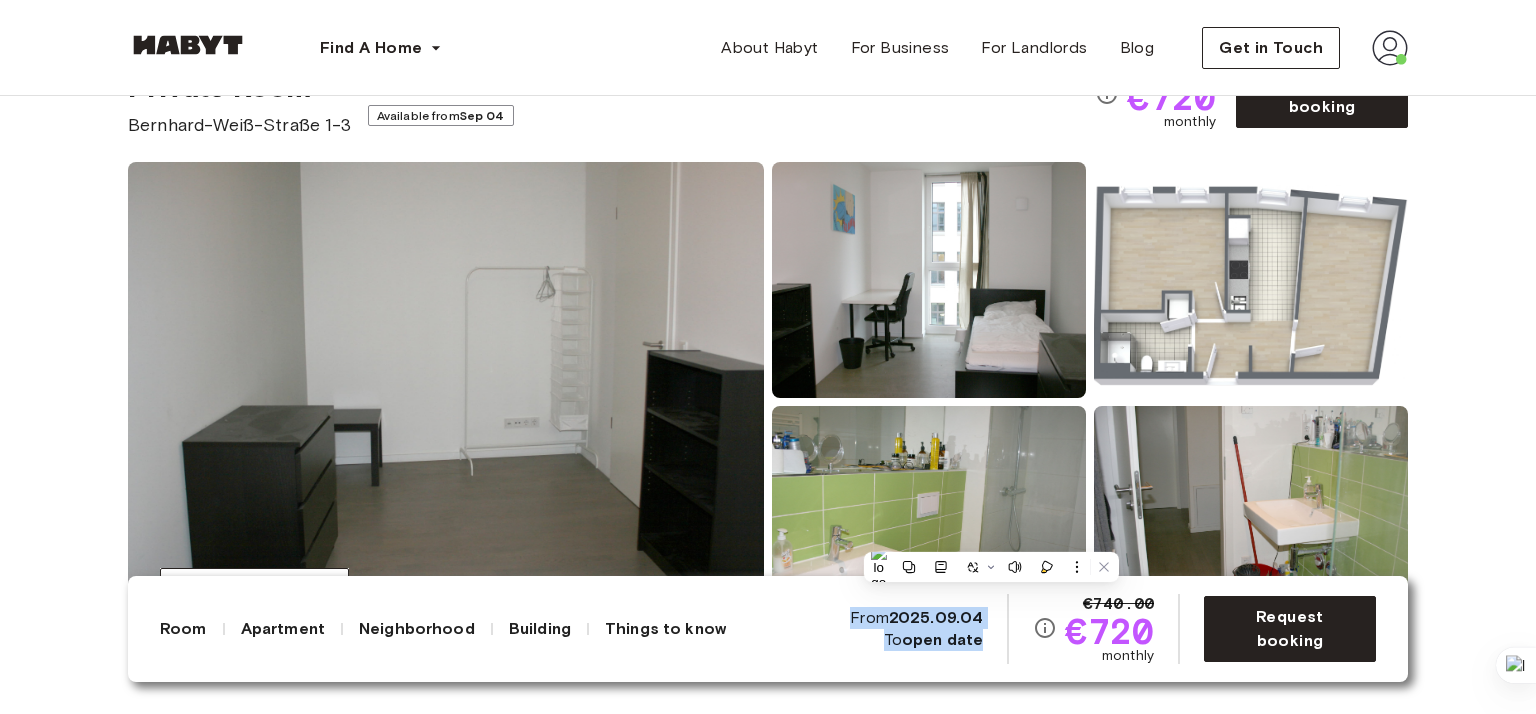 click on "Room Apartment Neighborhood Building Things to know €740.00 €720 monthly From  2025.09.04 To  open date Request booking" at bounding box center (768, 629) 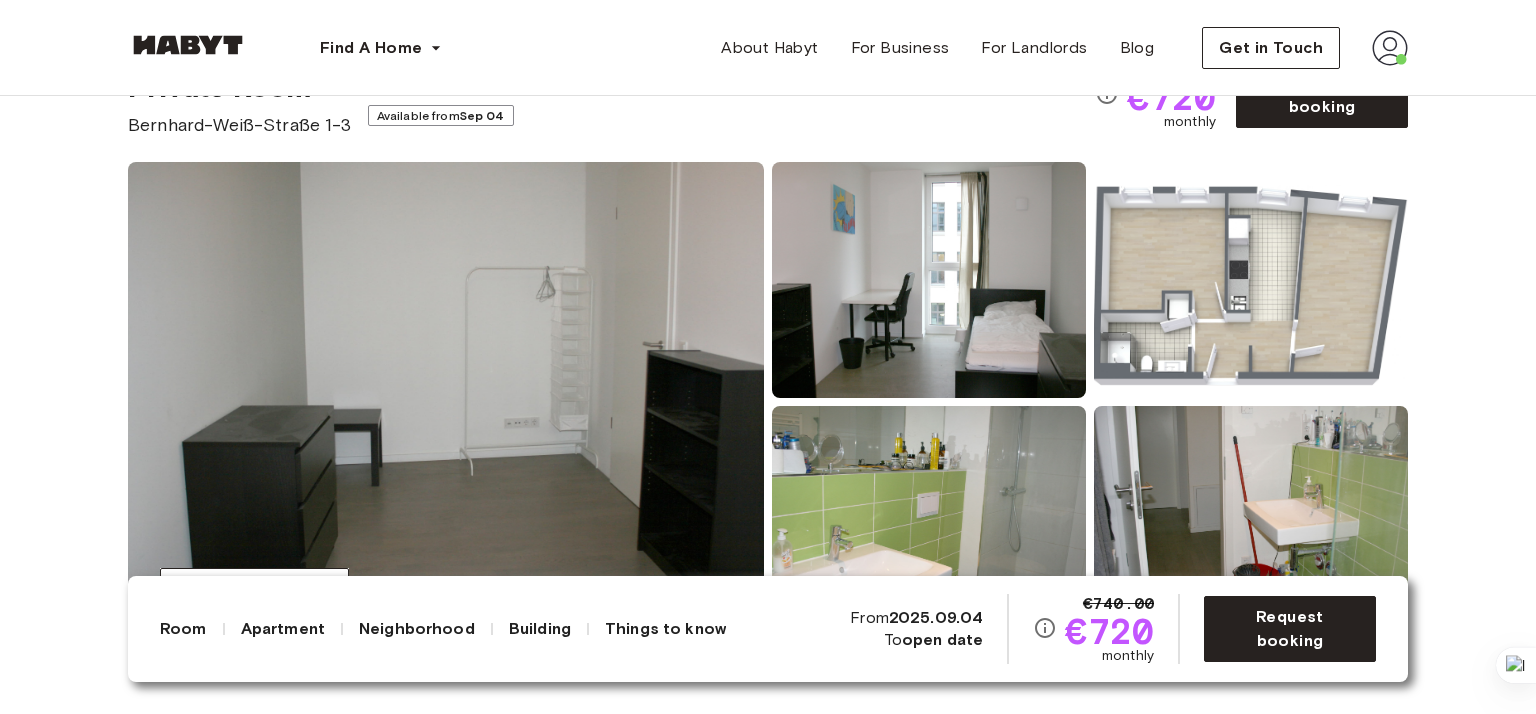 click on "Show all photos" at bounding box center (768, 402) 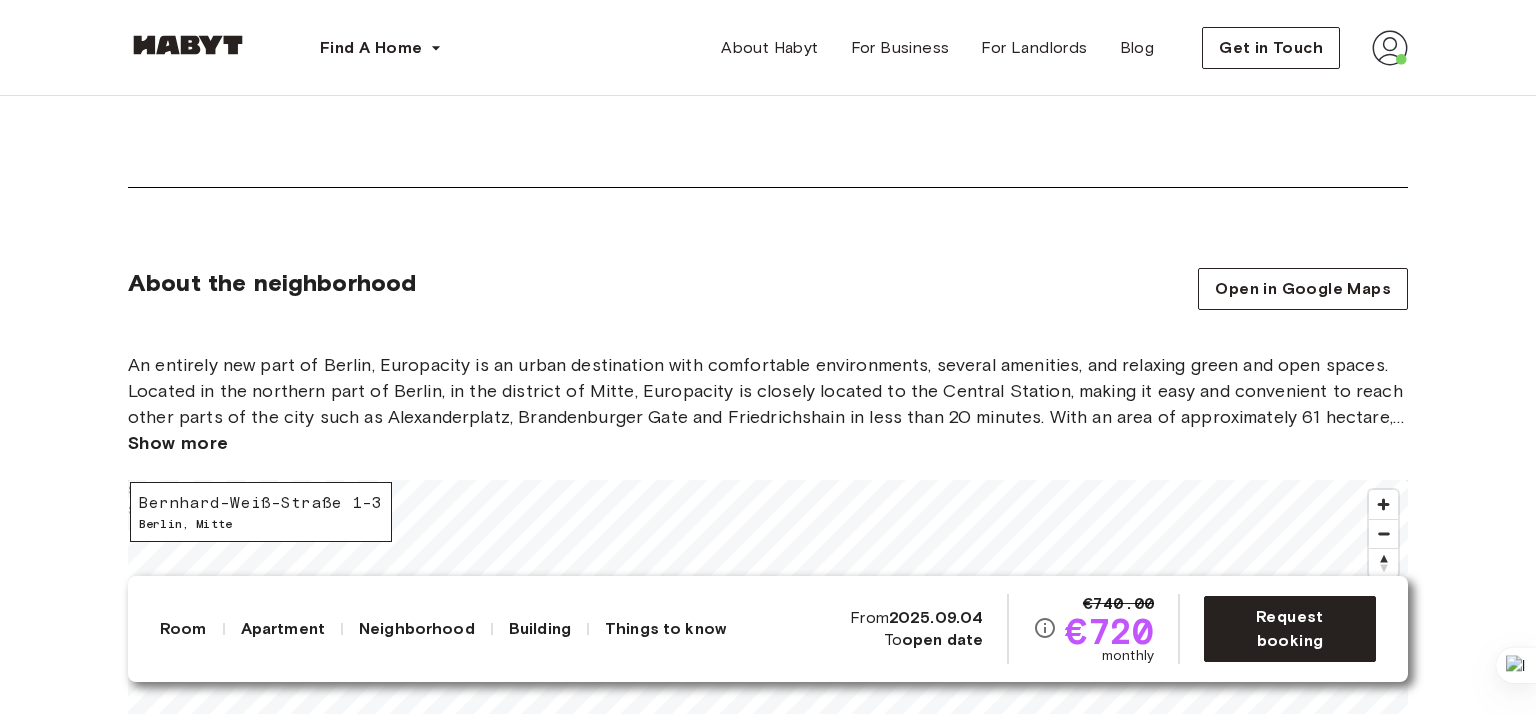 scroll, scrollTop: 2500, scrollLeft: 0, axis: vertical 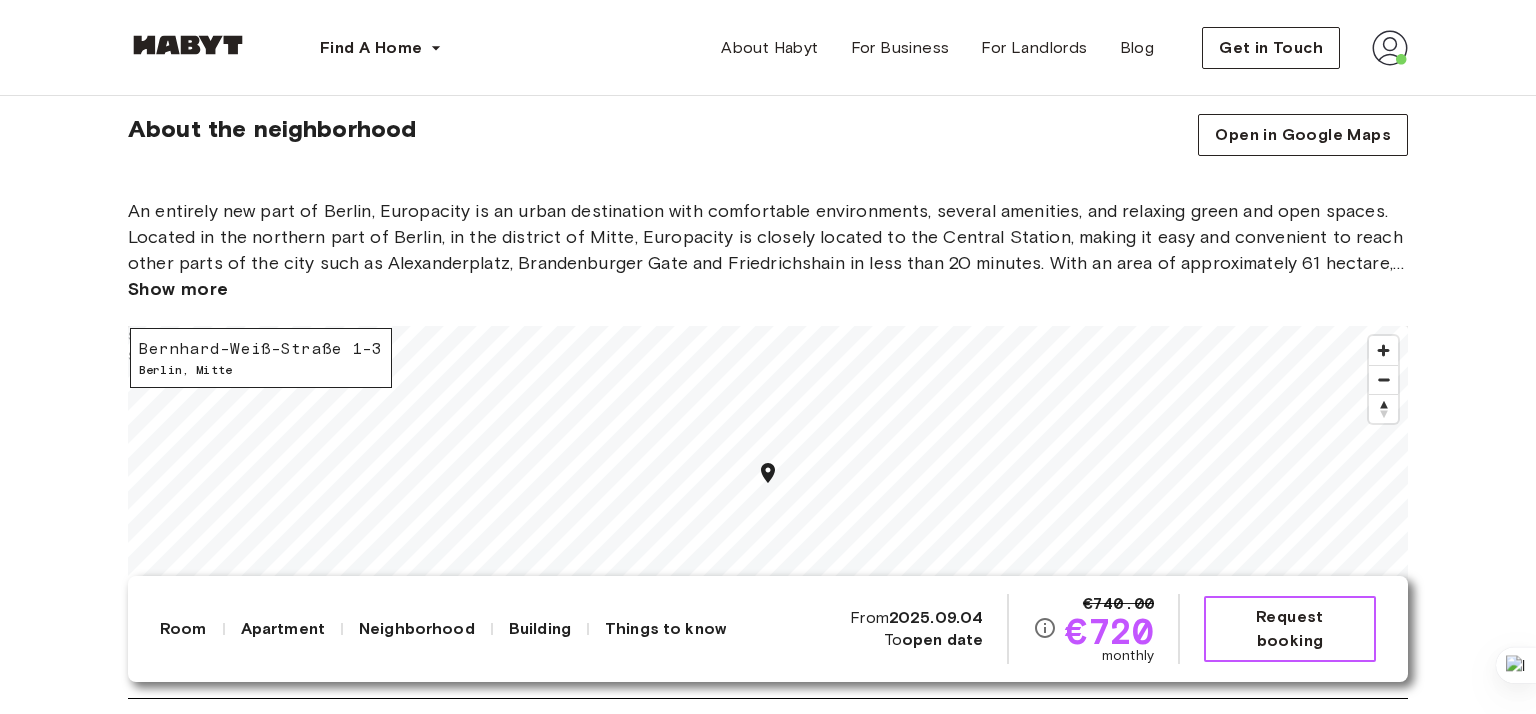 click on "Request booking" at bounding box center [1290, 629] 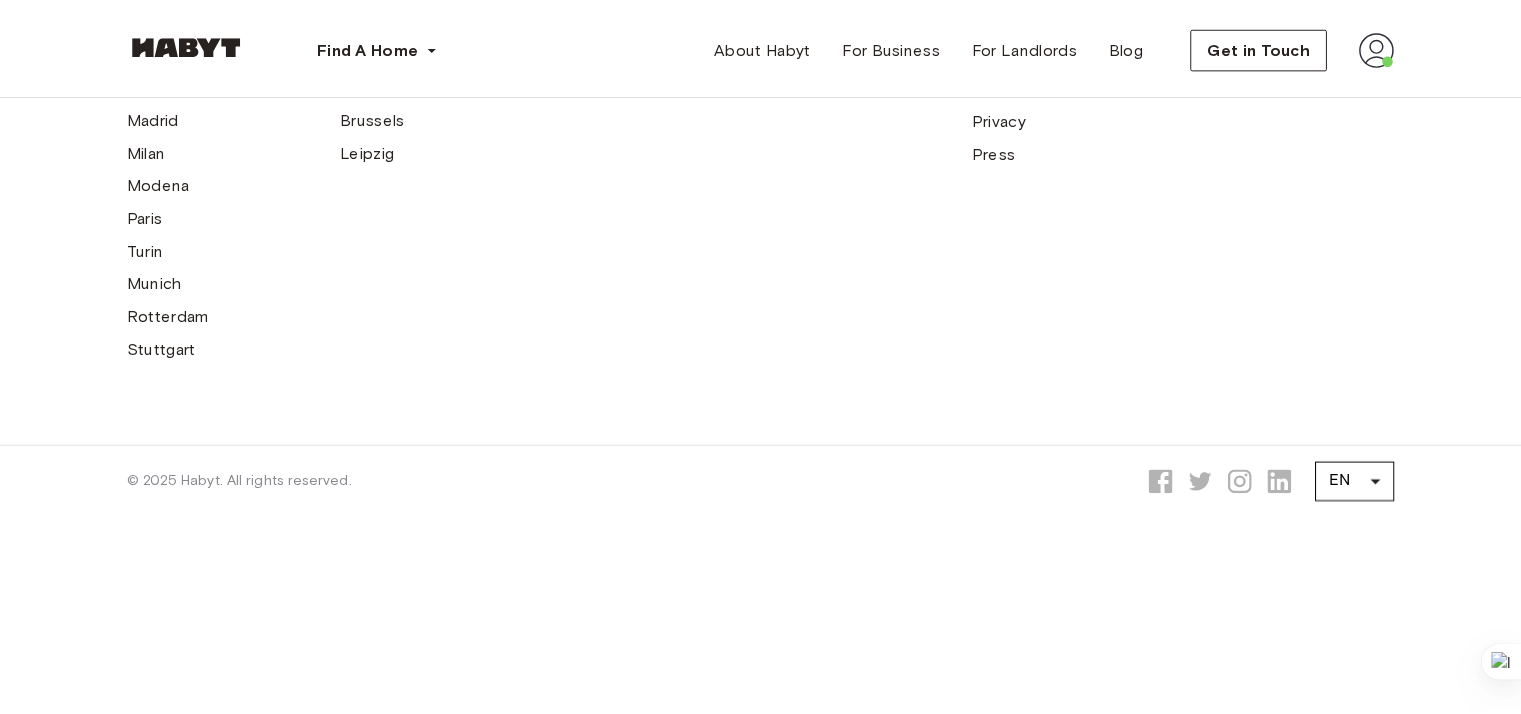 scroll, scrollTop: 0, scrollLeft: 0, axis: both 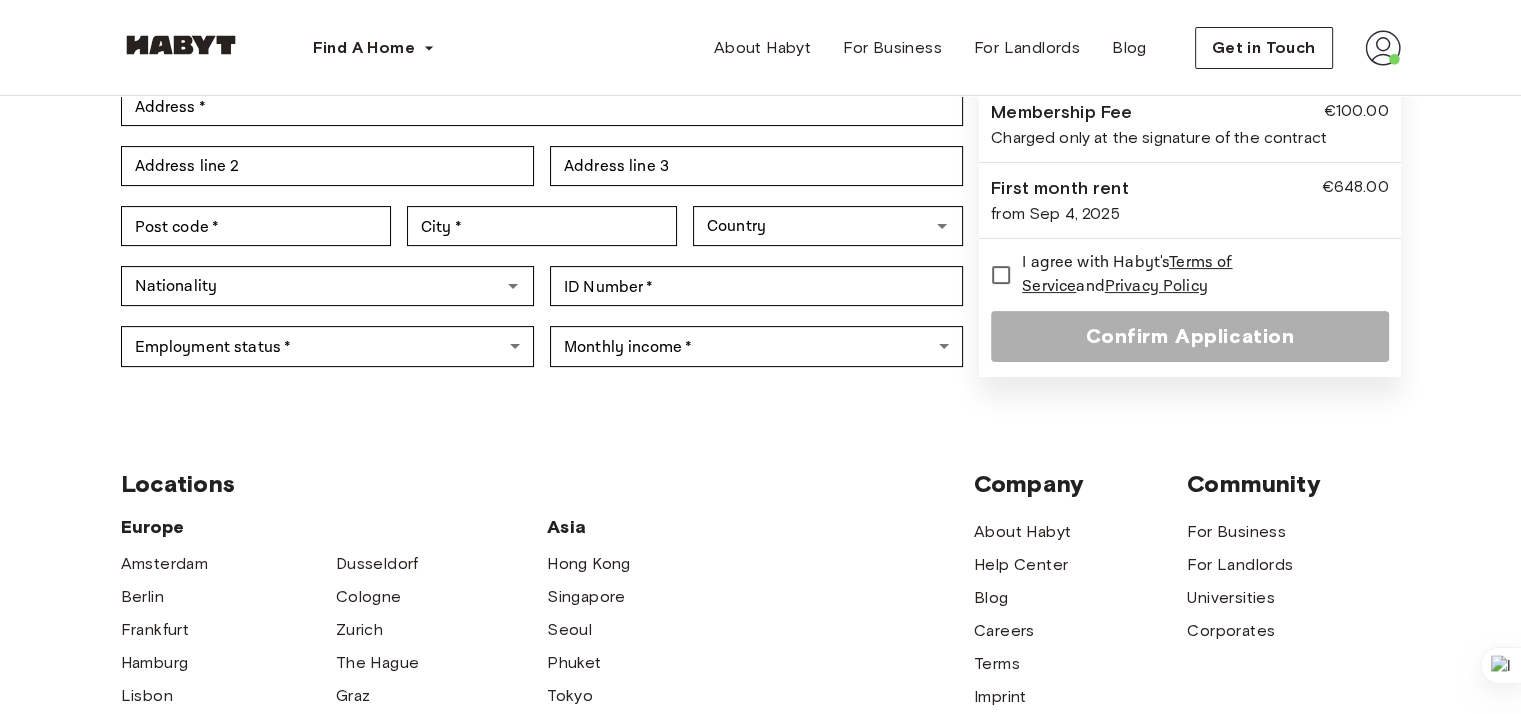 click on "Terms of Service" at bounding box center (1127, 274) 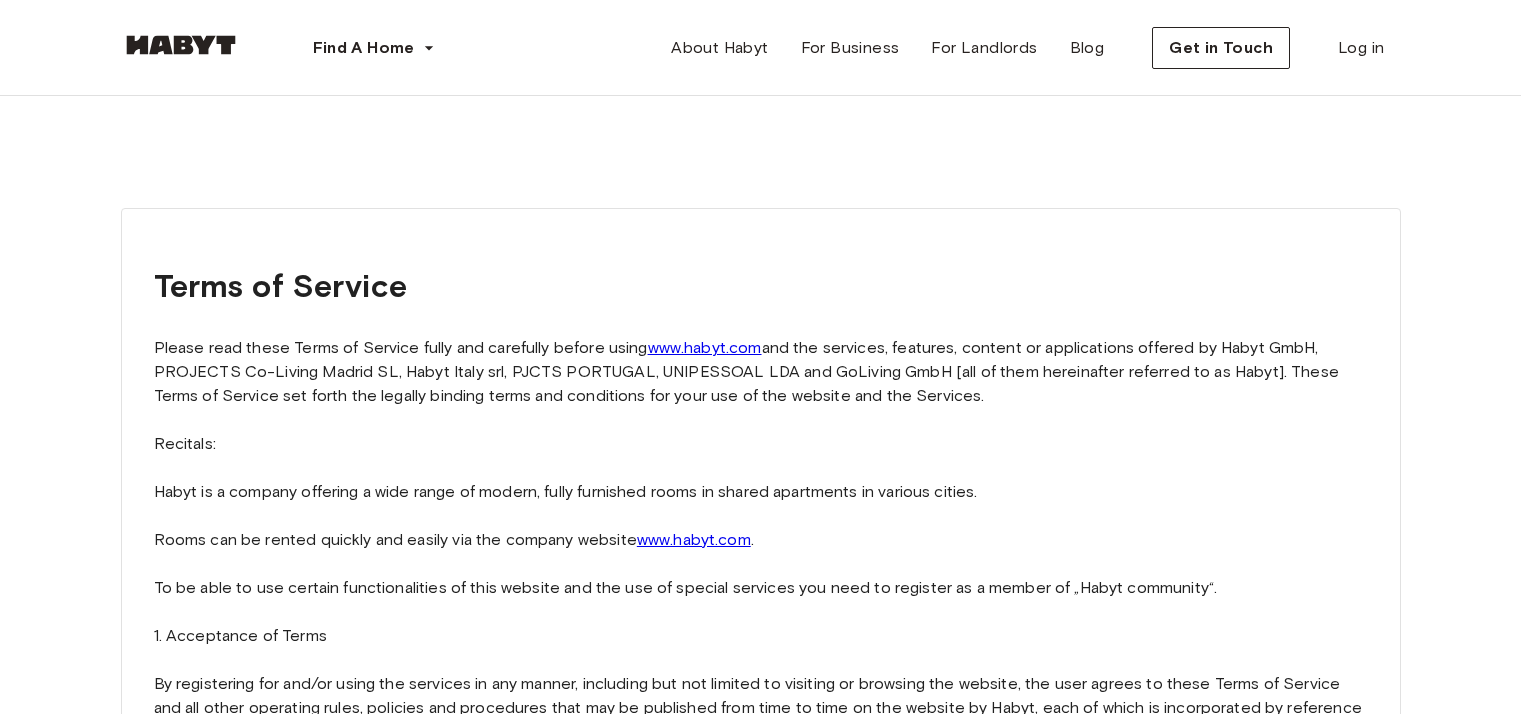 scroll, scrollTop: 0, scrollLeft: 0, axis: both 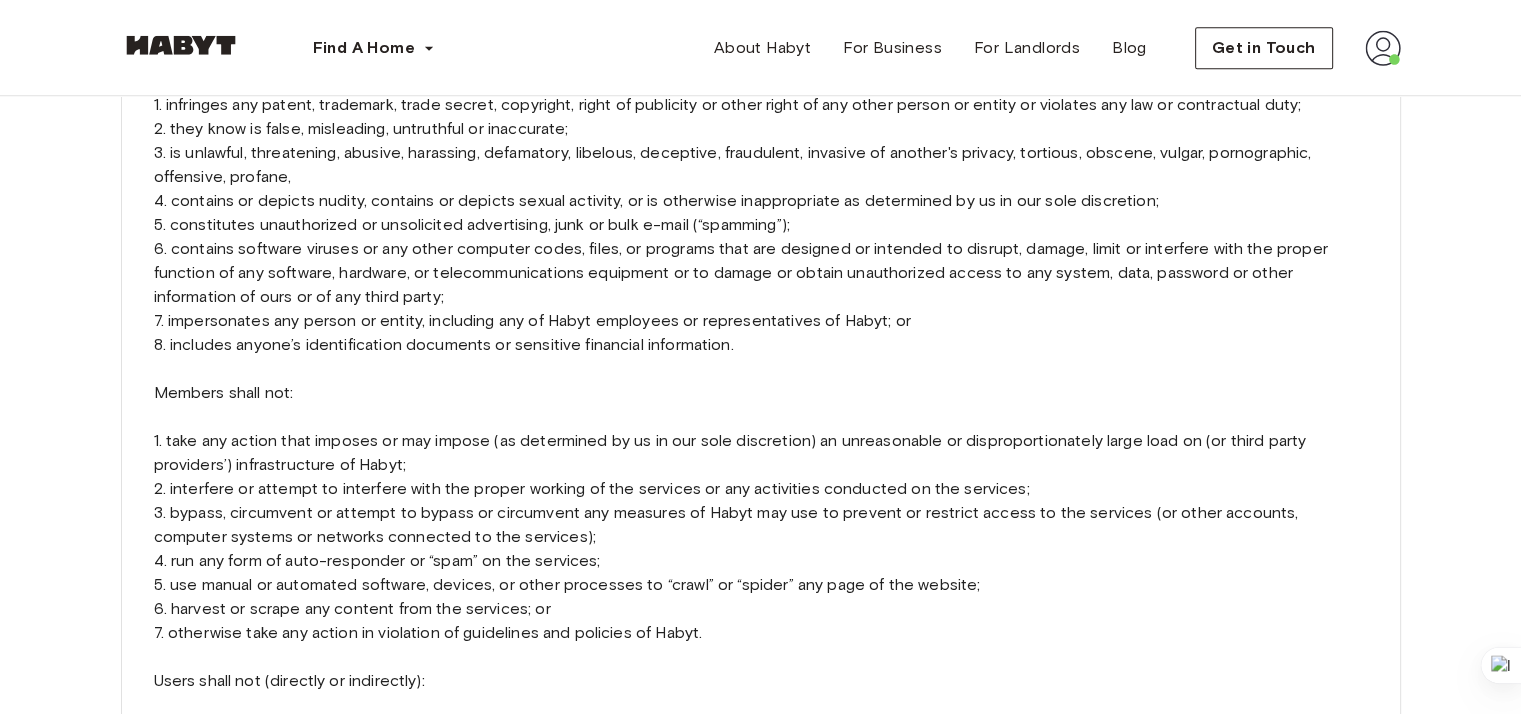 drag, startPoint x: 1527, startPoint y: 69, endPoint x: 1532, endPoint y: 327, distance: 258.04843 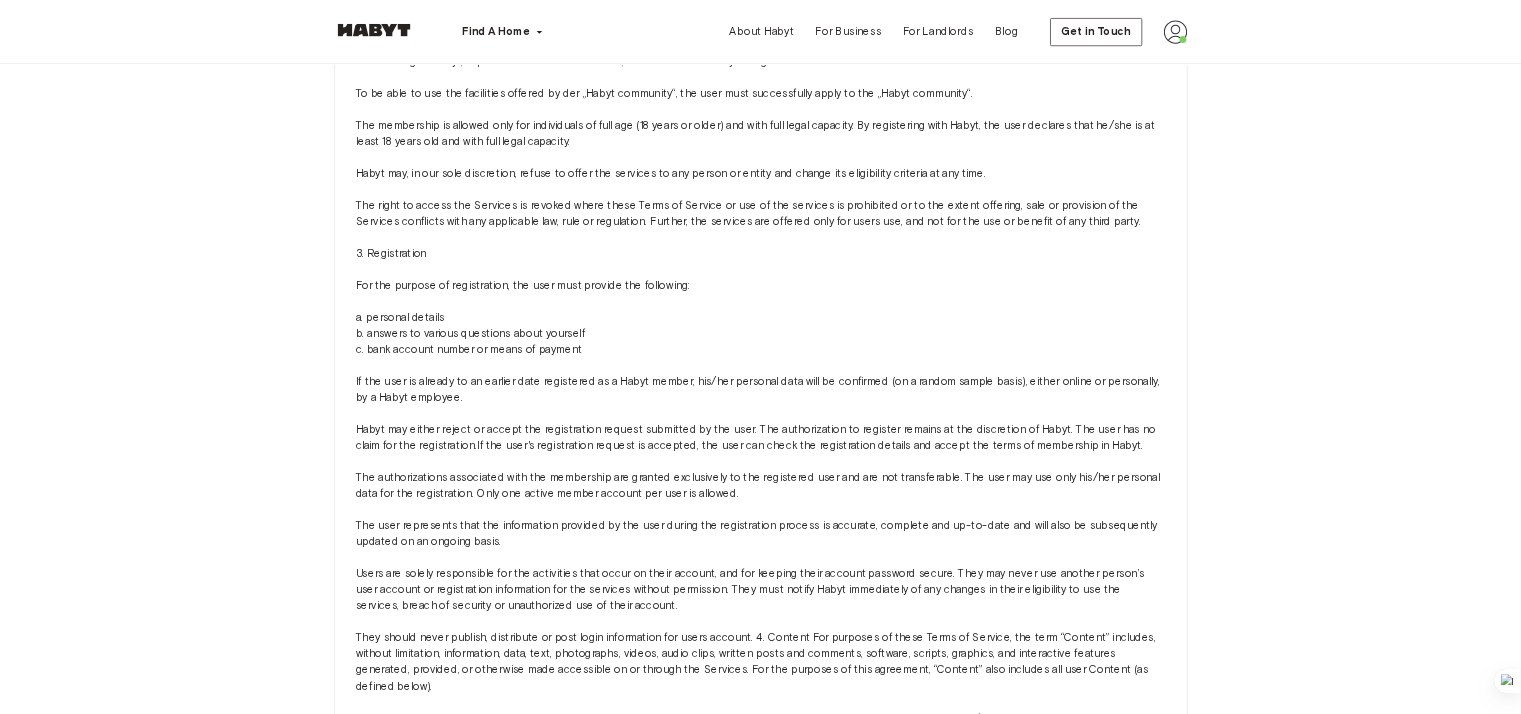 scroll, scrollTop: 880, scrollLeft: 0, axis: vertical 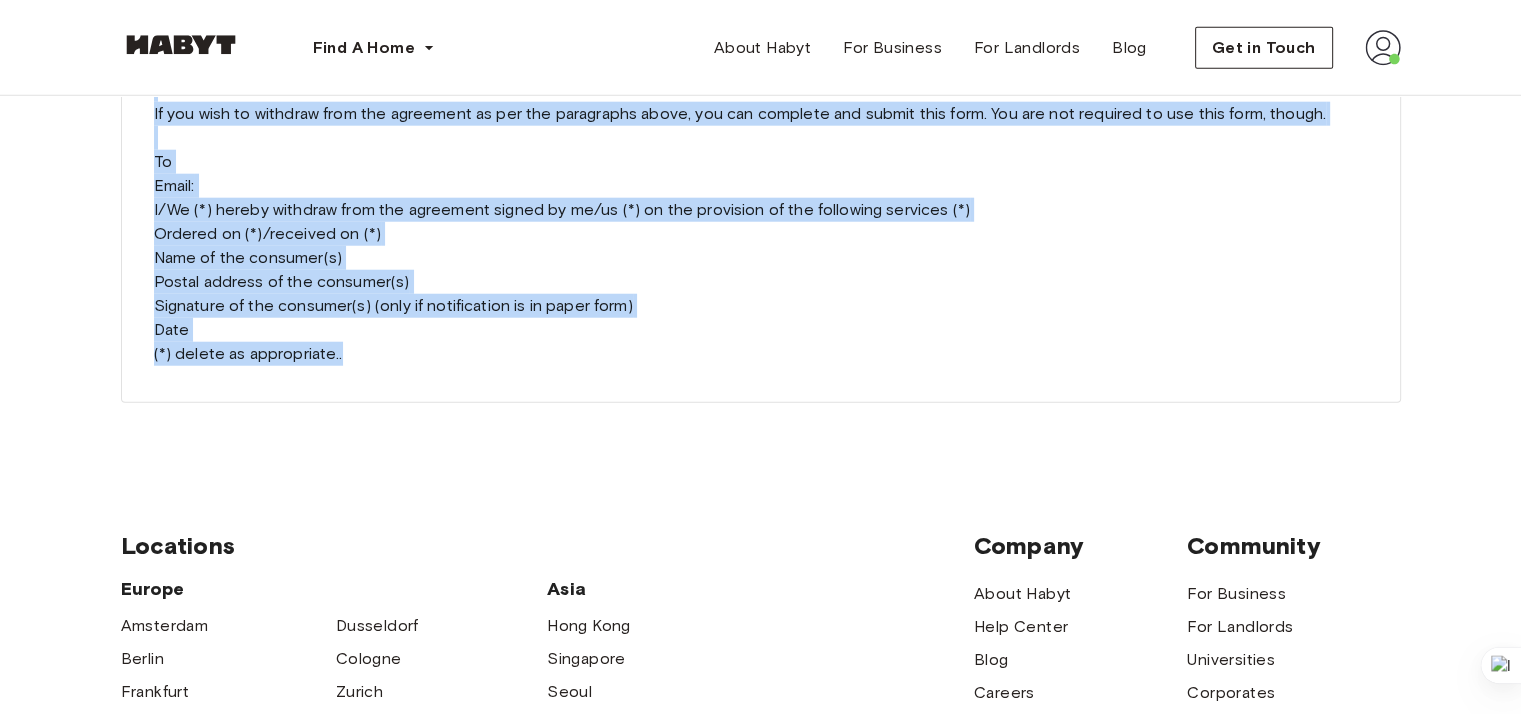 drag, startPoint x: 168, startPoint y: 429, endPoint x: 596, endPoint y: 279, distance: 453.524 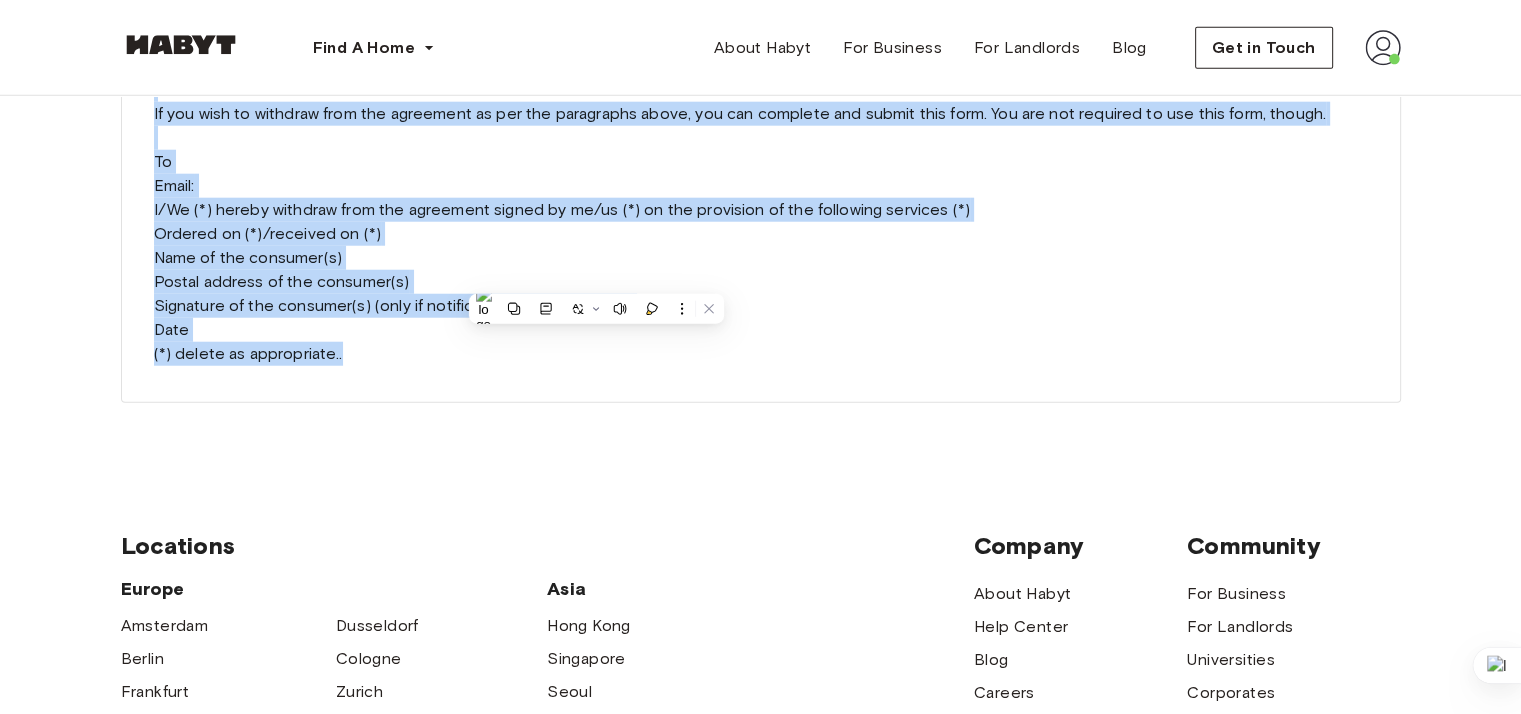 copy on "Acceptance of Terms By registering for and/or using the services in any manner, including but not limited to visiting or browsing the website, the user agrees to these Terms of Service and all other operating rules, policies and procedures that may be published from time to time on the website by Habyt, each of which is incorporated by reference and each of which may be updated from time to time without notice to the user. Certain services may be subject to additional terms and conditions specified by Habyt; the use of such Services is subject to those additional terms and conditions, which are incorporated into these Terms of Service by this reference. These Terms of Service apply to all users of the Services, including, without limitation, users who are contributors of content, information, and other materials or services, registered or otherwise. 2. Member registration The offering of Habyt, in particular the rental of a room, is available exclusively to registered members. To be able to use the facilit..." 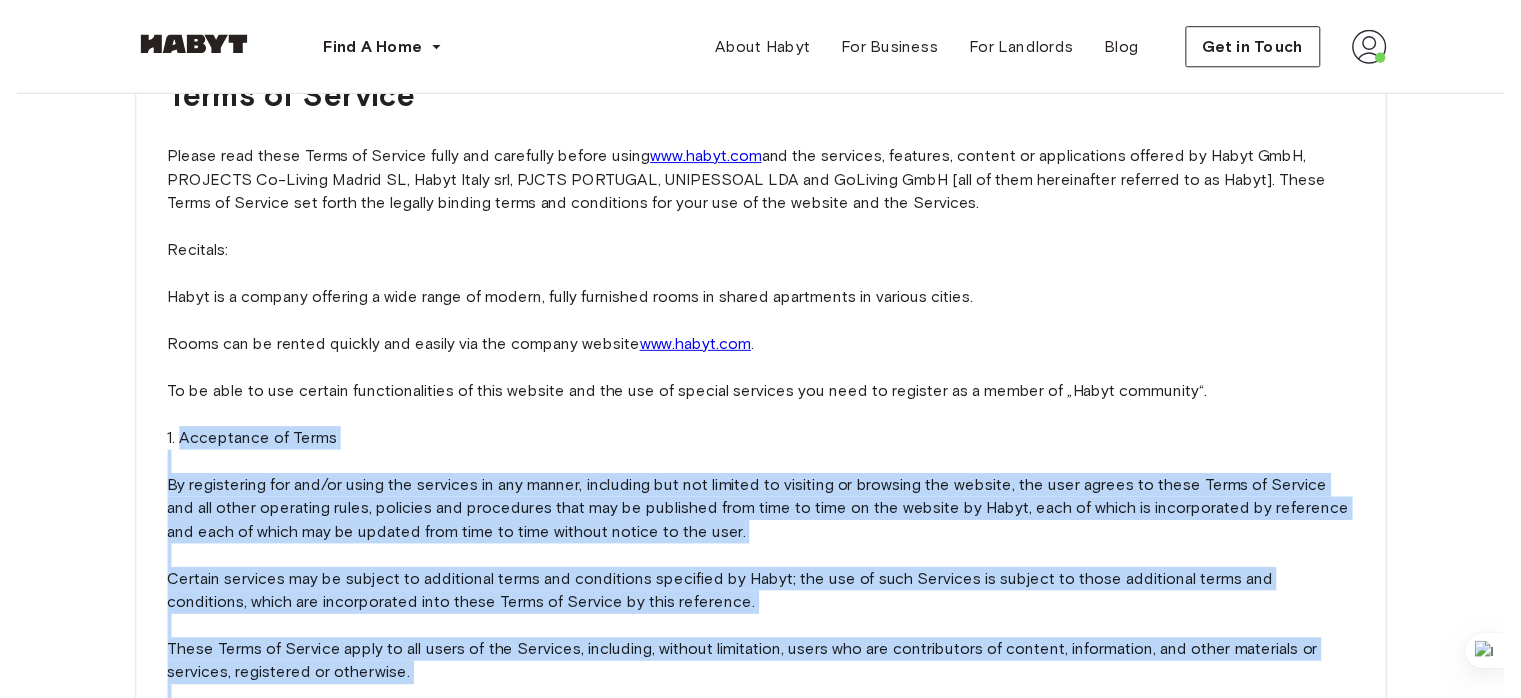 scroll, scrollTop: 0, scrollLeft: 0, axis: both 